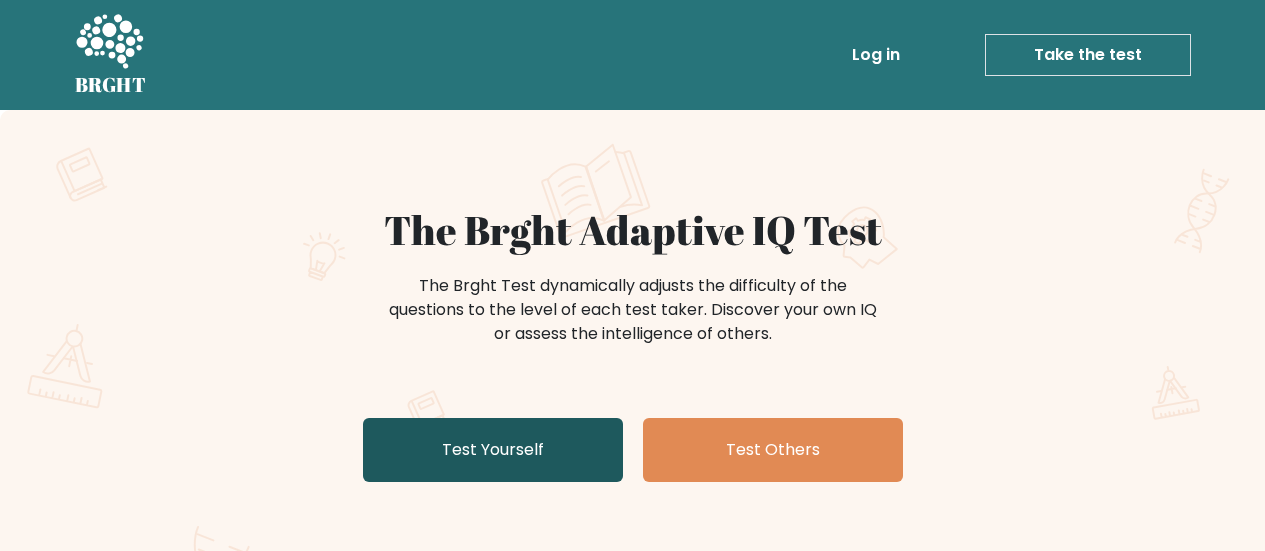 scroll, scrollTop: 0, scrollLeft: 0, axis: both 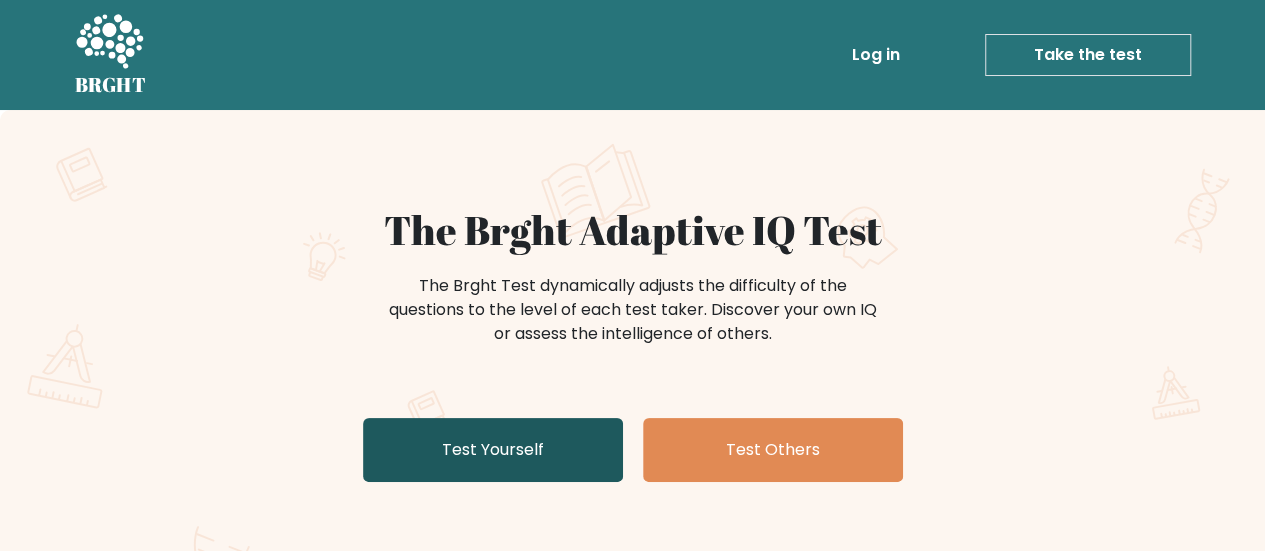 click on "Test Yourself" at bounding box center [493, 450] 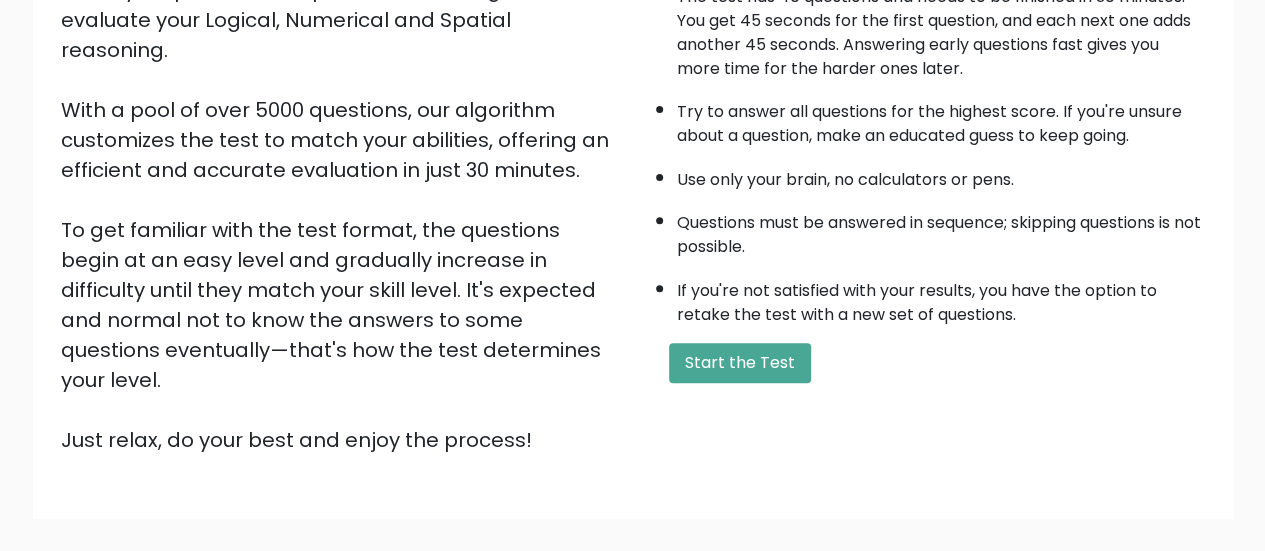 scroll, scrollTop: 272, scrollLeft: 0, axis: vertical 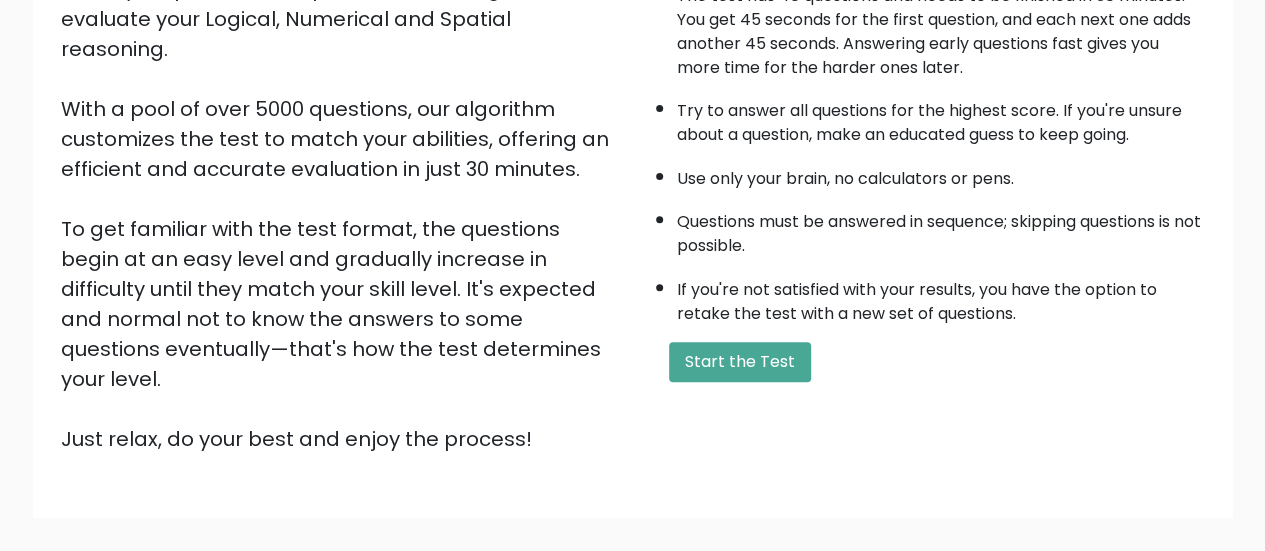 click on "A few things before you start:
The test has 40 questions and needs to be finished in 30 minutes. You get 45 seconds for the first question, and each next one adds another 45 seconds. Answering early questions fast gives you more time for the harder ones later.
Try to answer all questions for the highest score. If you're unsure about a question, make an educated guess to keep going.
Use only your brain, no calculators or pens.
Questions must be answered in sequence; skipping questions is not possible.
If you're not satisfied with your results, you have the option to retake the test with a new set of questions.
Start the Test" at bounding box center (925, 194) 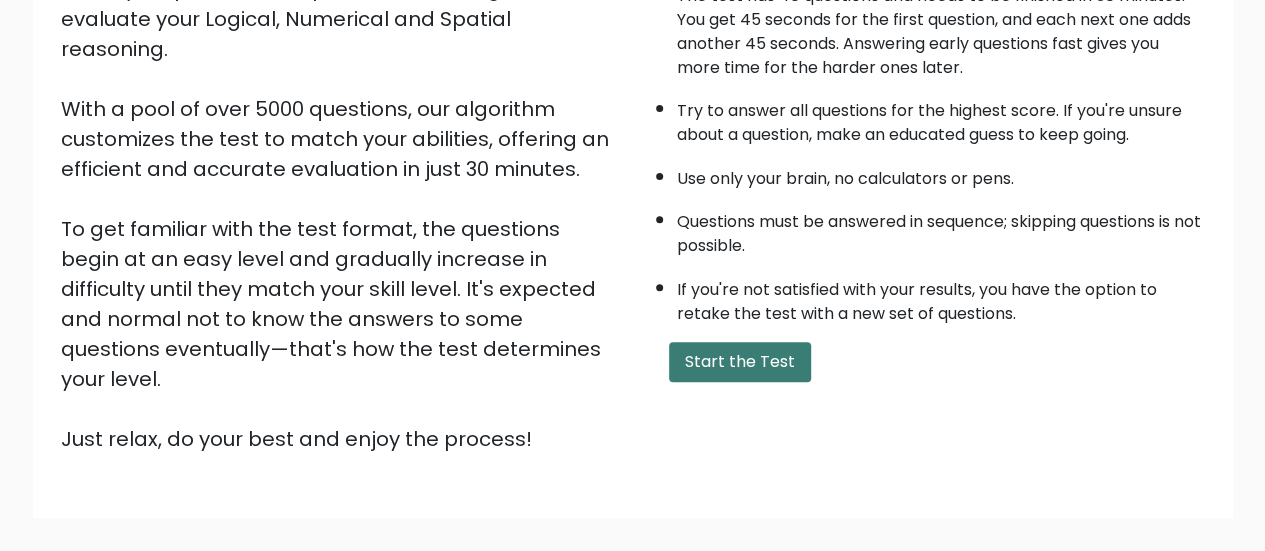 click on "Start the Test" at bounding box center [740, 362] 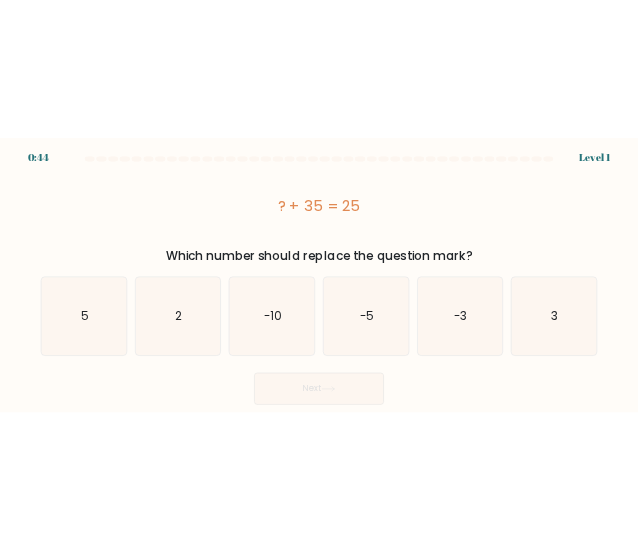 scroll, scrollTop: 0, scrollLeft: 0, axis: both 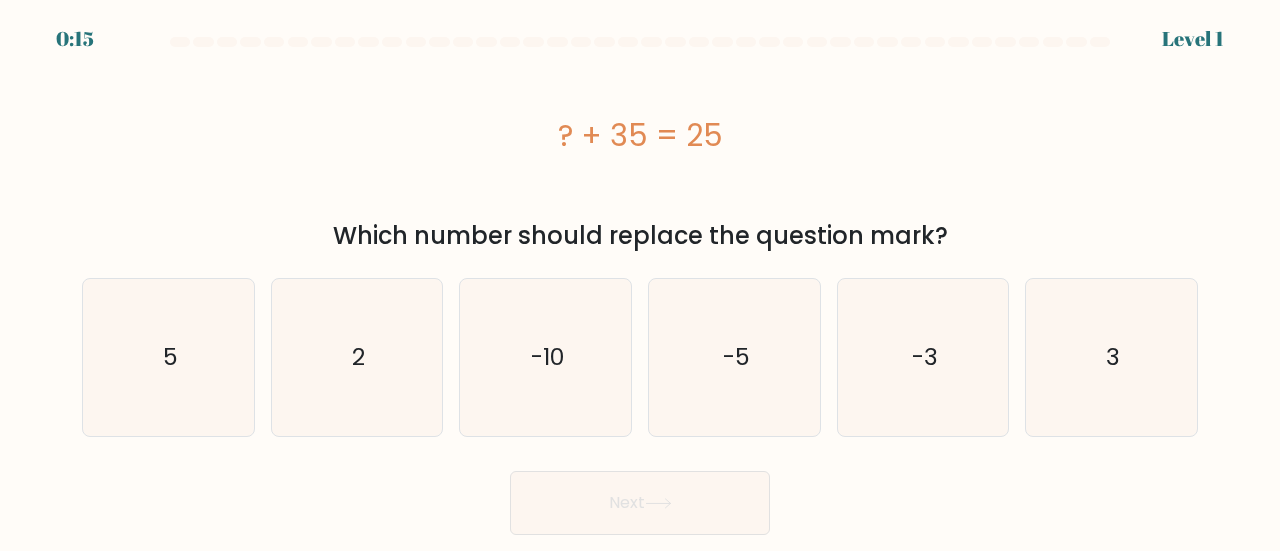 click on "b.
2" at bounding box center [357, 357] 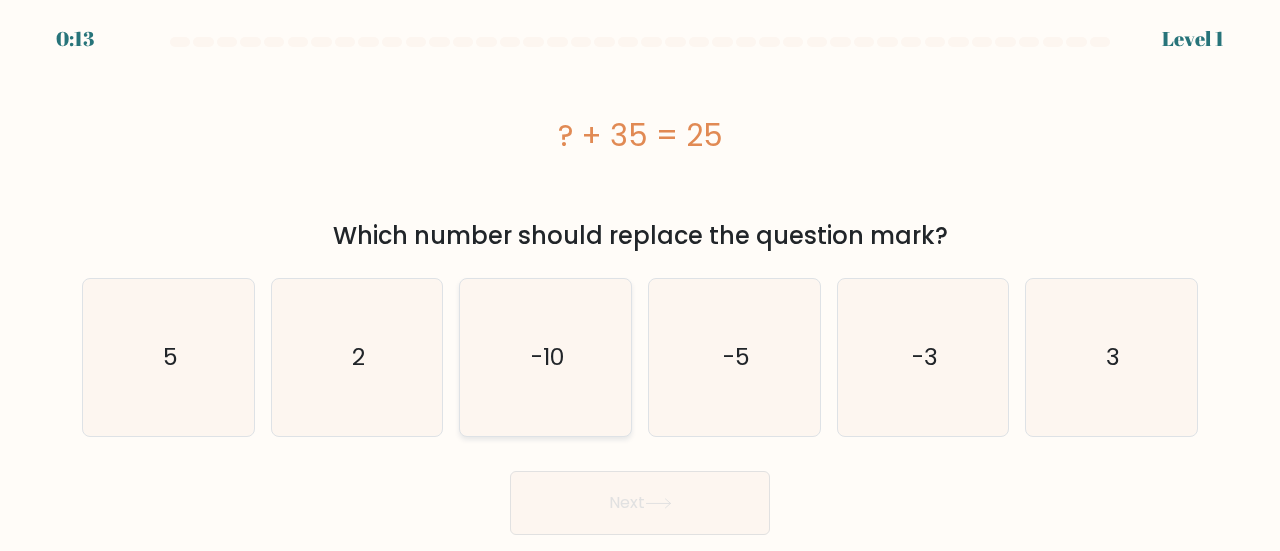 click on "-10" 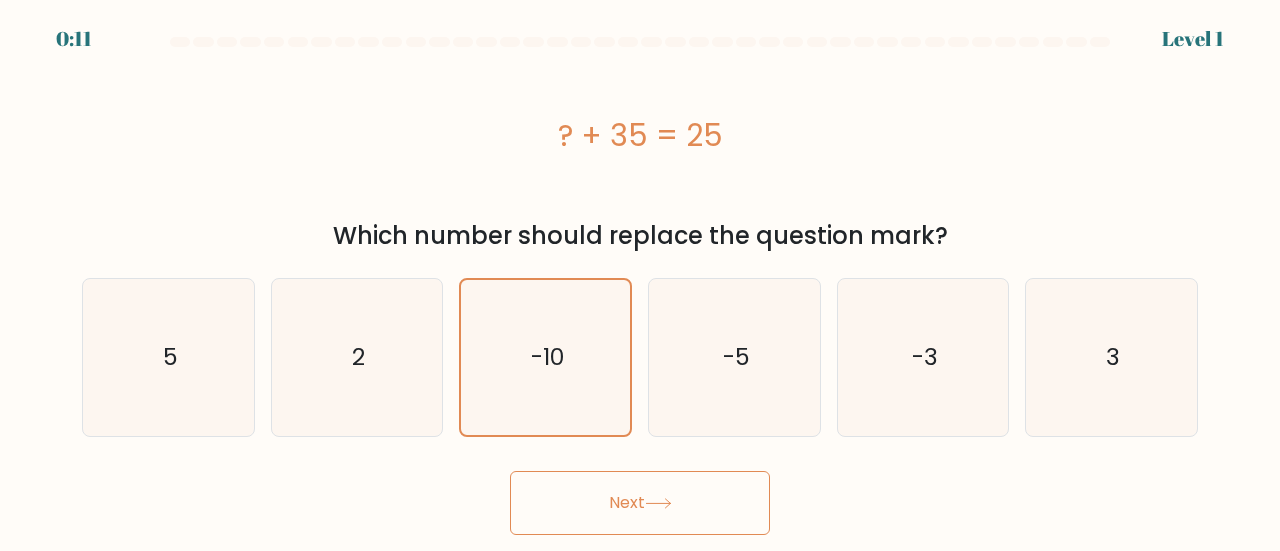 click on "Next" at bounding box center (640, 503) 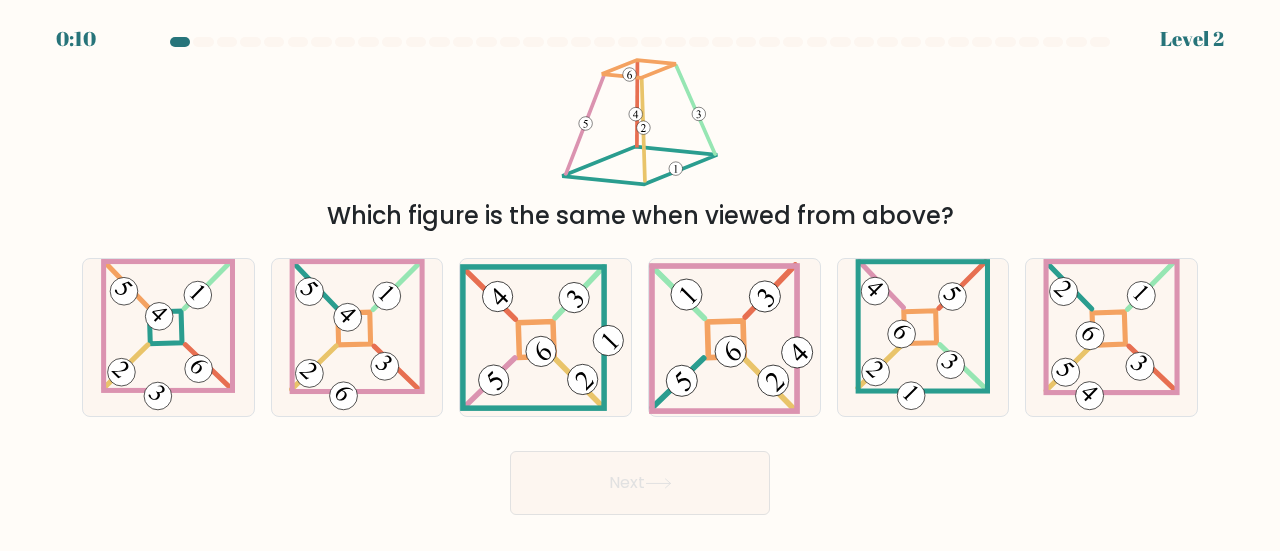 click on "Next" at bounding box center (640, 483) 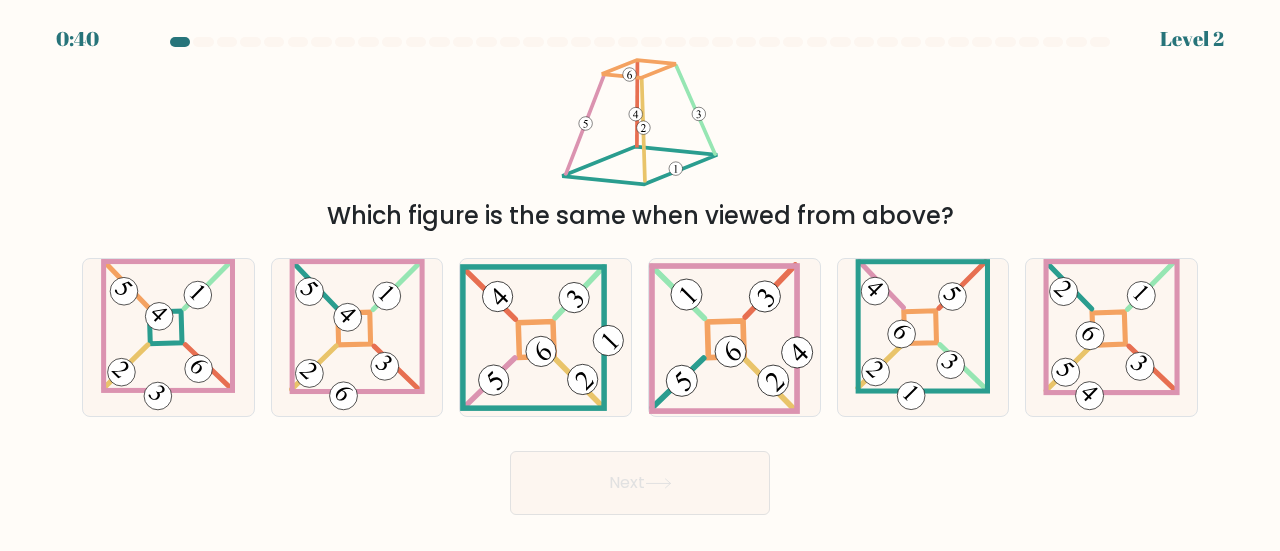 click on "Next" at bounding box center [640, 478] 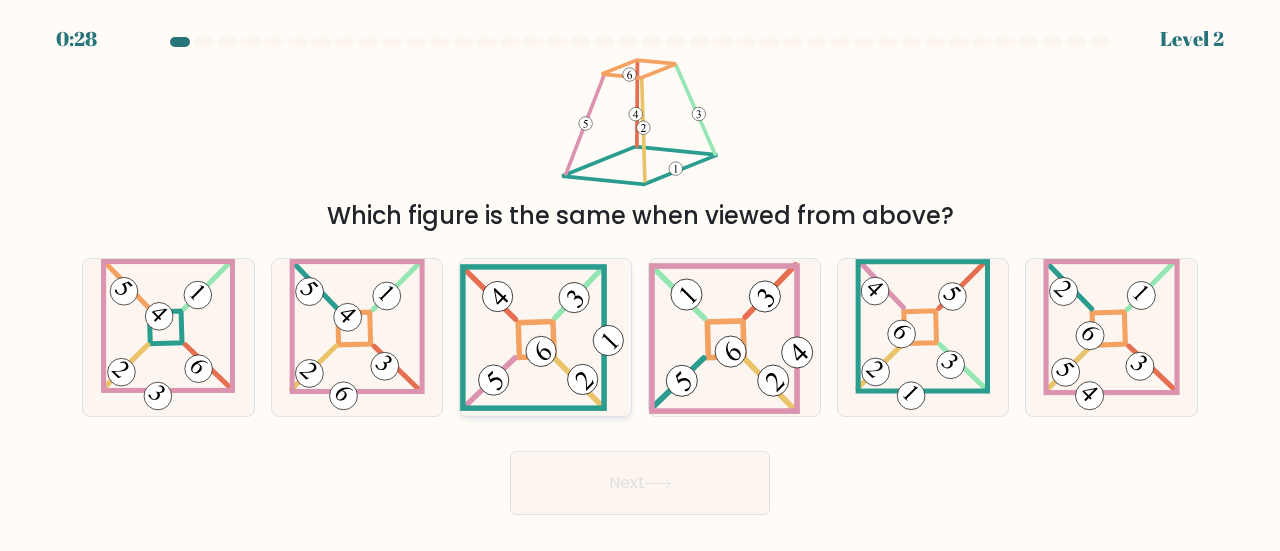 click 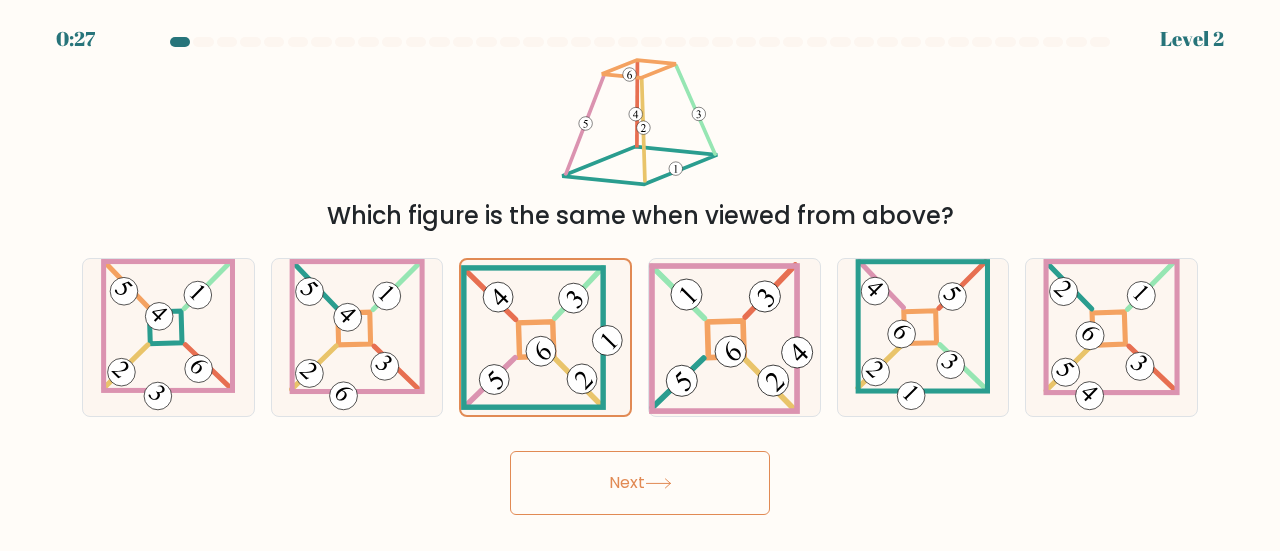 click on "Next" at bounding box center (640, 483) 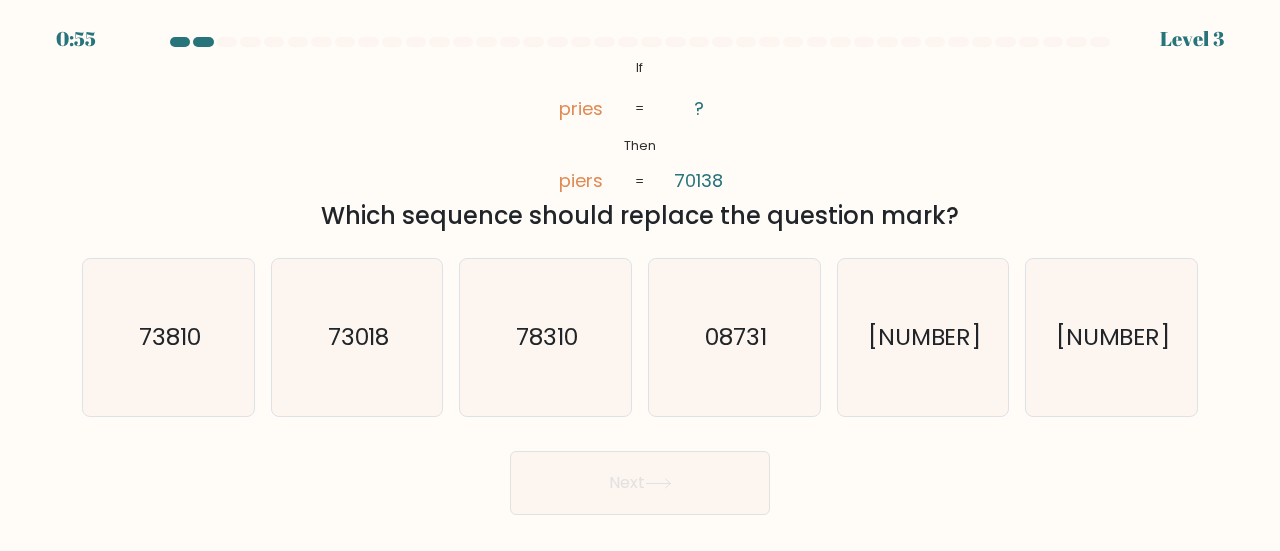 type 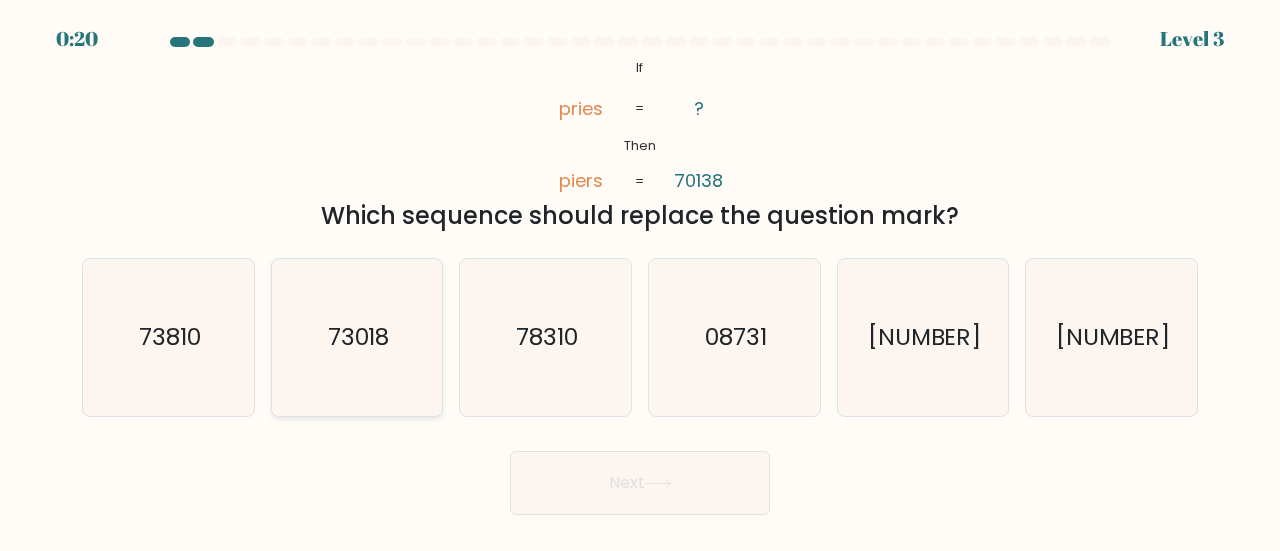 click on "73018" 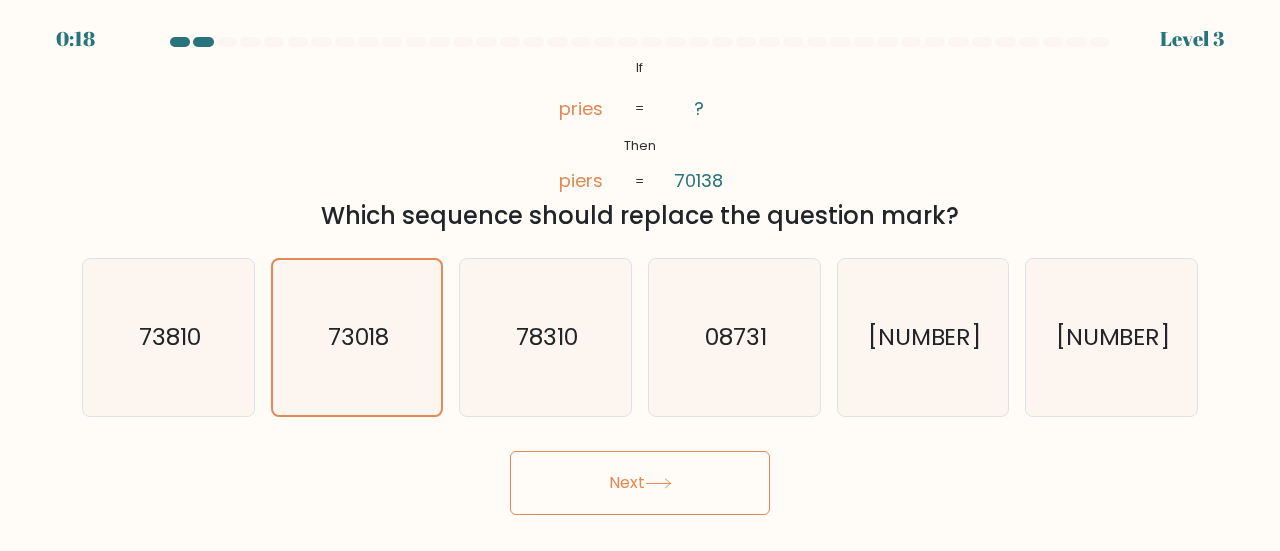 click on "Next" at bounding box center [640, 483] 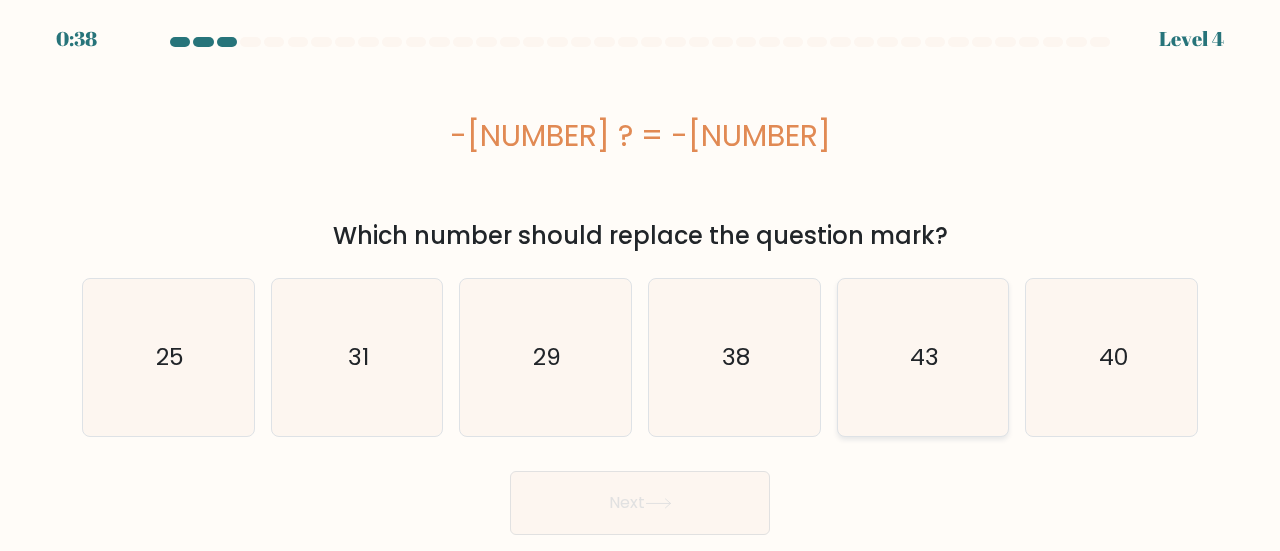 click on "43" 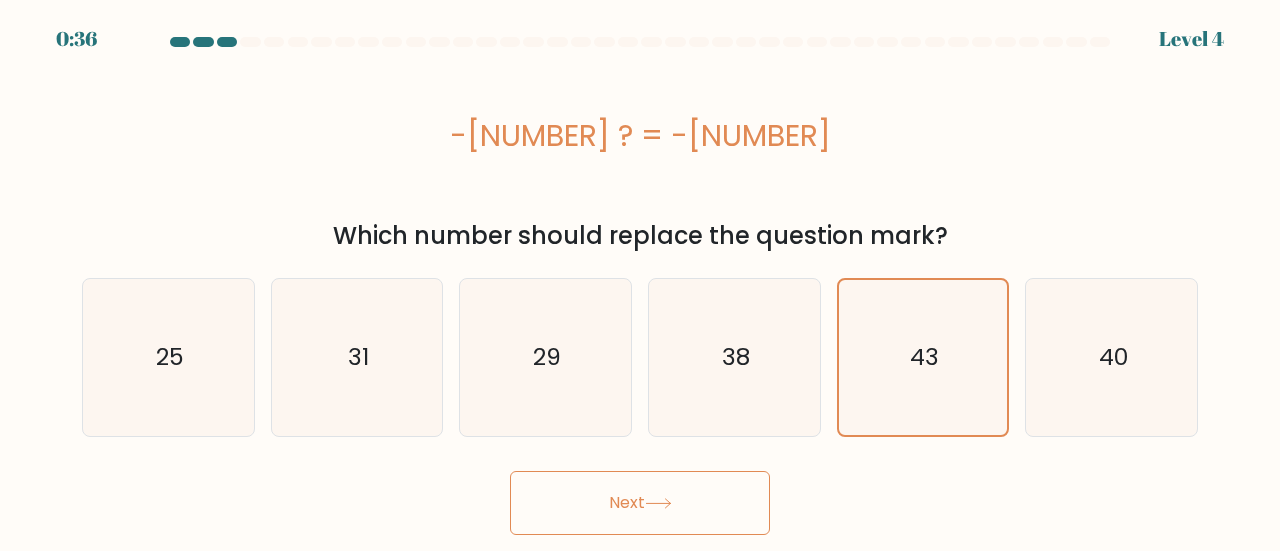 click on "Next" at bounding box center [640, 503] 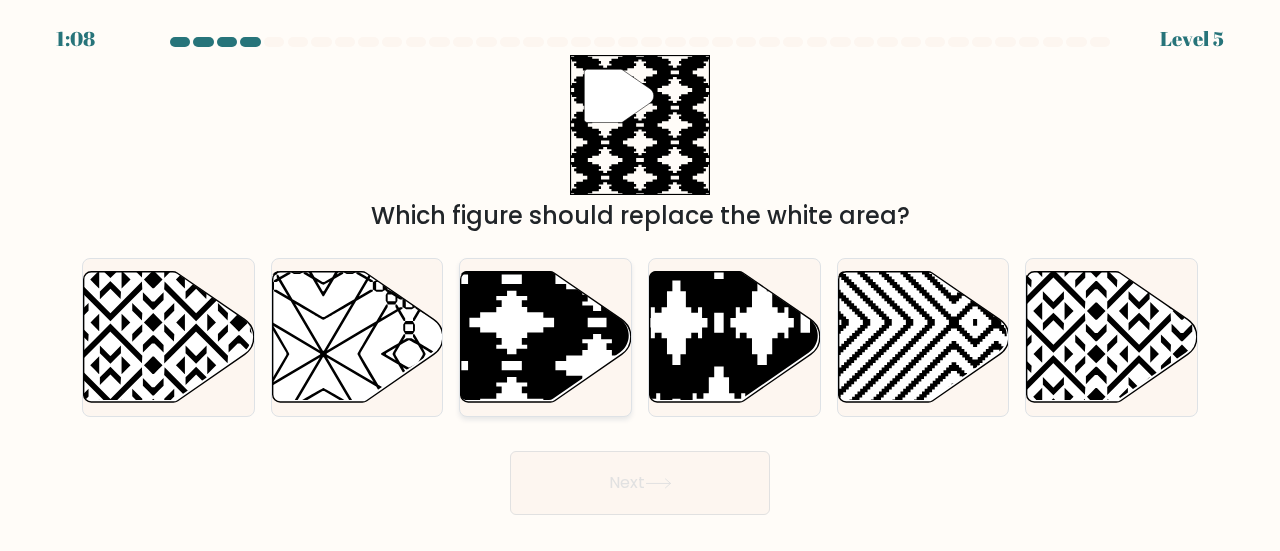click 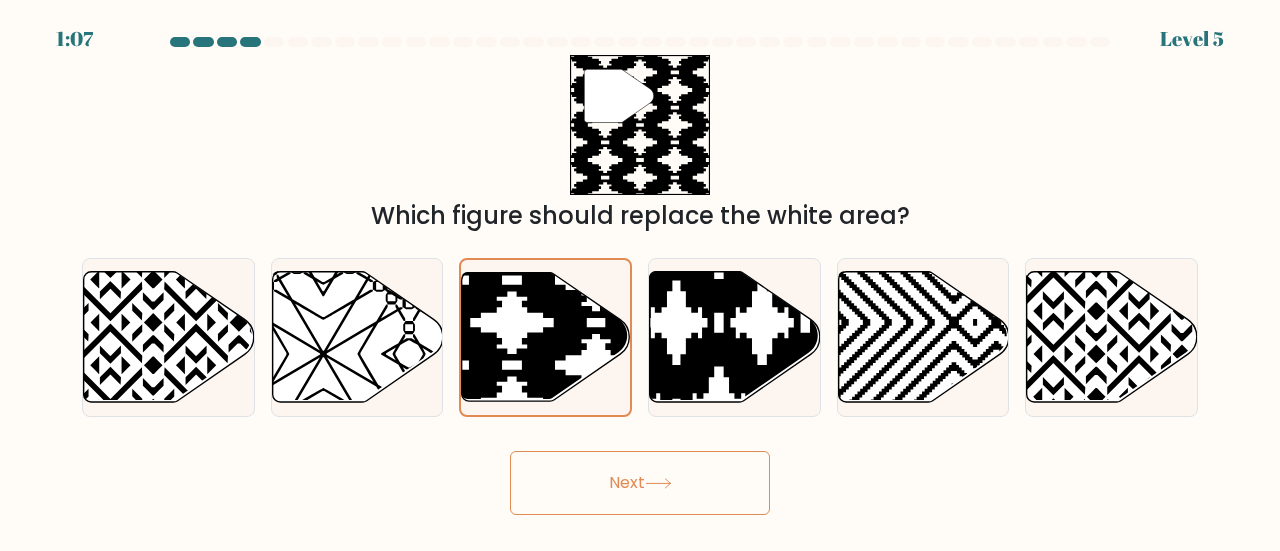 click on "Next" at bounding box center [640, 483] 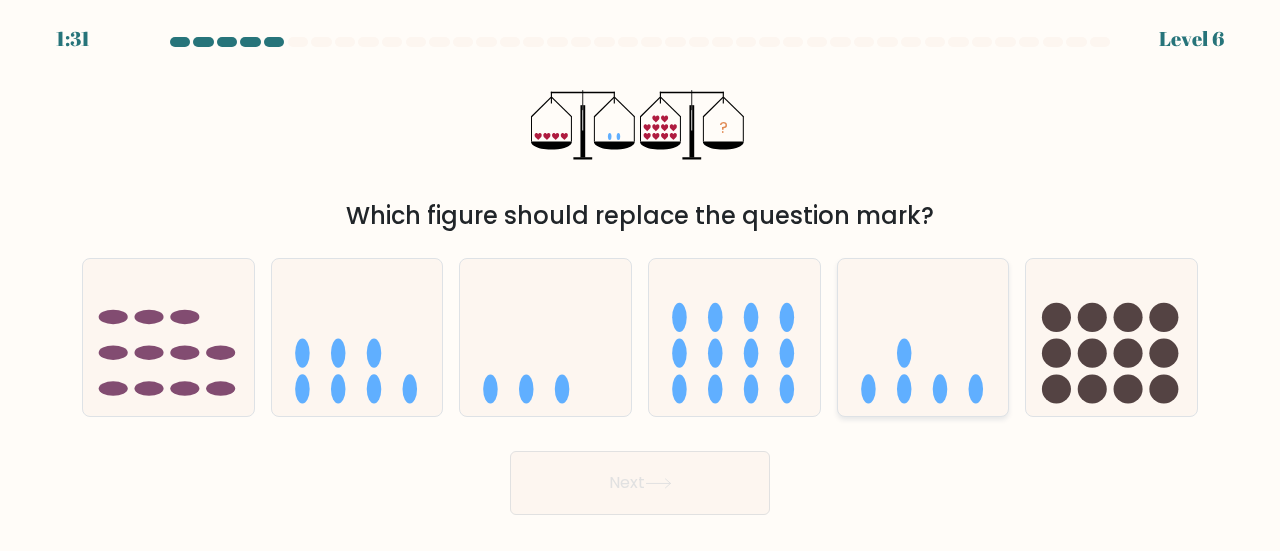 click 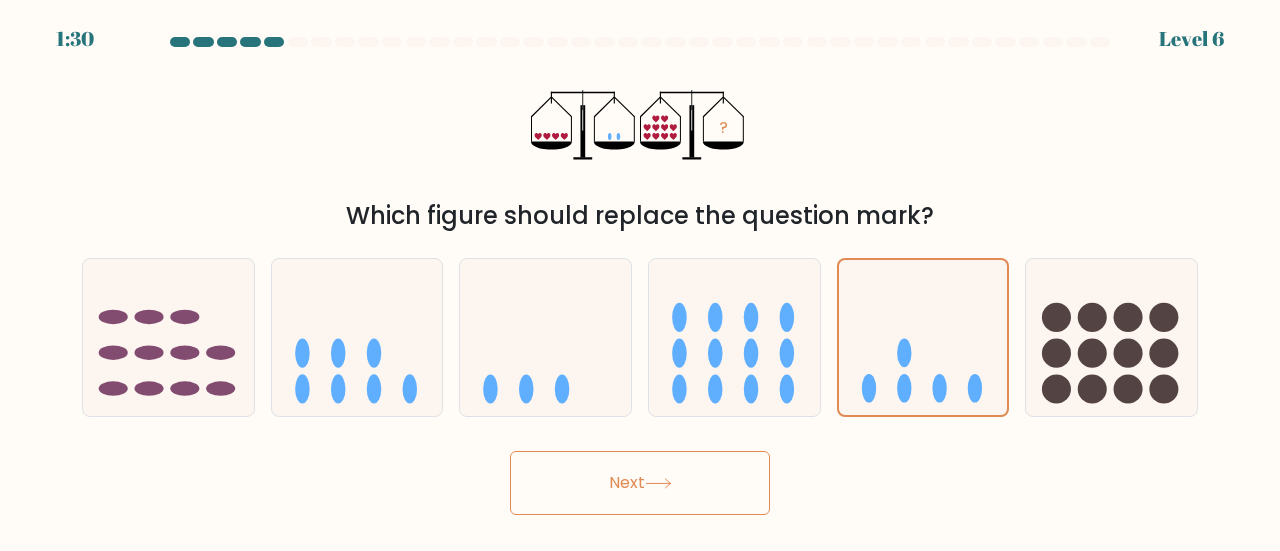 click on "Next" at bounding box center [640, 483] 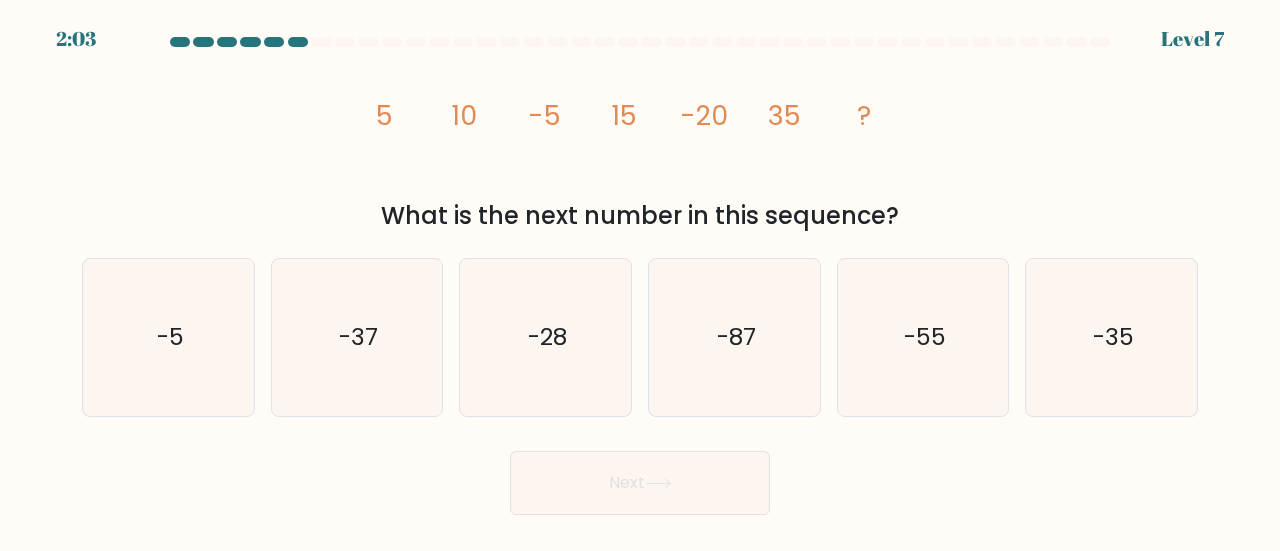 click on "-20" 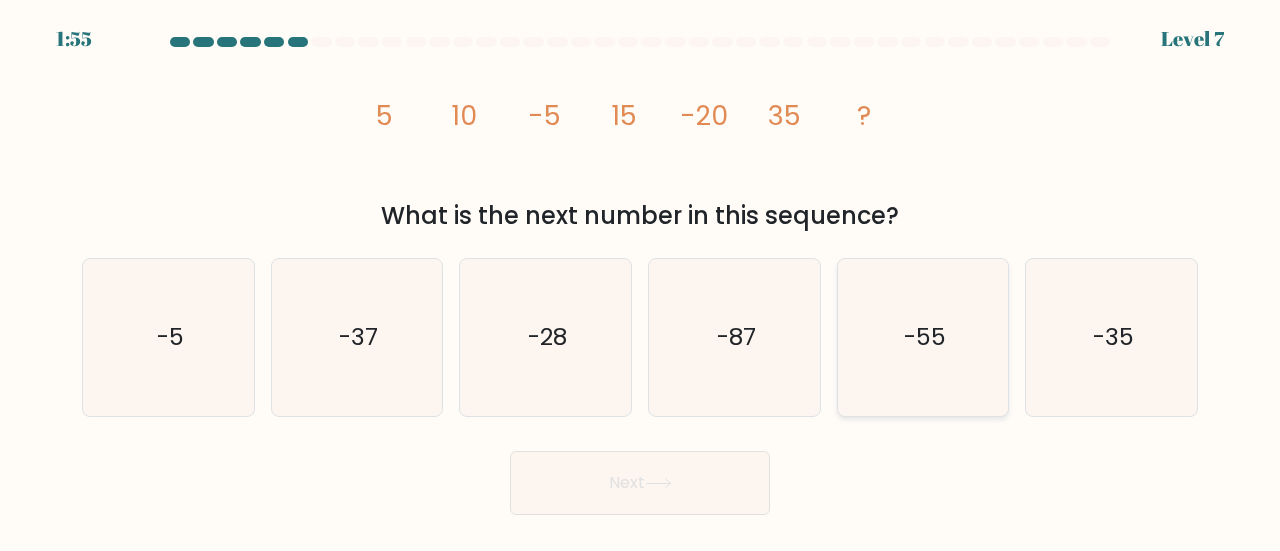 click on "-55" 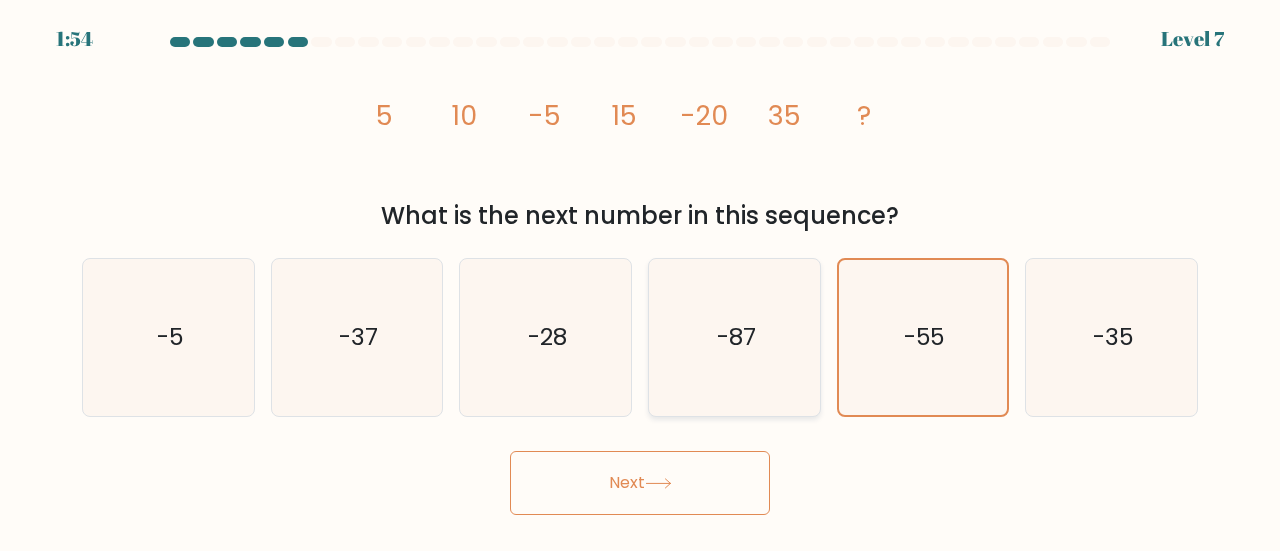 click on "-87" 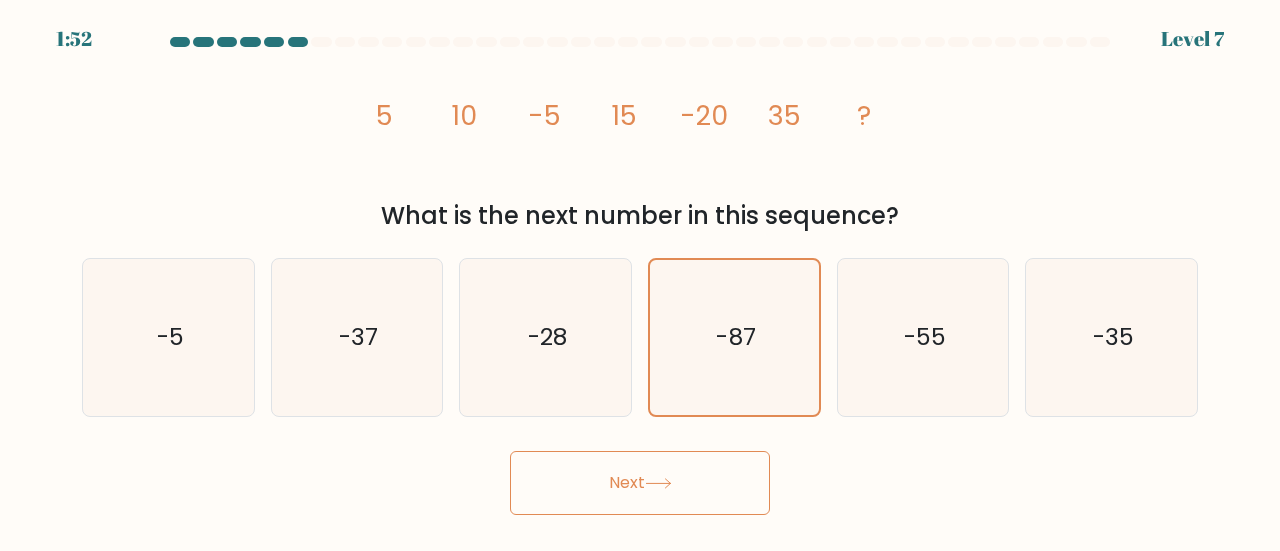 click on "Next" at bounding box center (640, 478) 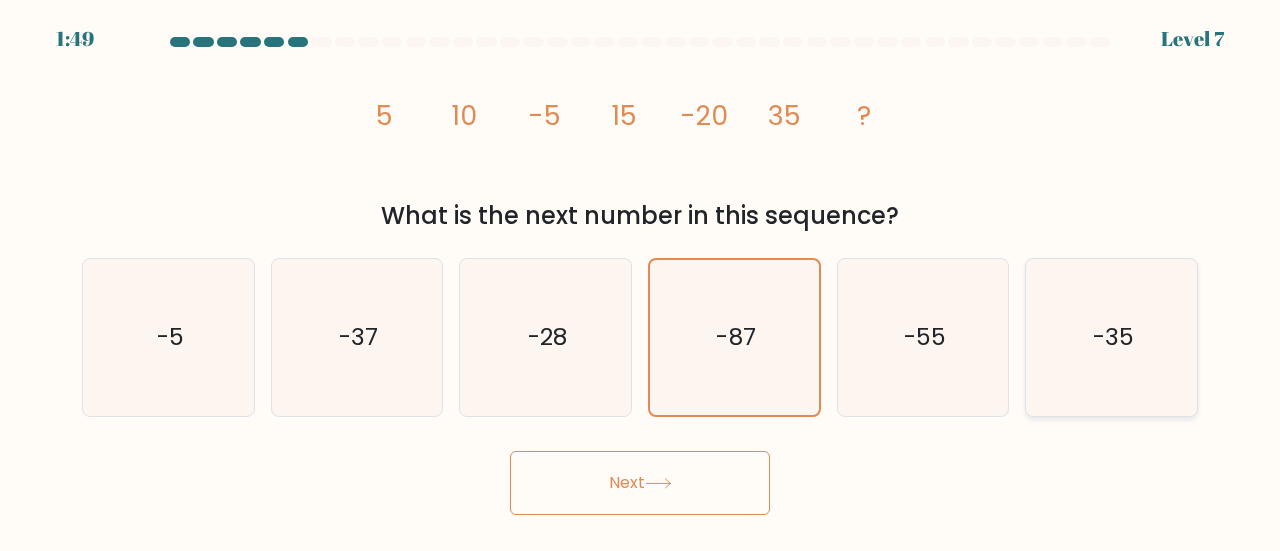 click on "-35" 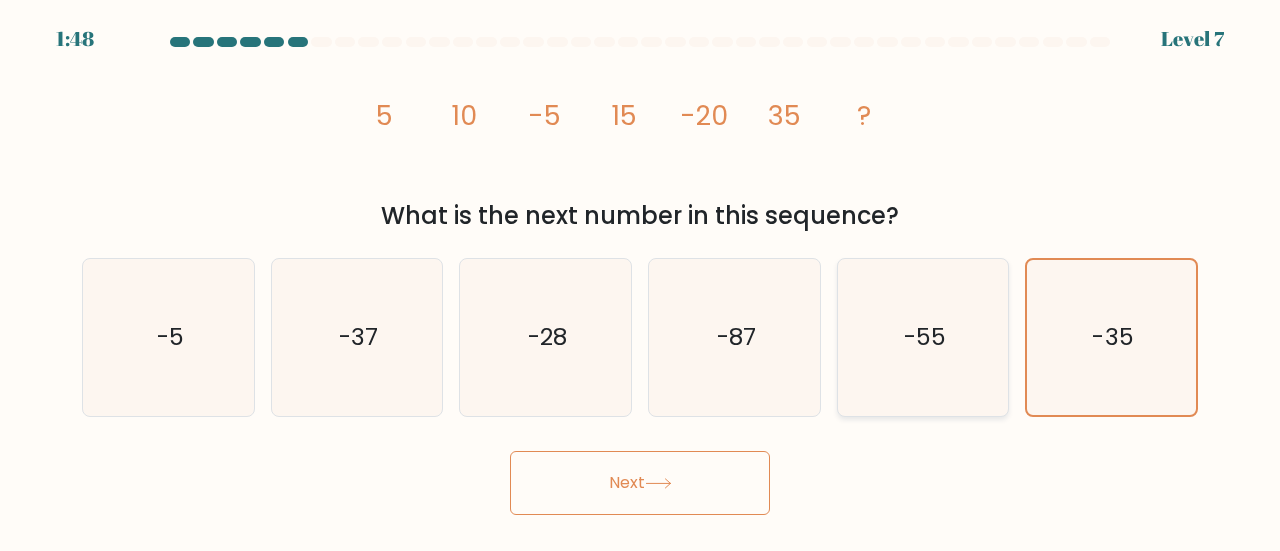 click on "-55" 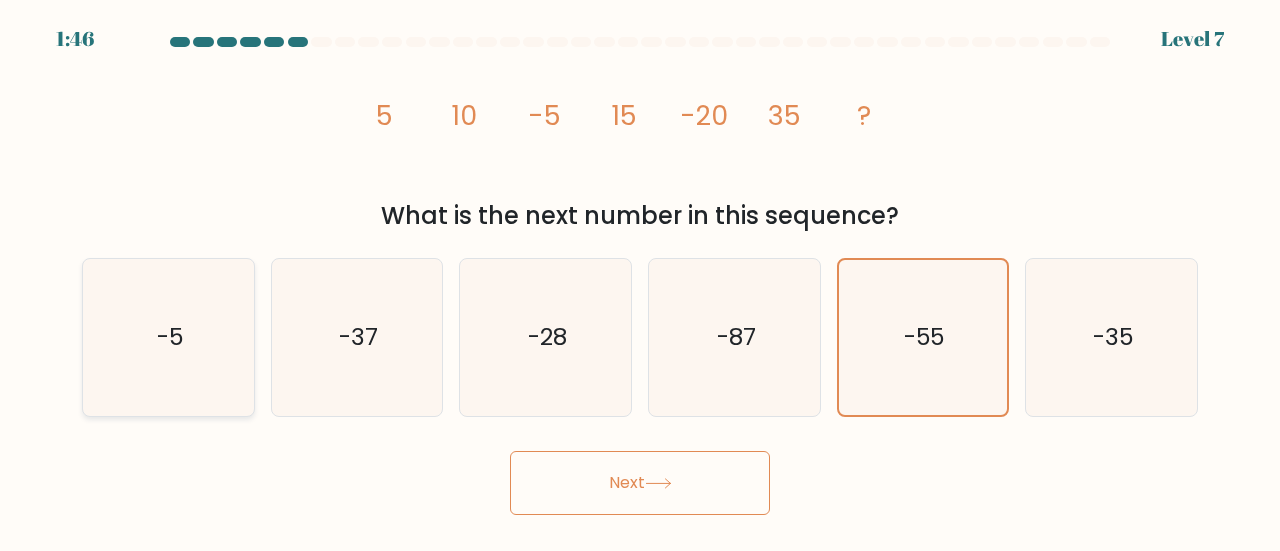 click on "-5" 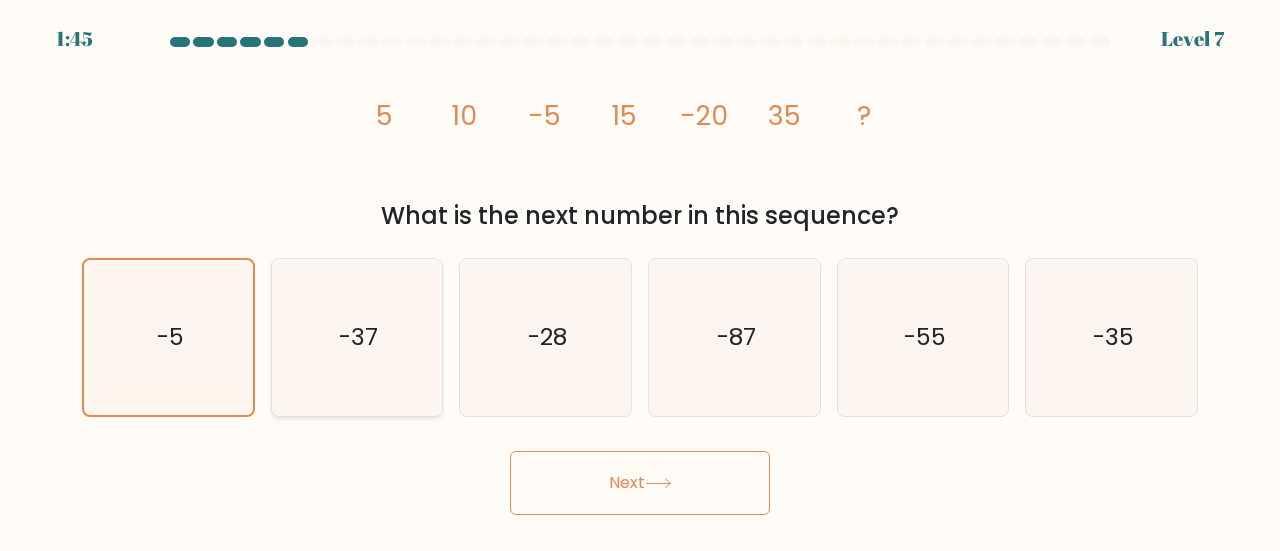 click on "-37" 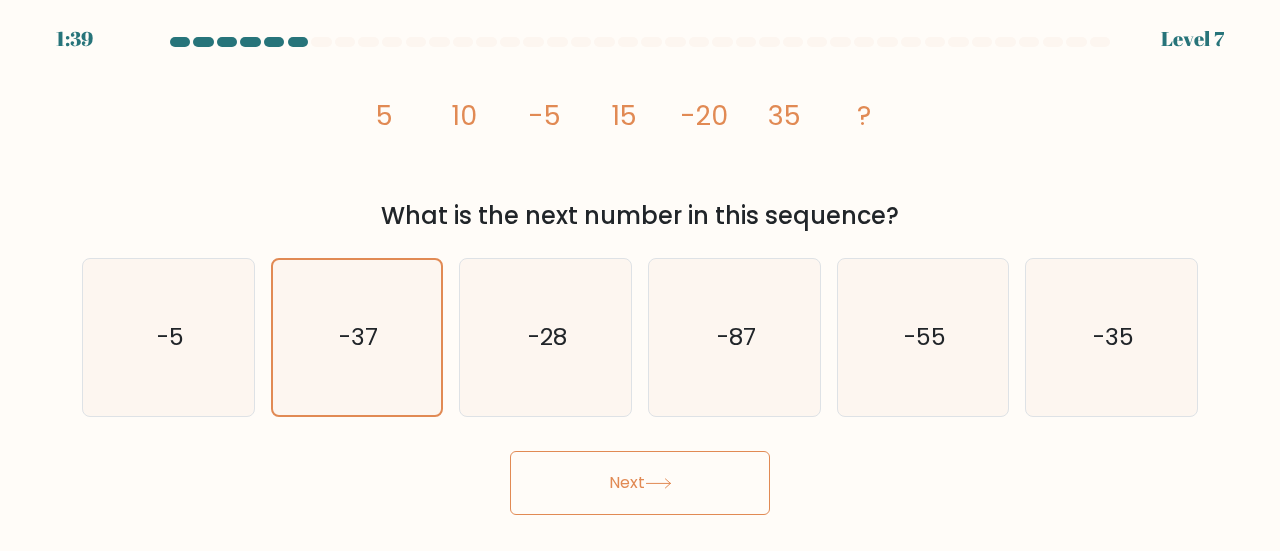 click on "35" 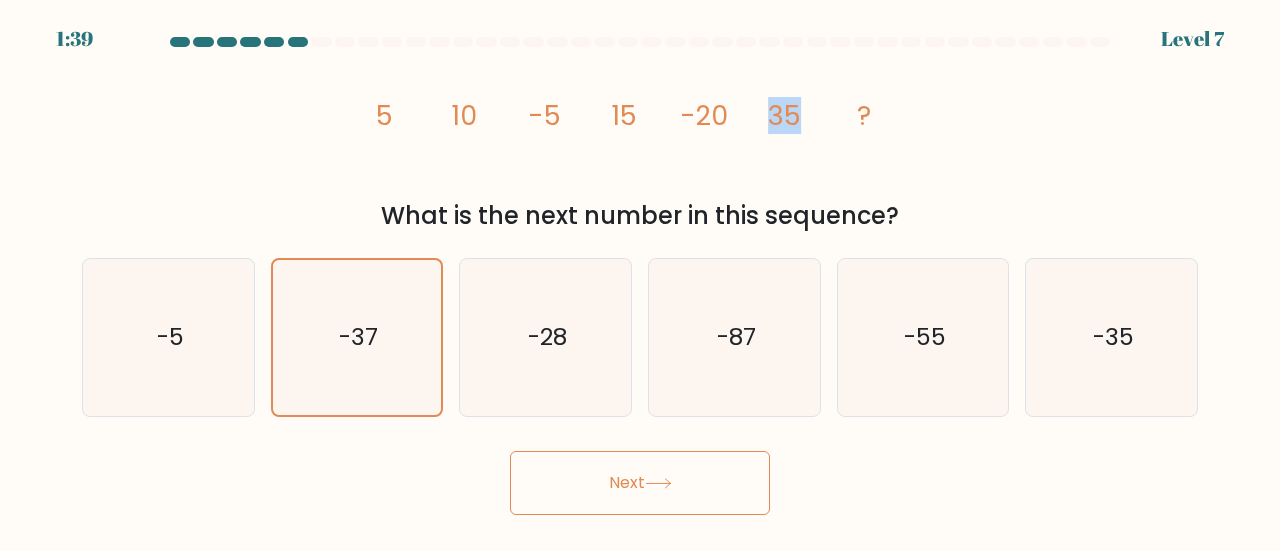 click on "35" 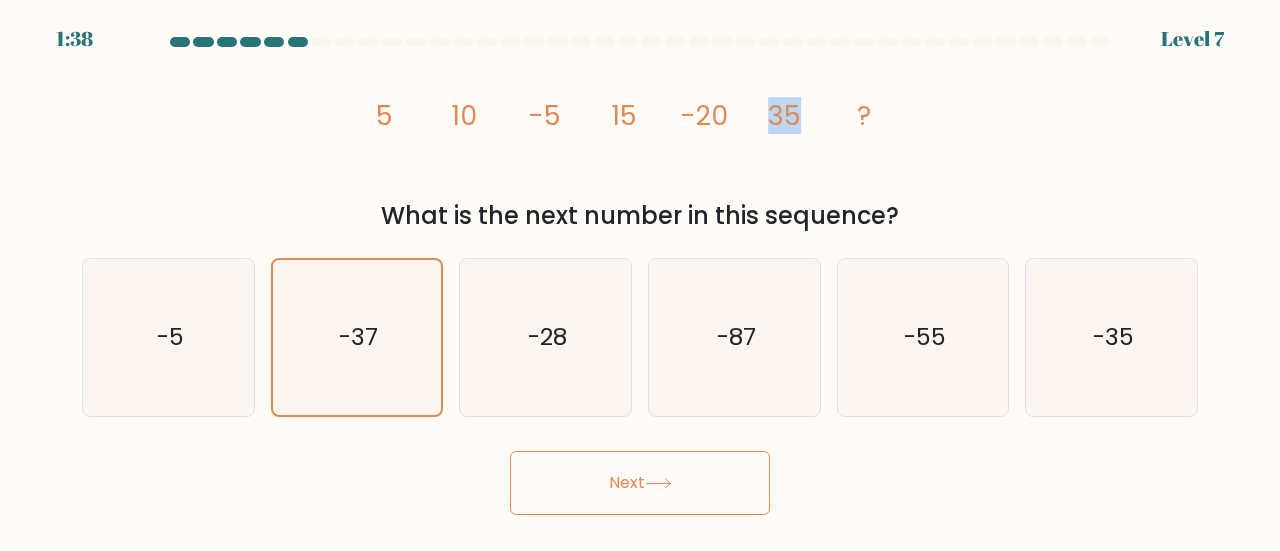 click on "35" 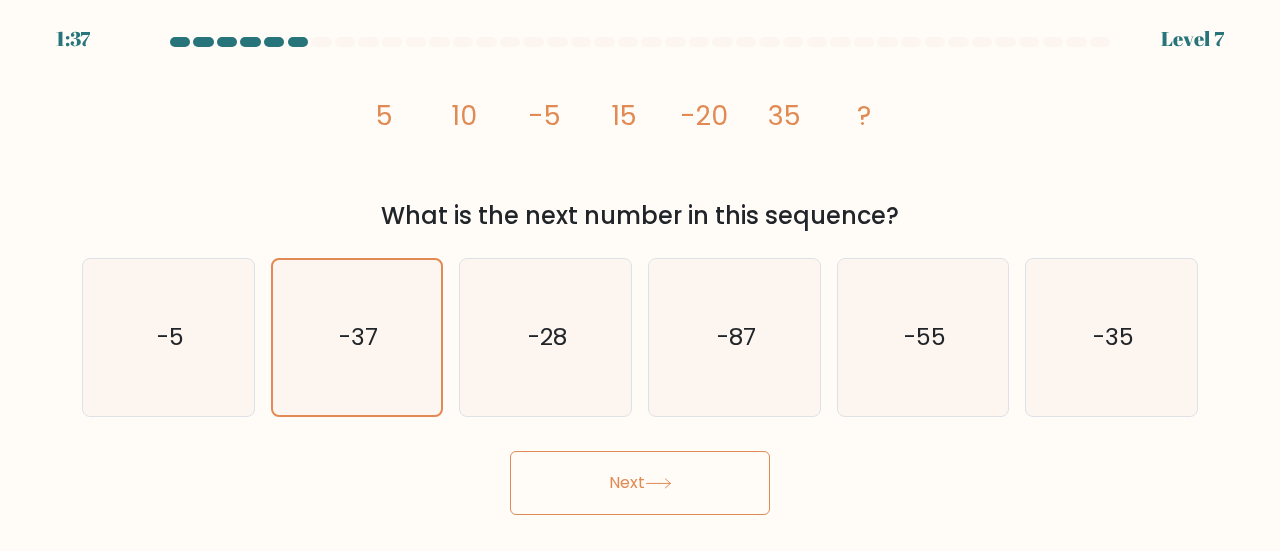 click on "image/svg+xml 5 [NUMBER] [NUMBER] [NUMBER] [NUMBER] ?" 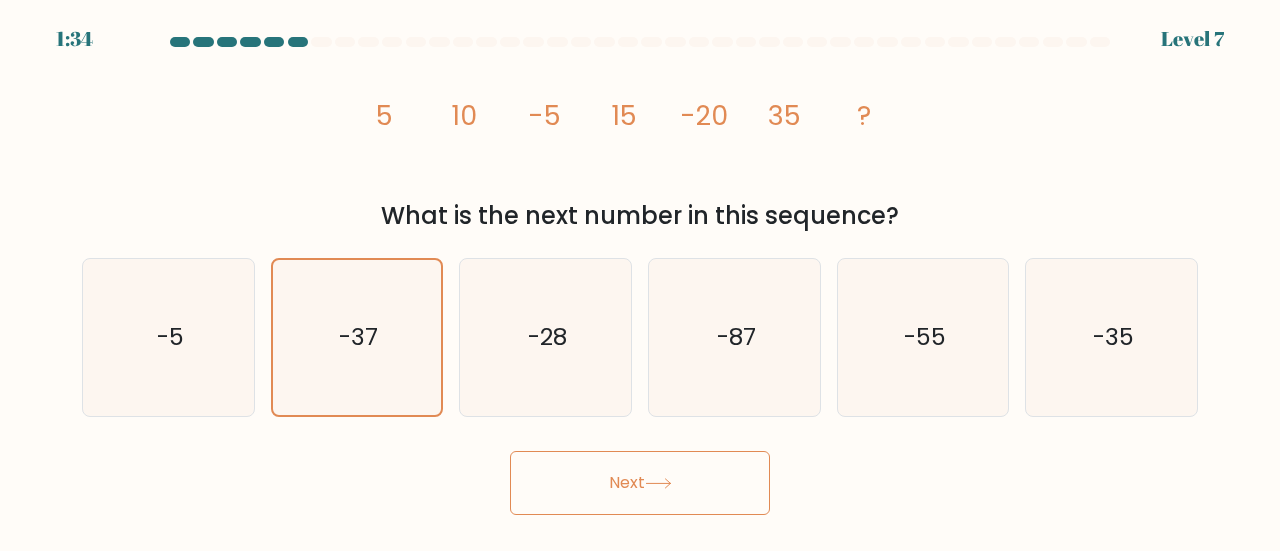 click on "image/svg+xml 5 [NUMBER] [NUMBER] [NUMBER] [NUMBER] ?" 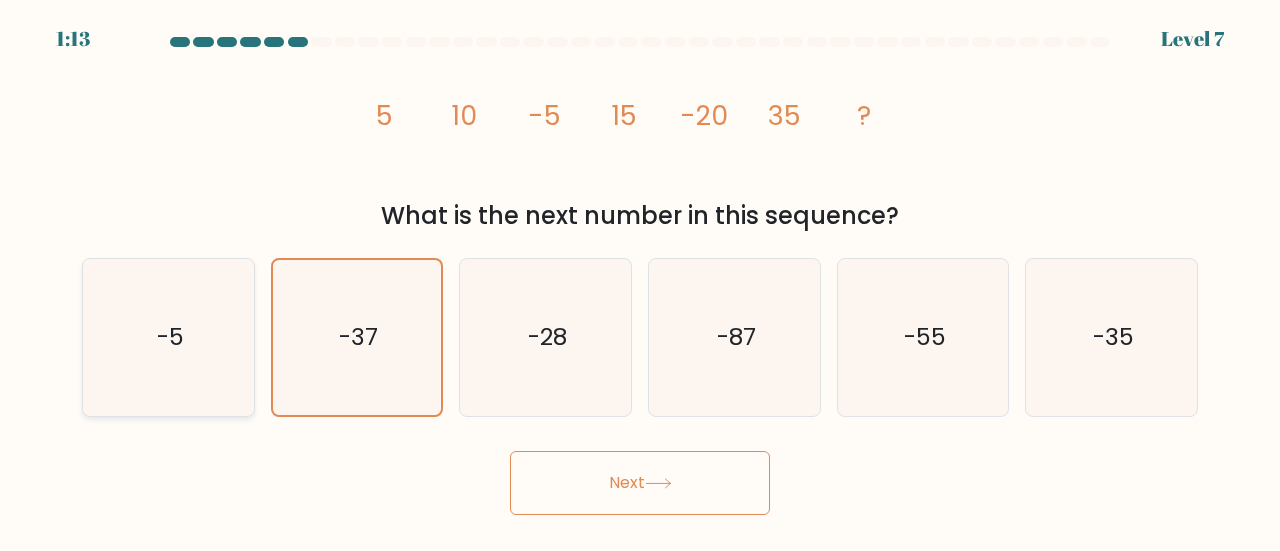 click on "-5" 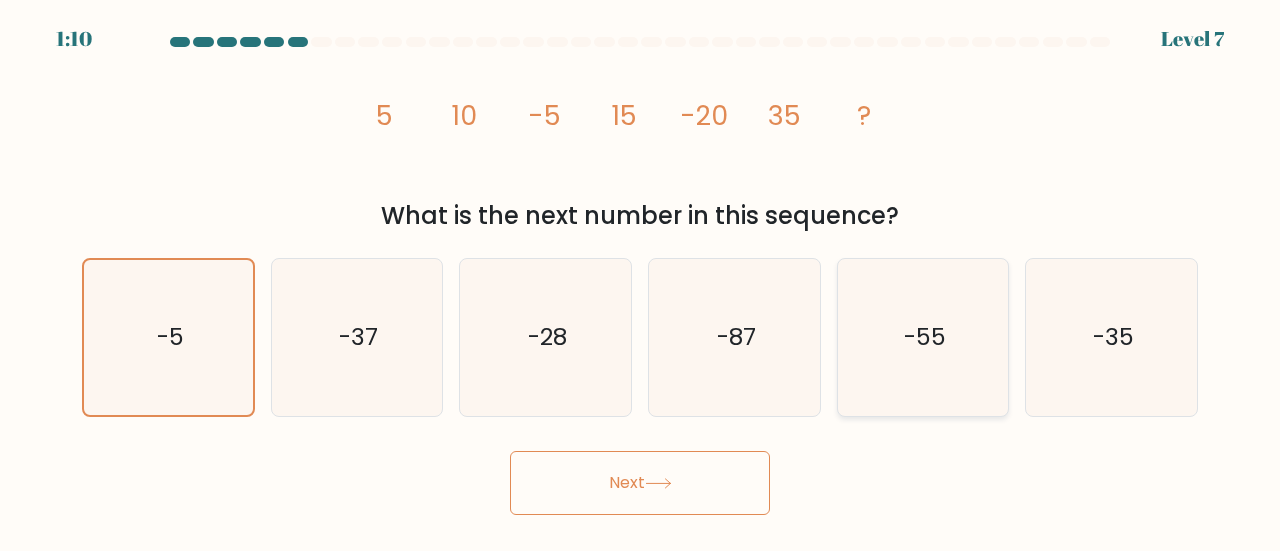 click on "-55" 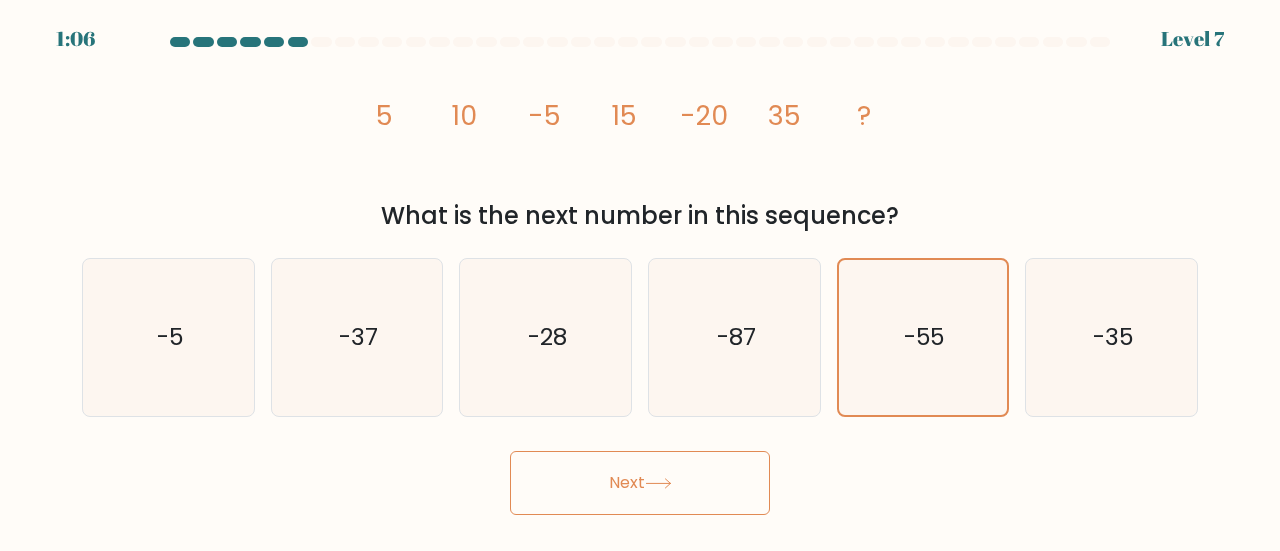 click on "Next" at bounding box center (640, 483) 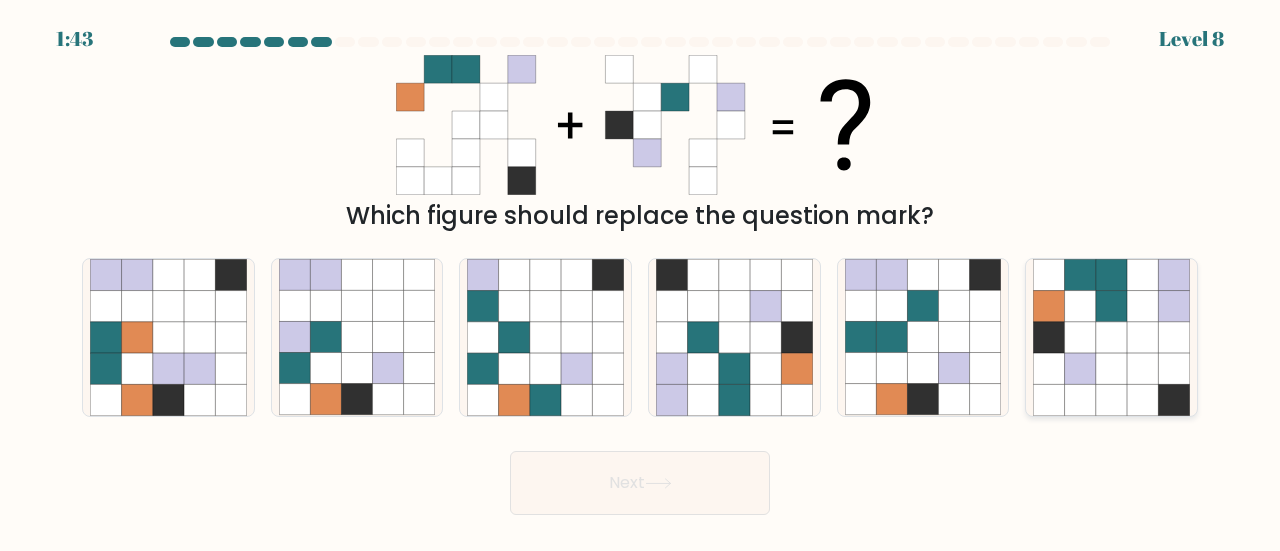click 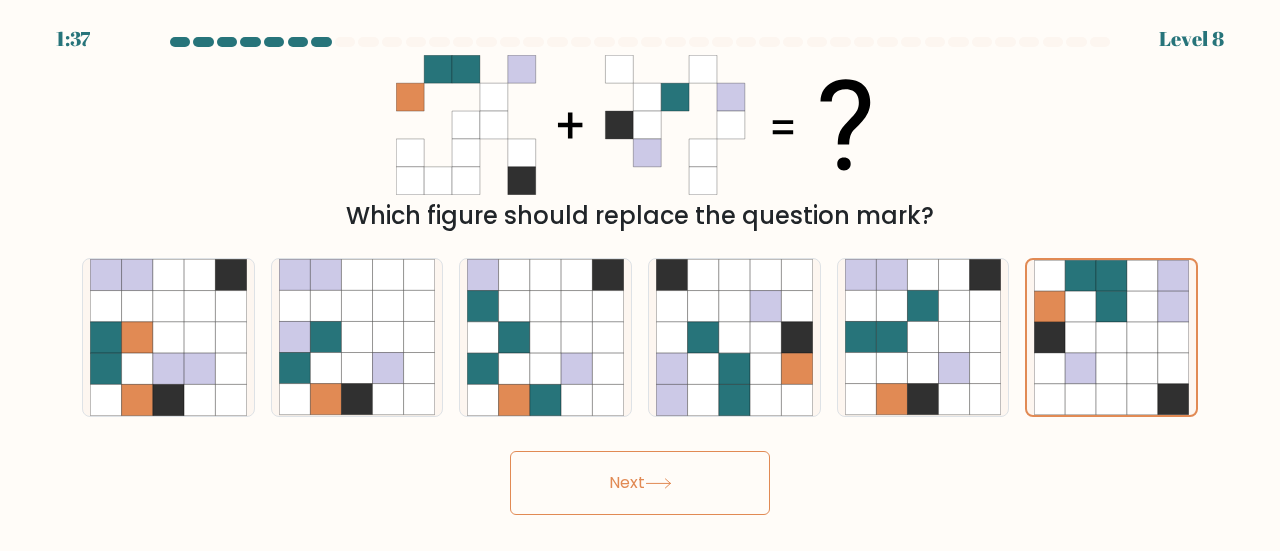 click on "Next" at bounding box center [640, 483] 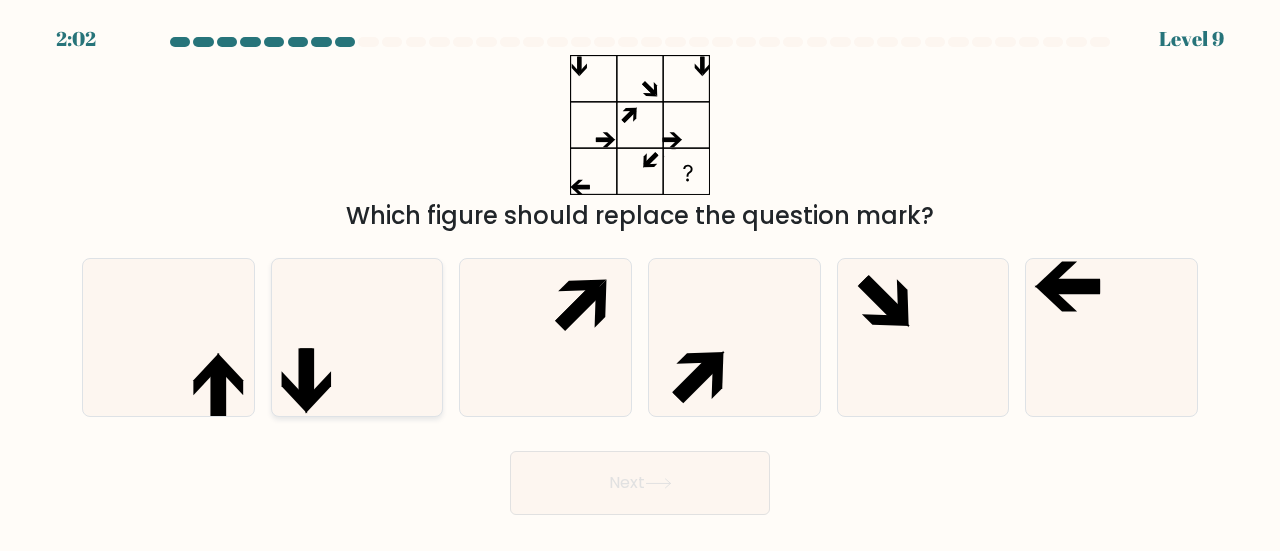 click 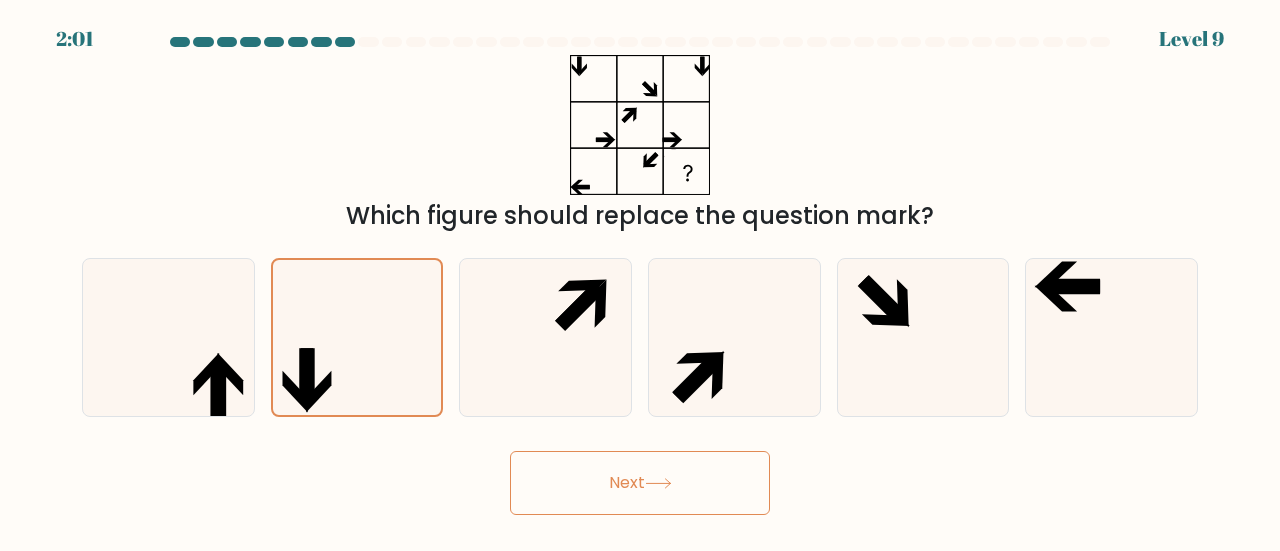 click on "Next" at bounding box center (640, 483) 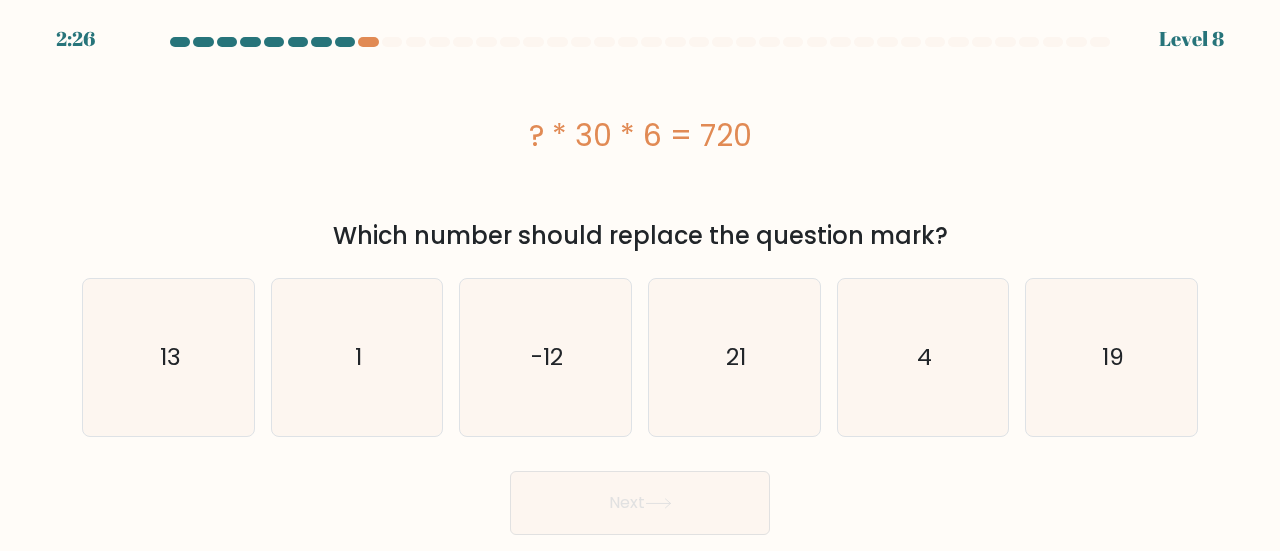 type 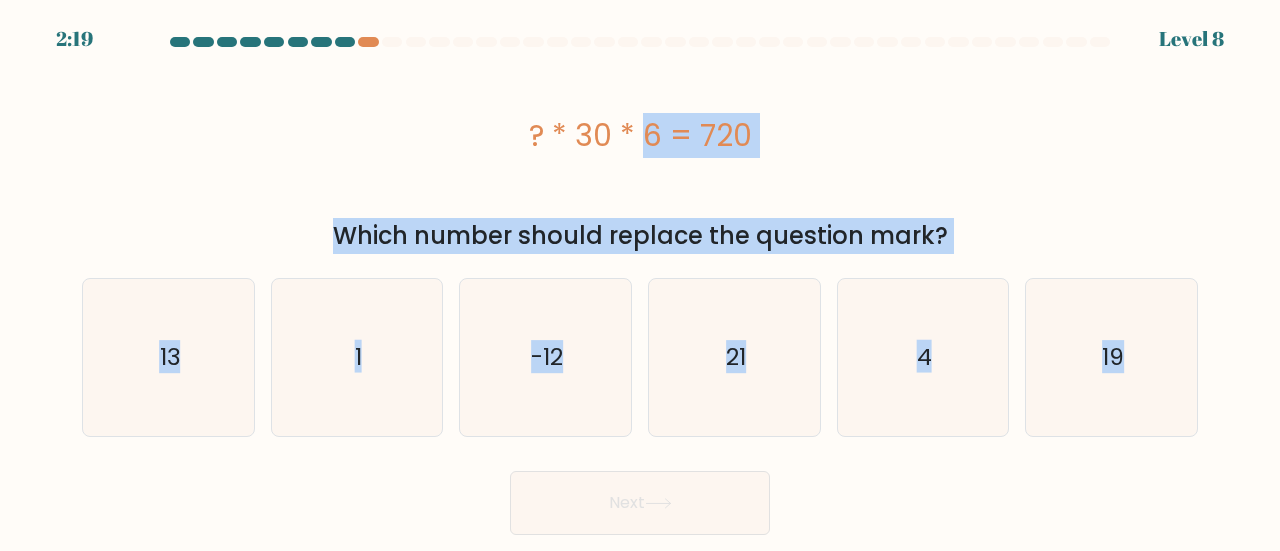 drag, startPoint x: 45, startPoint y: 99, endPoint x: 23, endPoint y: 454, distance: 355.68103 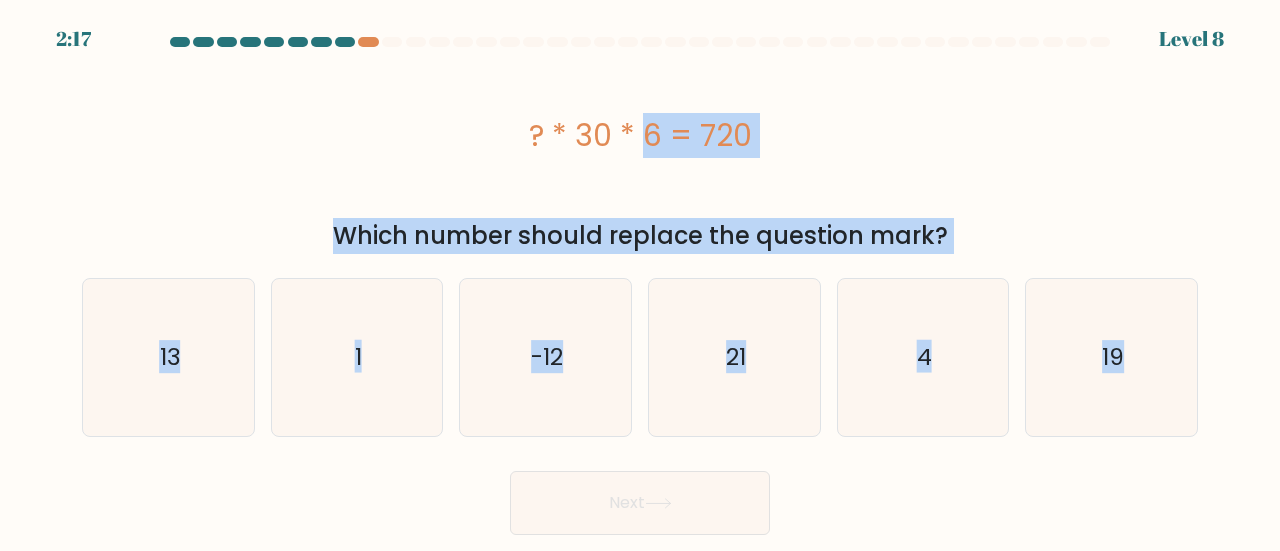 drag, startPoint x: 362, startPoint y: 7, endPoint x: 445, endPoint y: 169, distance: 182.02472 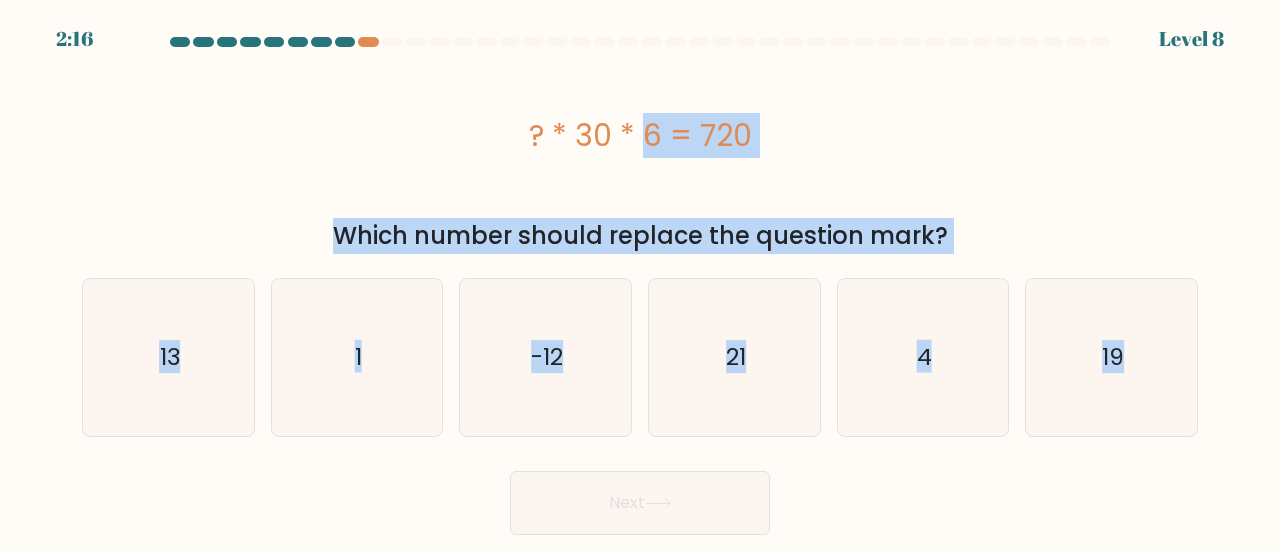 copy on "? * [NUMBER] * [NUMBER] = [NUMBER]
Which number should replace the question mark?
a.
[NUMBER]
b.
[NUMBER]
c.
[NUMBER]
d.
[NUMBER]
e.
[NUMBER]
f.
[NUMBER]" 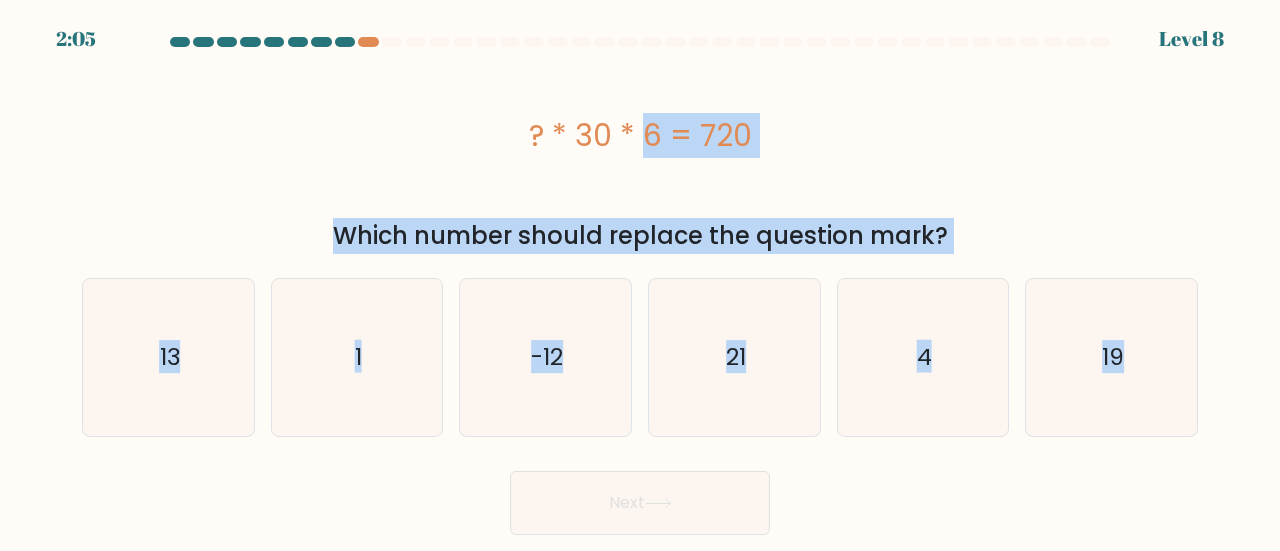 click on "? * 30 * 6 = 720" at bounding box center (640, 135) 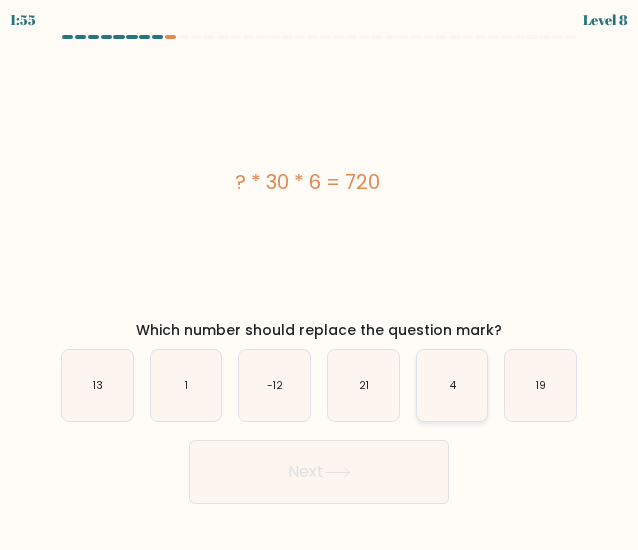 click on "4" 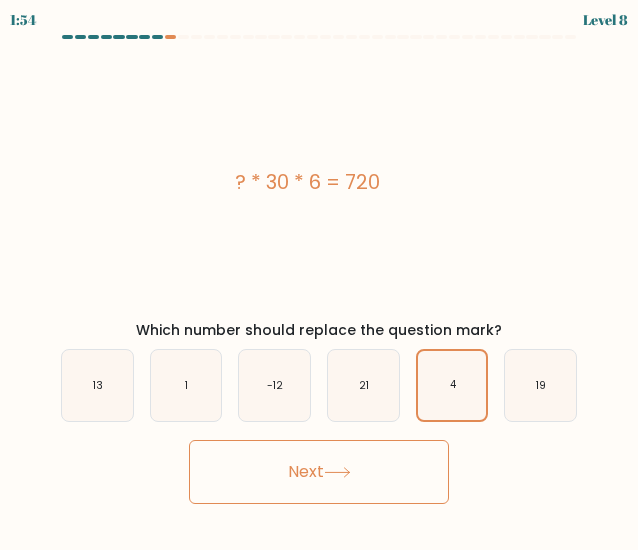 click on "Next" at bounding box center [319, 472] 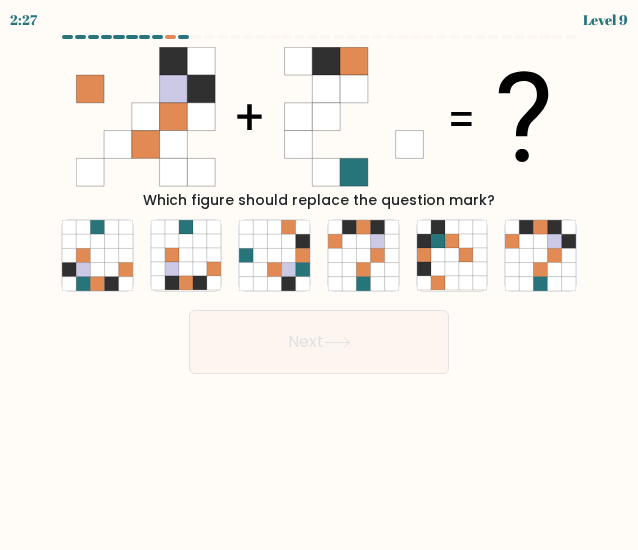 click on "d." at bounding box center [363, 255] 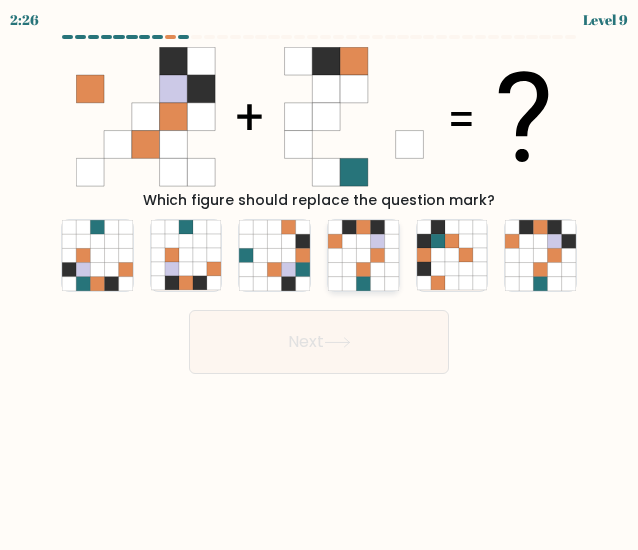 click 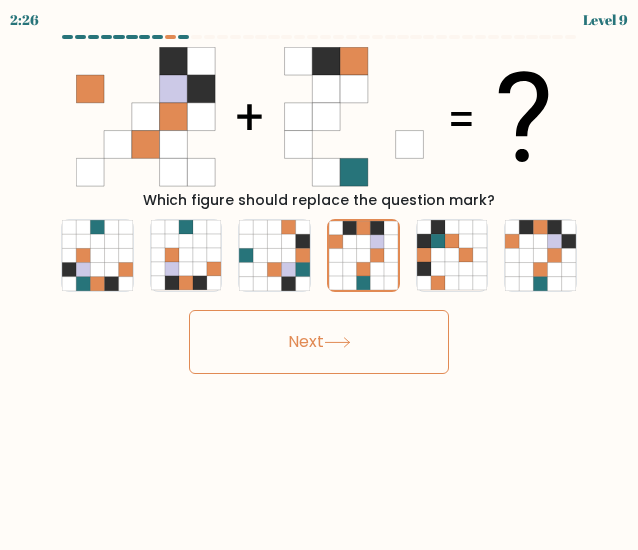 click on "Next" at bounding box center [319, 342] 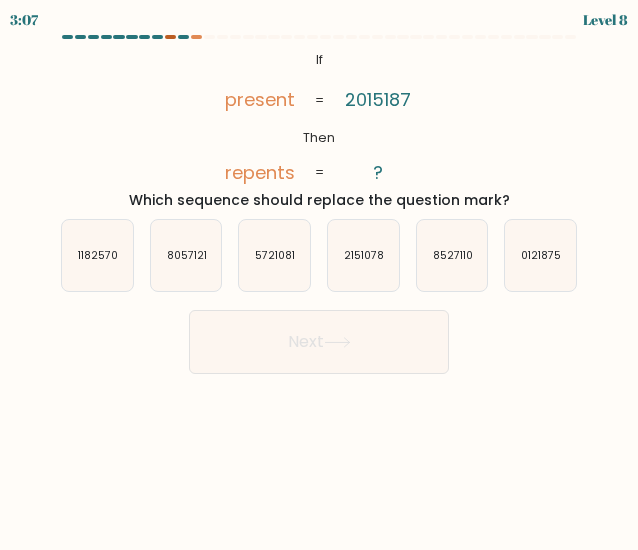 click at bounding box center (170, 37) 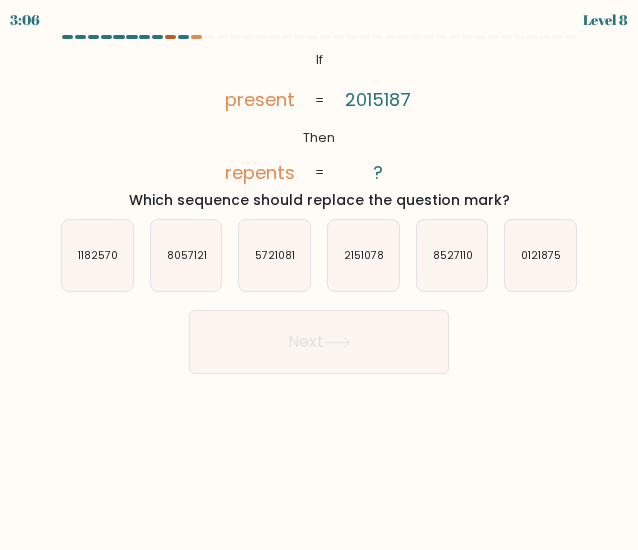 click at bounding box center (170, 37) 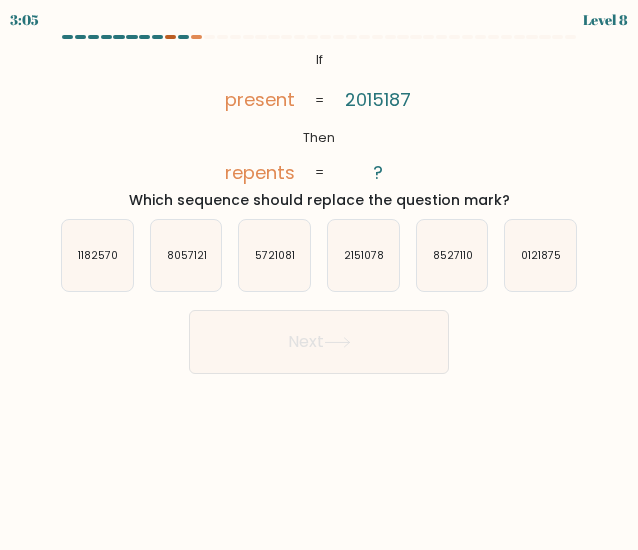 click at bounding box center [170, 37] 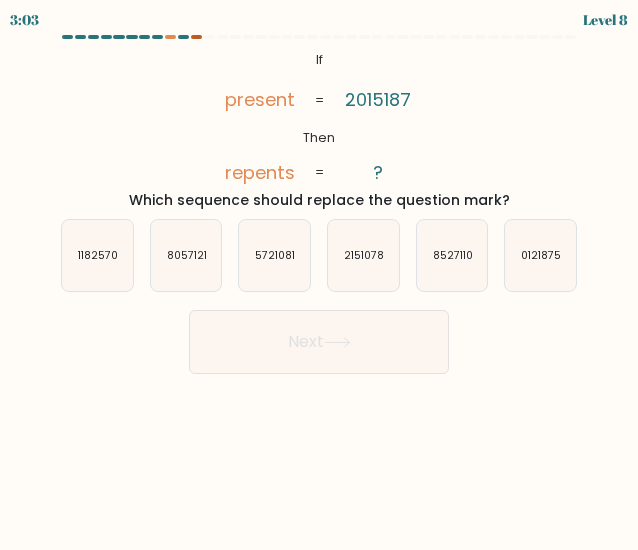 click at bounding box center (196, 37) 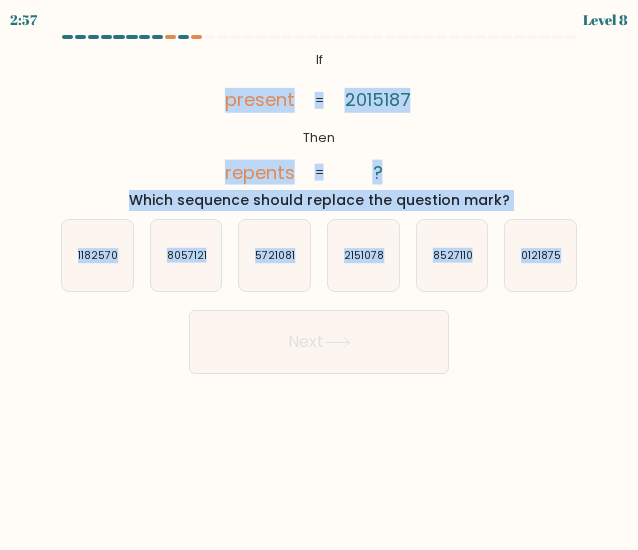 drag, startPoint x: 34, startPoint y: 51, endPoint x: 460, endPoint y: 334, distance: 511.43427 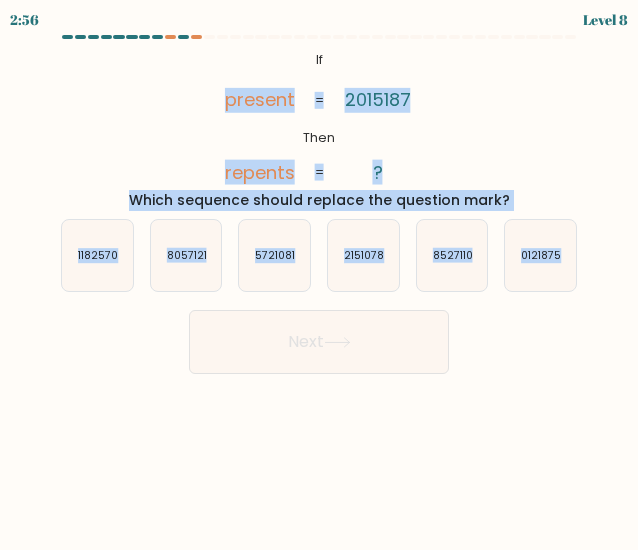 copy on "present repents [NUMBER] ? = = Which sequence should replace the question mark? a. [NUMBER] b. [NUMBER] c. [NUMBER] d. [NUMBER] e. [NUMBER] f. [NUMBER]" 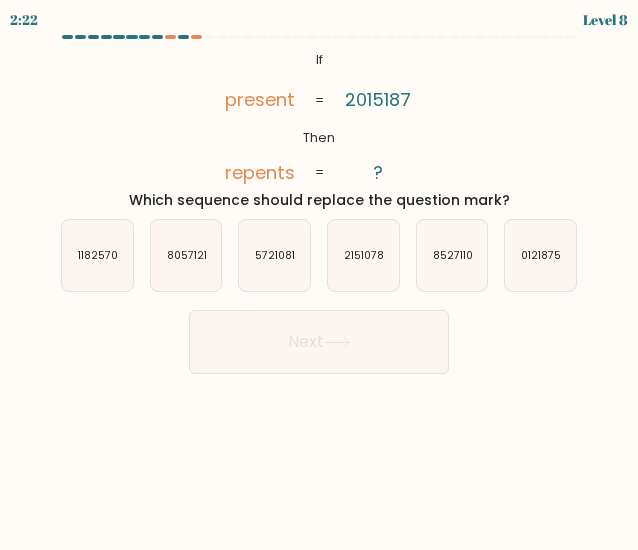 click on "If" at bounding box center [319, 275] 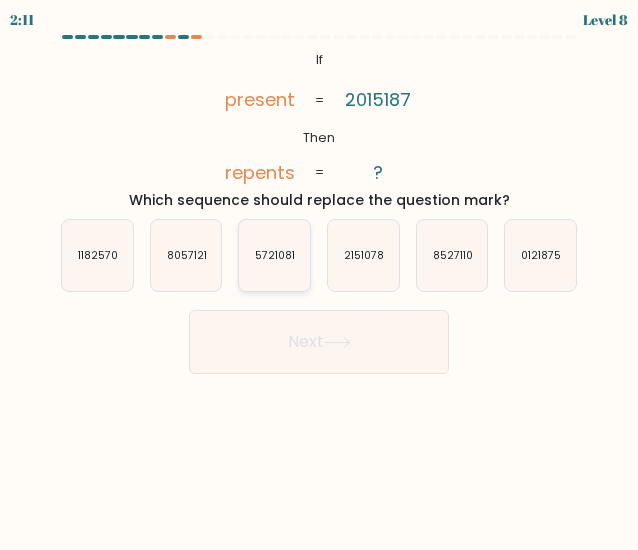 click on "5721081" 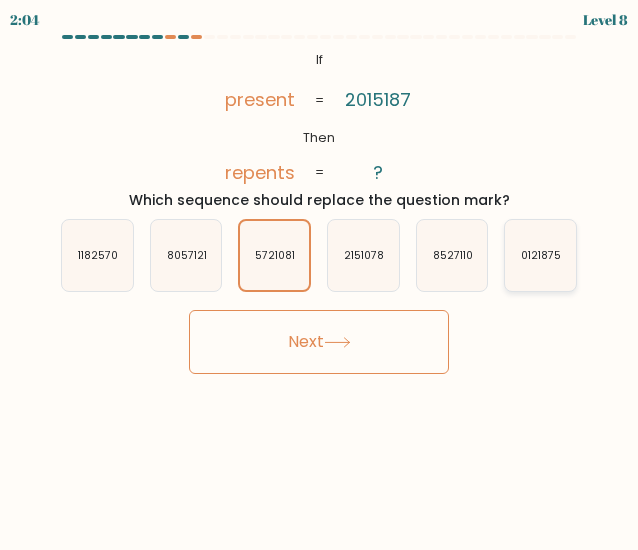 click on "0121875" 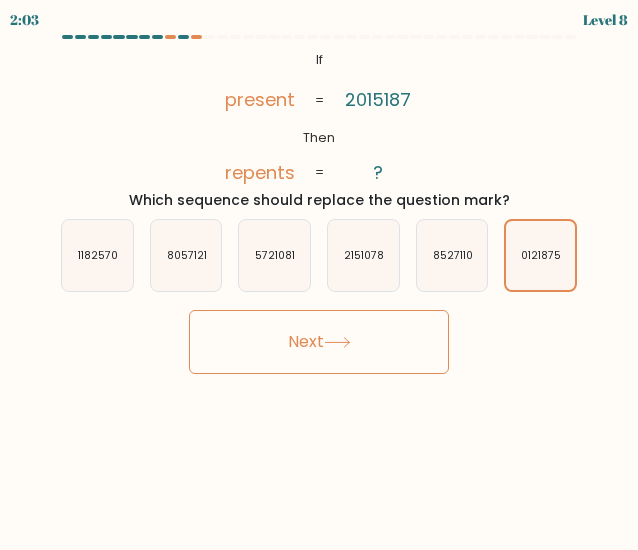 click on "Next" at bounding box center (319, 342) 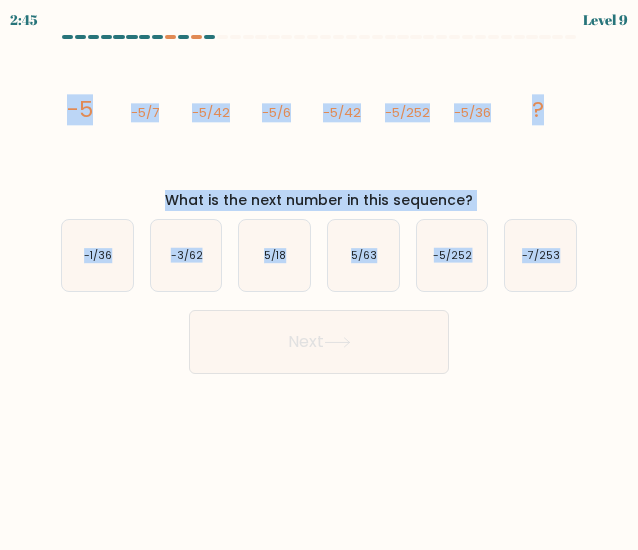 drag, startPoint x: 28, startPoint y: 98, endPoint x: 610, endPoint y: 321, distance: 623.25995 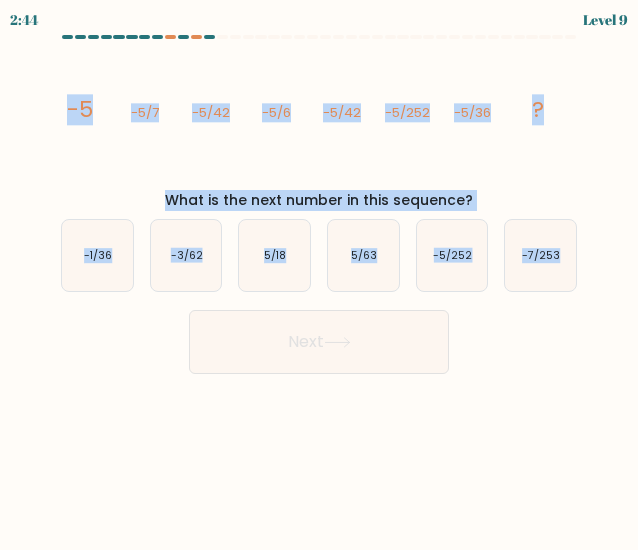 copy on "-5 -5/7 -5/42 -5/6 -5/42 -5/252 -5/36 ? What is the next number in this sequence? a. -1/36 b. -3/62 c. 5/18 d. 5/63 e. -5/252 f. -7/253" 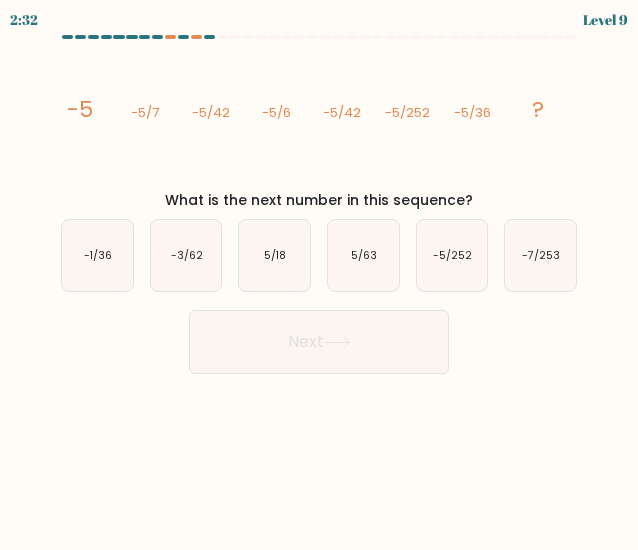 click on "[TIME] Level 9" at bounding box center (319, 275) 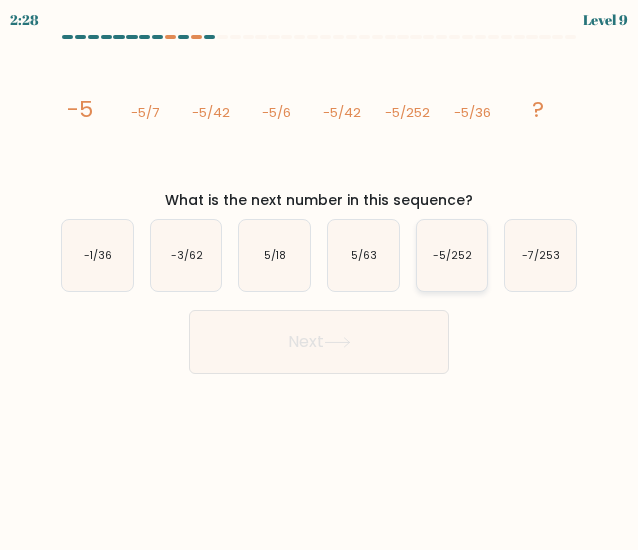 click on "-5/252" 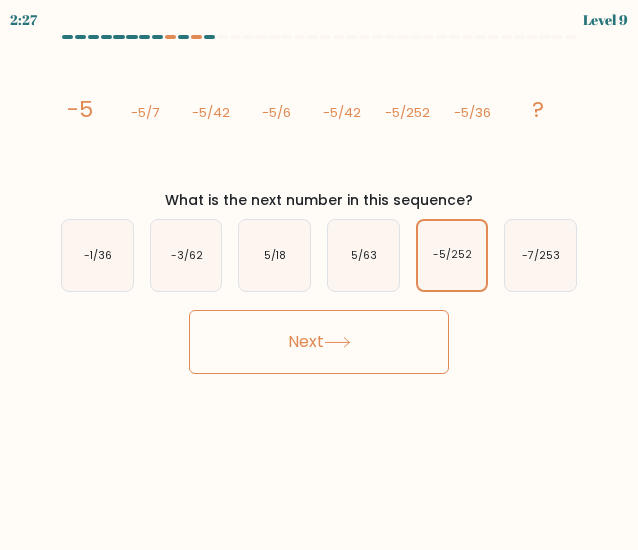 click on "Next" at bounding box center [319, 342] 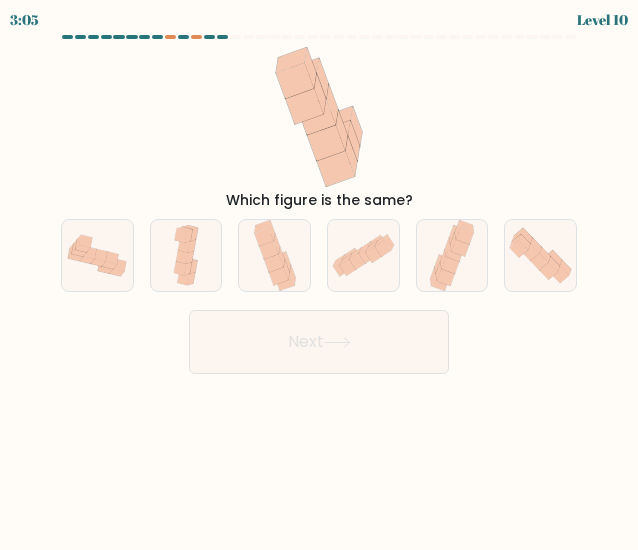 drag, startPoint x: 56, startPoint y: 53, endPoint x: 458, endPoint y: 184, distance: 422.8061 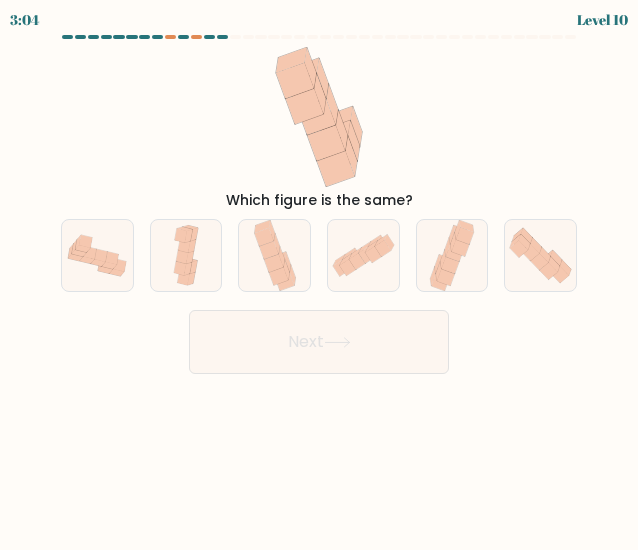 drag, startPoint x: 132, startPoint y: 109, endPoint x: 328, endPoint y: 203, distance: 217.37524 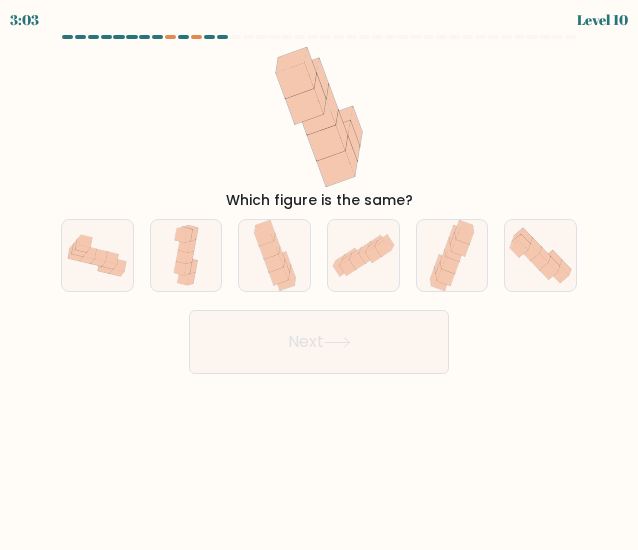 click 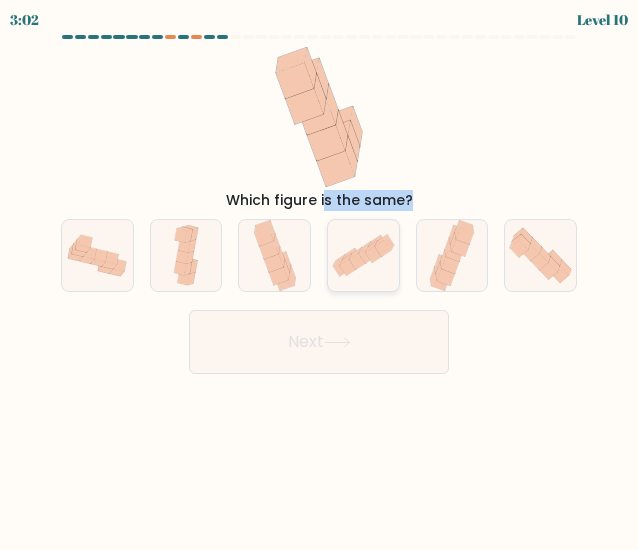 drag, startPoint x: 323, startPoint y: 66, endPoint x: 386, endPoint y: 257, distance: 201.12186 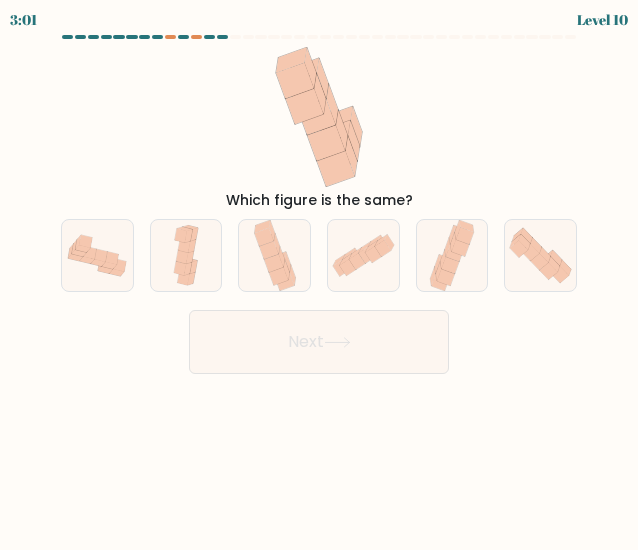 click on "3:01
Level 10" at bounding box center [319, 17] 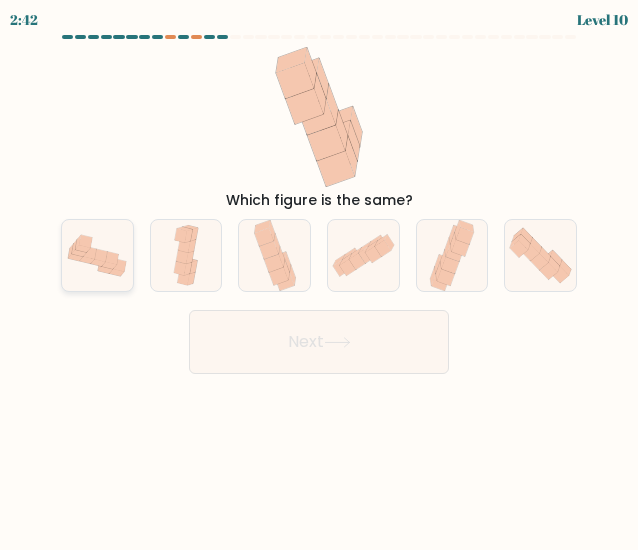 click 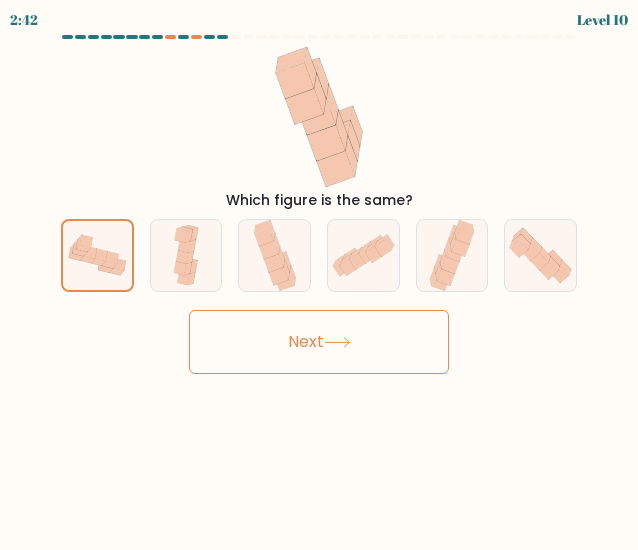 click on "Next" at bounding box center [319, 342] 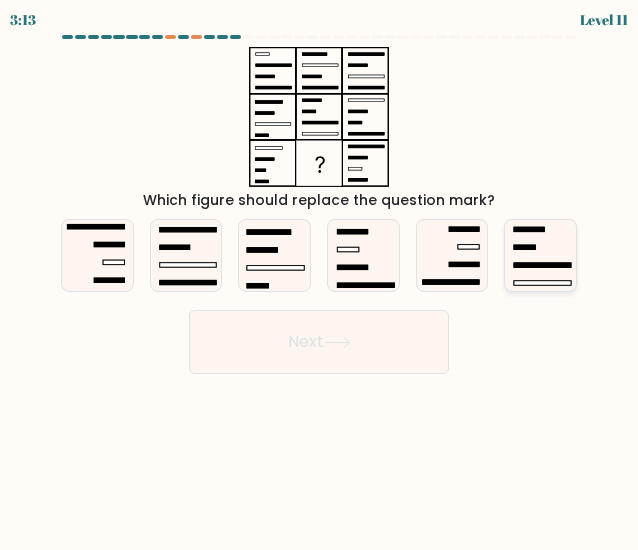 click 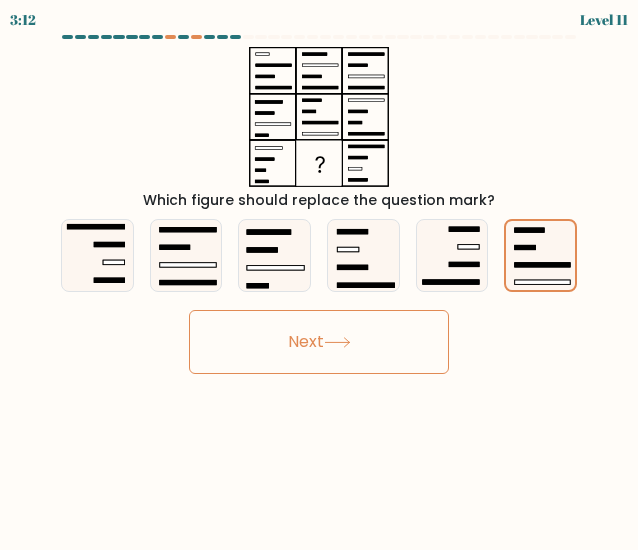 click on "Next" at bounding box center [319, 342] 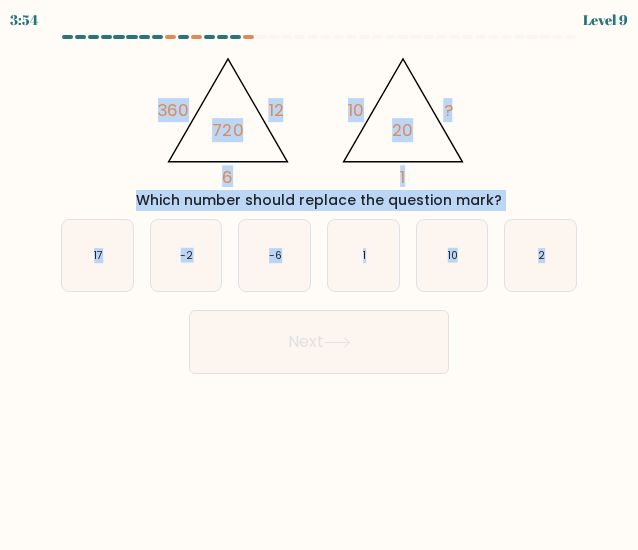 drag, startPoint x: 82, startPoint y: 95, endPoint x: 612, endPoint y: 298, distance: 567.54645 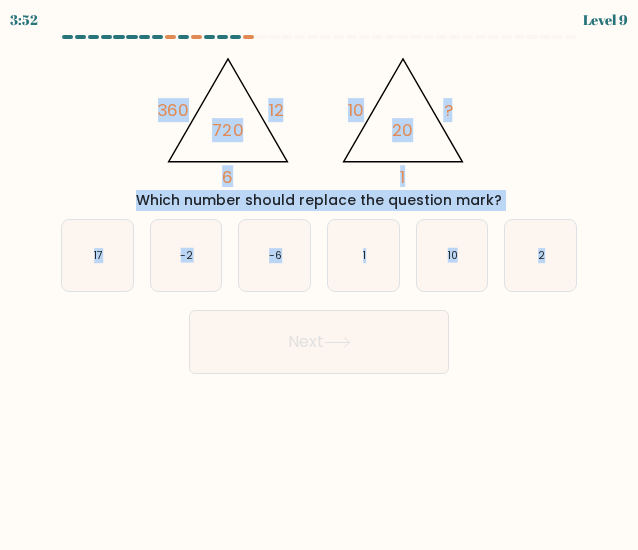 copy on "[NUMBER]       [NUMBER]       [NUMBER]       [NUMBER]                                       @import url('https://fonts.googleapis.com/css?family=Abril+Fatface:400,100,100italic,300,300italic,400italic,500,500italic,700,700italic,900,900italic');                        [NUMBER]       ?       [NUMBER]       [NUMBER]
Which number should replace the question mark?
a.
[NUMBER]
b.
[NUMBER]
c.
[NUMBER]
d.
[NUMBER]
e.
[NUMBER]
f.
[NUMBER]" 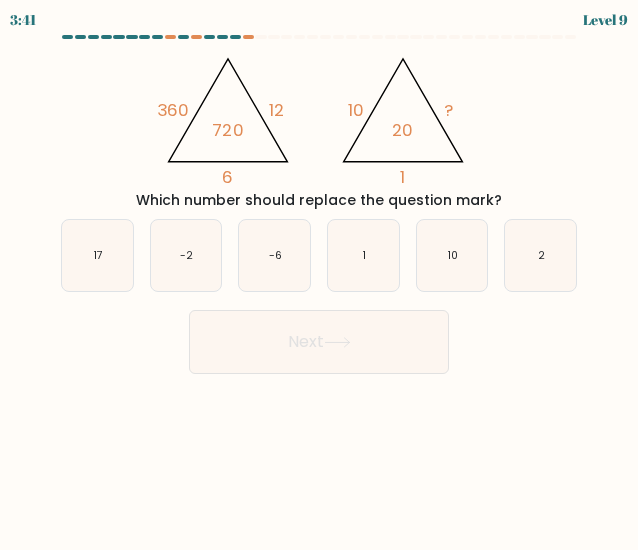 click on "3:41
Level 9" at bounding box center (319, 275) 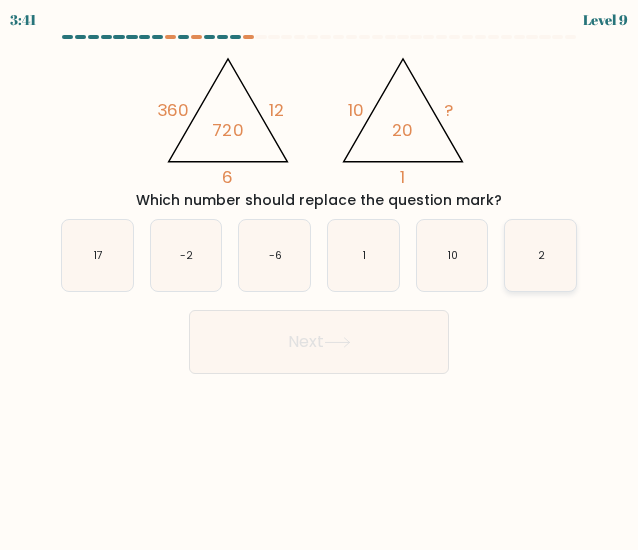 click on "2" 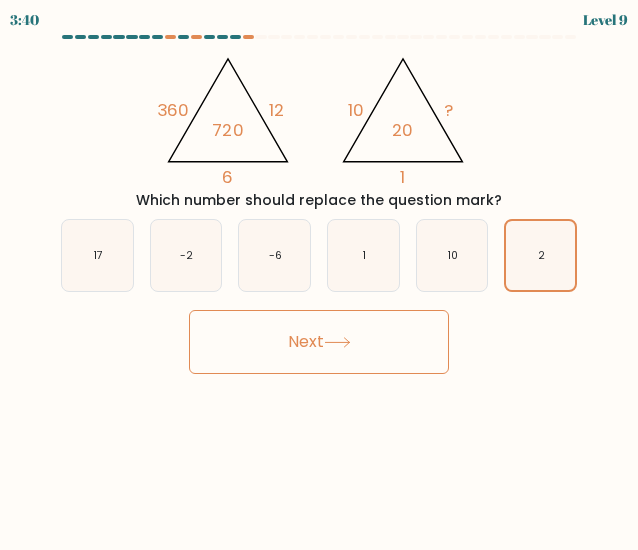 click on "Next" at bounding box center (319, 342) 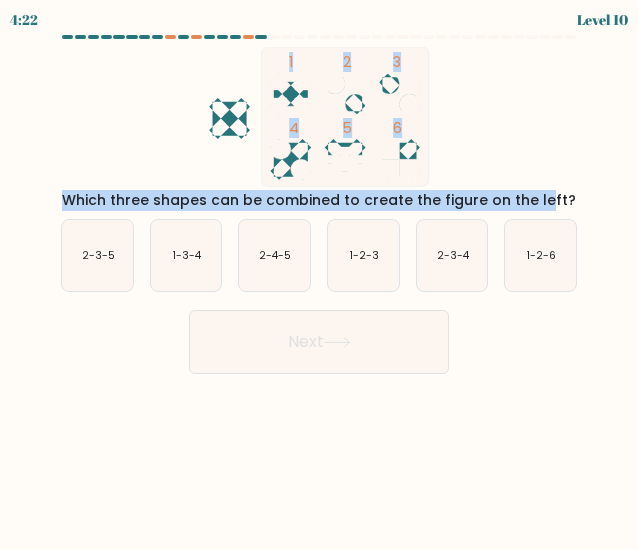 drag, startPoint x: 166, startPoint y: 59, endPoint x: 448, endPoint y: 195, distance: 313.08145 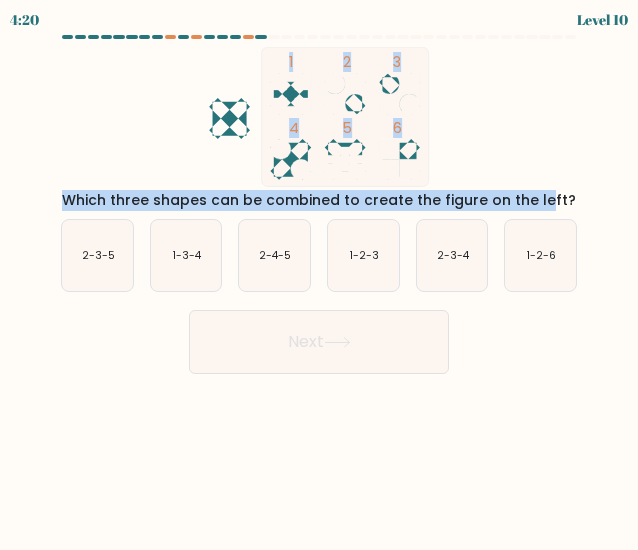 click on "1
2
3
4
5
6" 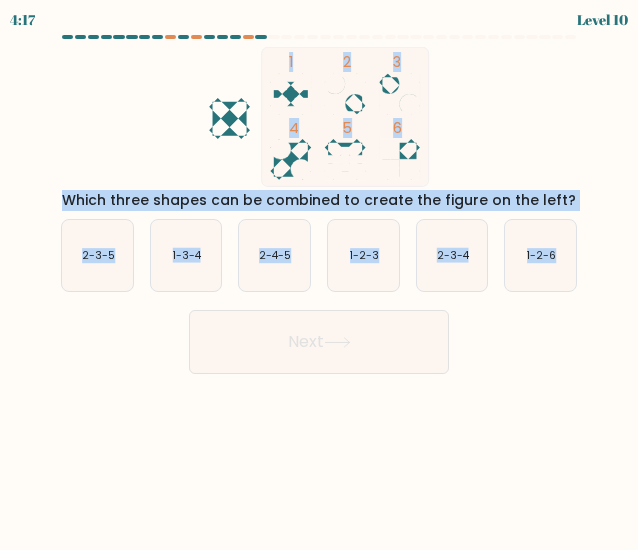 drag, startPoint x: 138, startPoint y: 55, endPoint x: 578, endPoint y: 279, distance: 493.7368 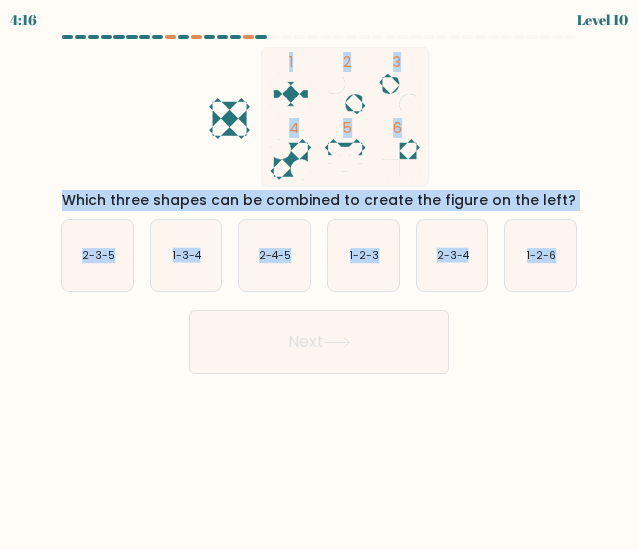 copy on "1 2 3 4 5 6 Which three shapes can be combined to create the figure on the left? a. 2-3-5 b. 1-3-4 c. 2-4-5 d. 1-2-3 e. 2-3-4 f. 1-2-6" 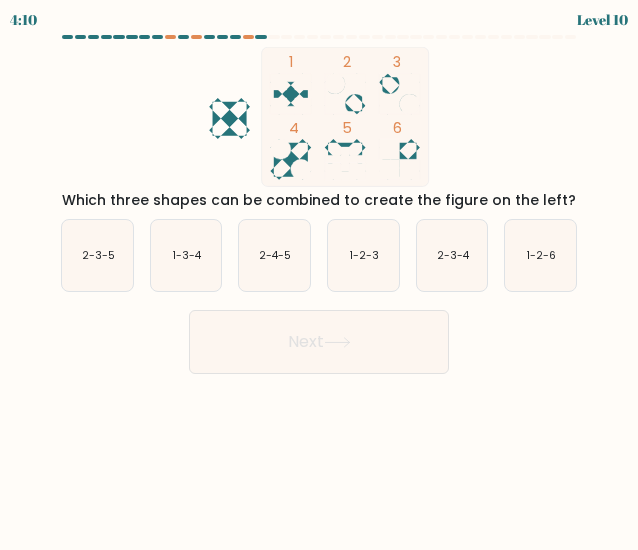 click on "4:10
Level 10" at bounding box center [319, 275] 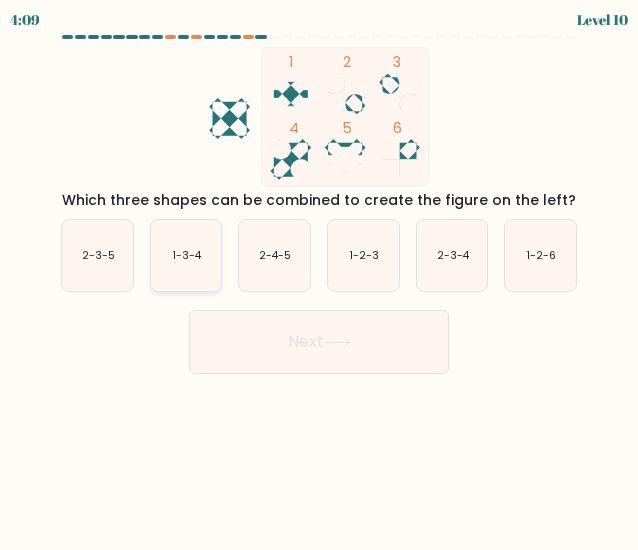 click on "1-3-4" 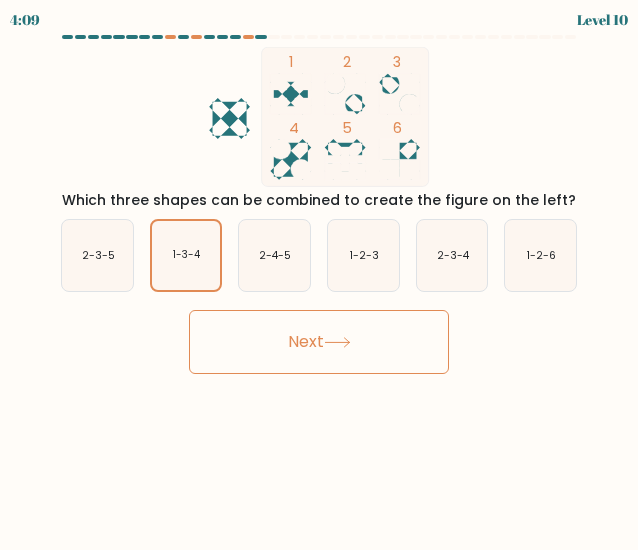 click on "Next" at bounding box center (319, 342) 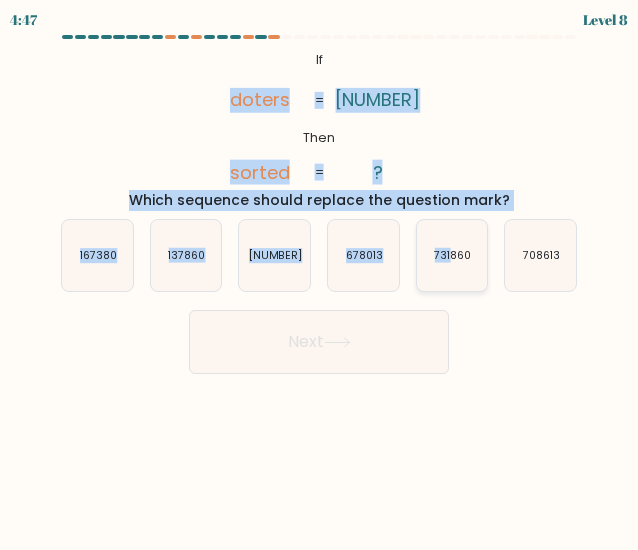 drag, startPoint x: 212, startPoint y: 67, endPoint x: 448, endPoint y: 241, distance: 293.2098 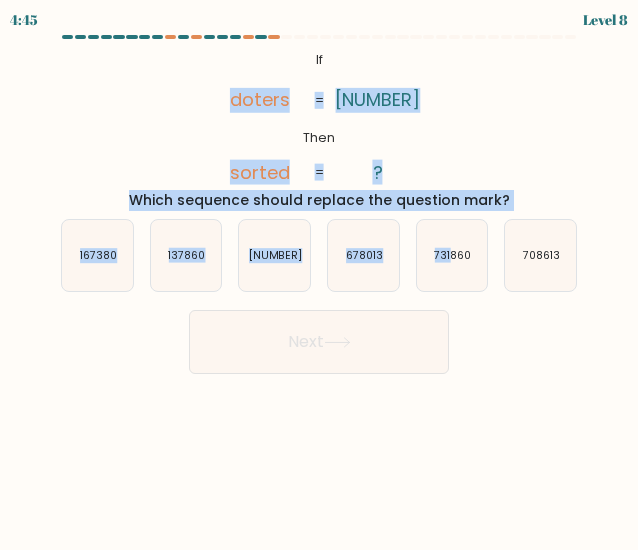 click on "@import url('https://fonts.googleapis.com/css?family=Abril+Fatface:400,100,100italic,300,300italic,400italic,500,500italic,700,700italic,900,900italic'); If Then doters sorted [NUMBER] ? = =" 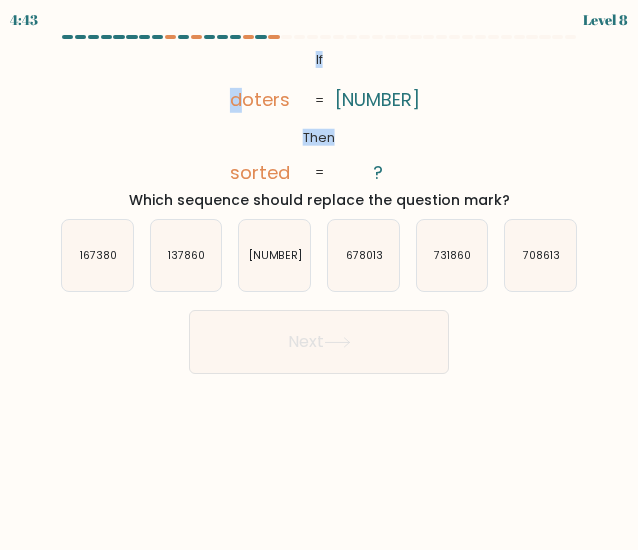 drag, startPoint x: 246, startPoint y: 54, endPoint x: 278, endPoint y: 44, distance: 33.526108 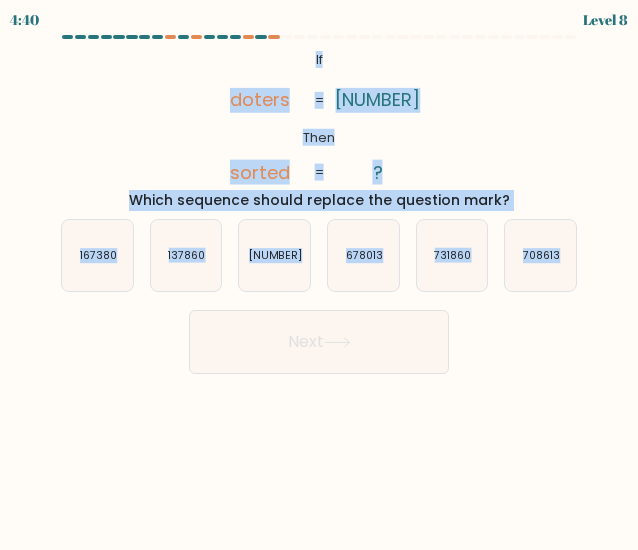 drag, startPoint x: 294, startPoint y: 48, endPoint x: 590, endPoint y: 299, distance: 388.09406 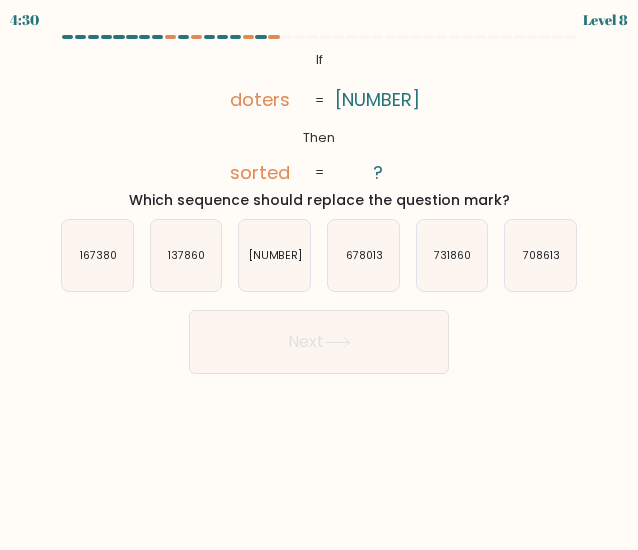 click on "[TIME]
Level [NUMBER]
If" at bounding box center (319, 275) 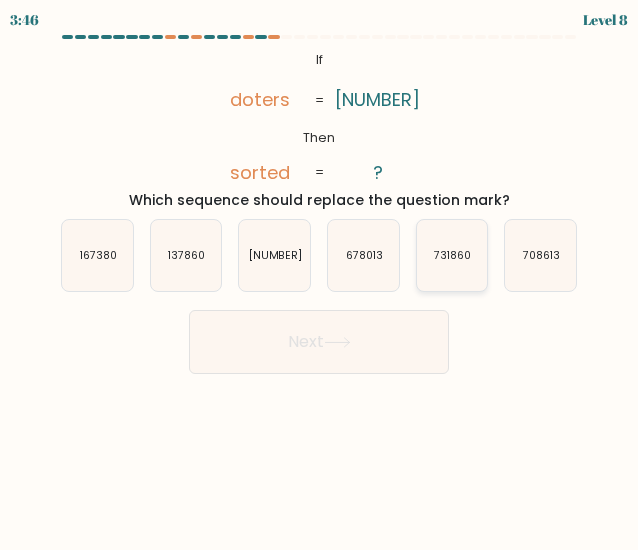 click on "731860" 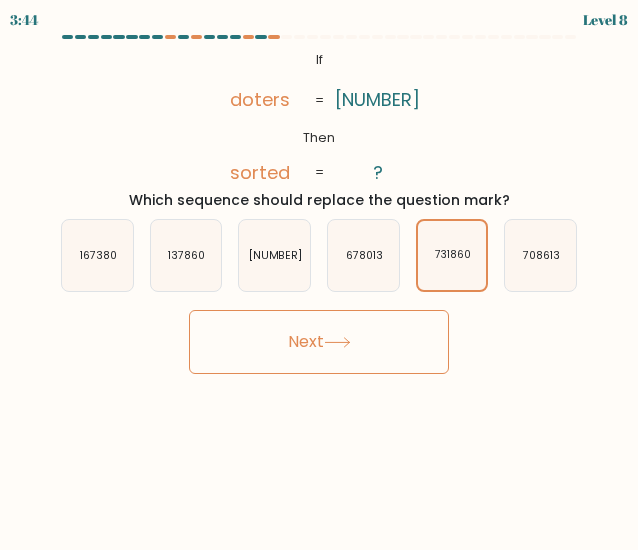 click on "Next" at bounding box center [319, 342] 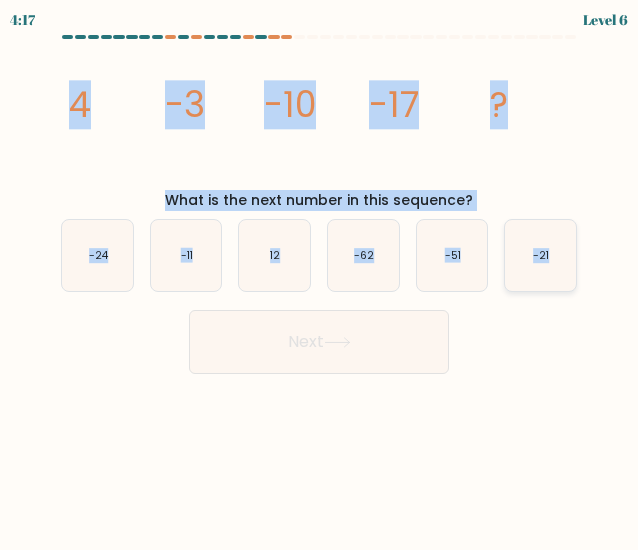 drag, startPoint x: 64, startPoint y: 81, endPoint x: 574, endPoint y: 273, distance: 544.94403 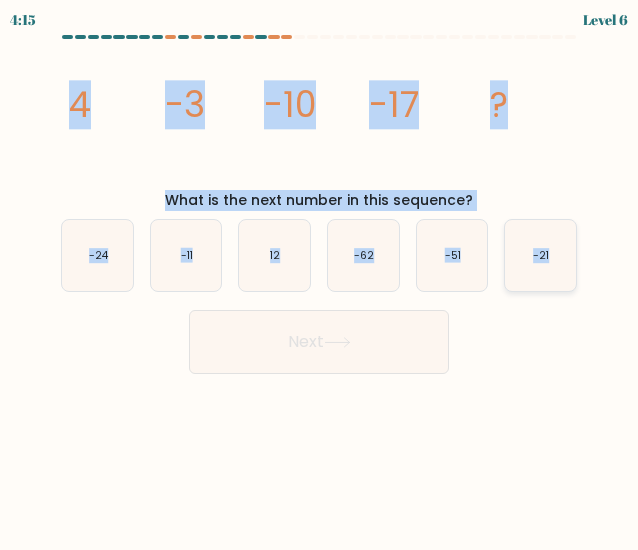 copy on "4 -3 -10 -17 ? What is the next number in this sequence? a. -24 b. -11 c. 12 d. -62 e. -51 f. -21" 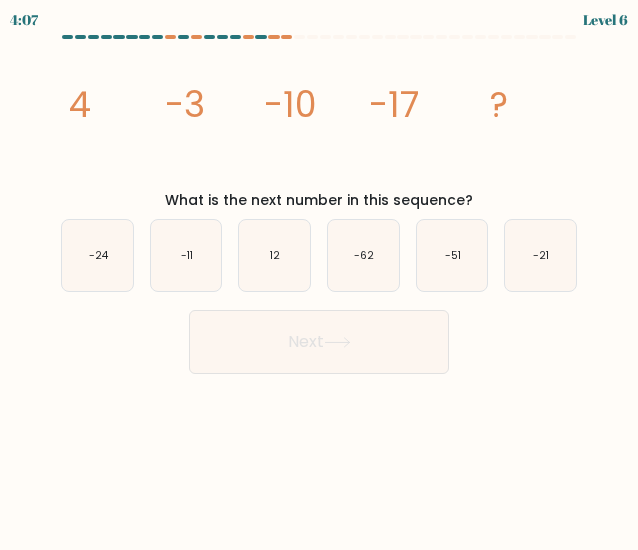click at bounding box center (319, 204) 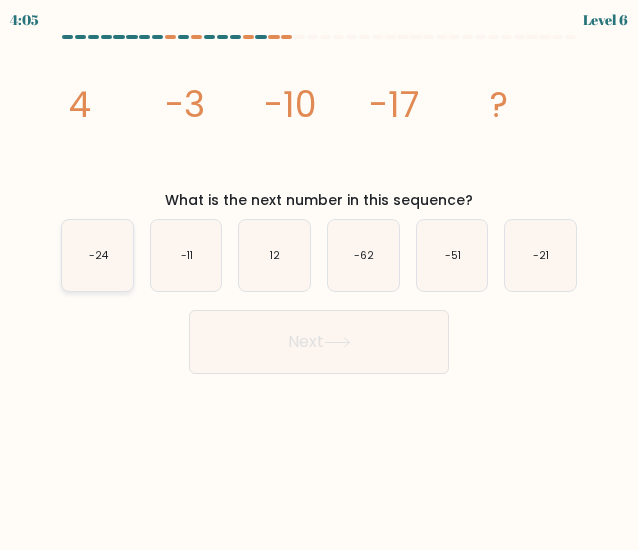 click on "-24" 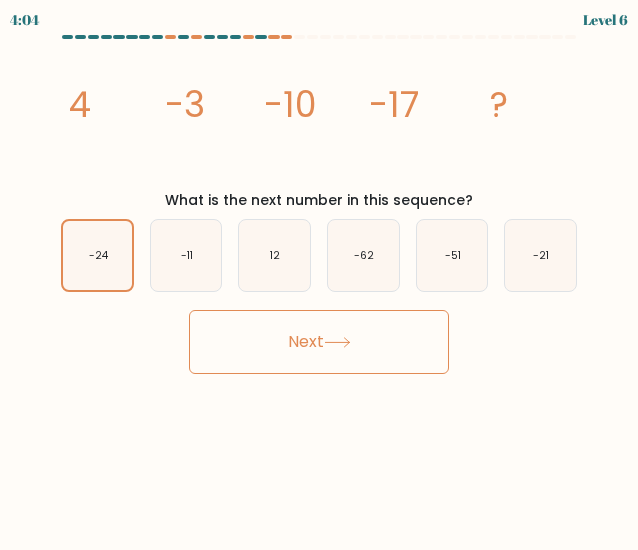 click on "Next" at bounding box center [319, 342] 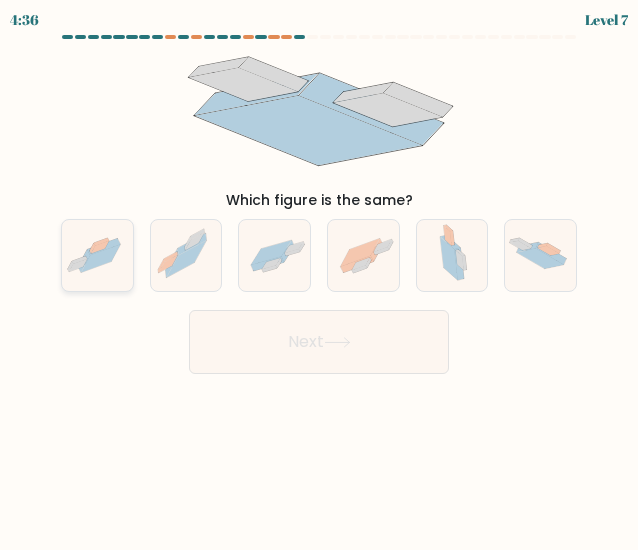 click 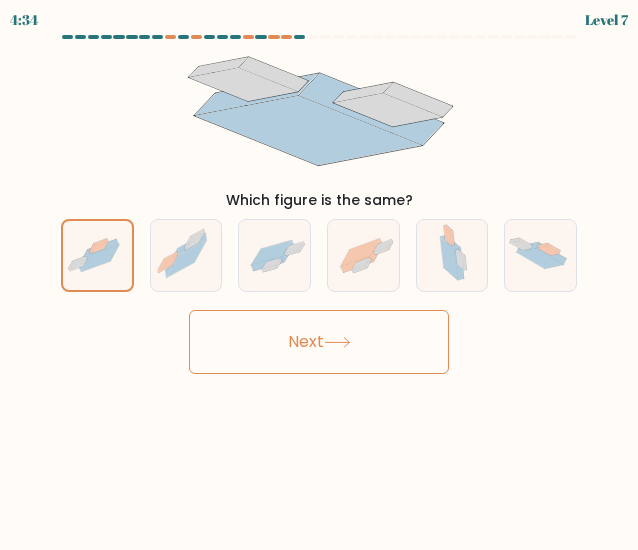 click on "Next" at bounding box center [319, 342] 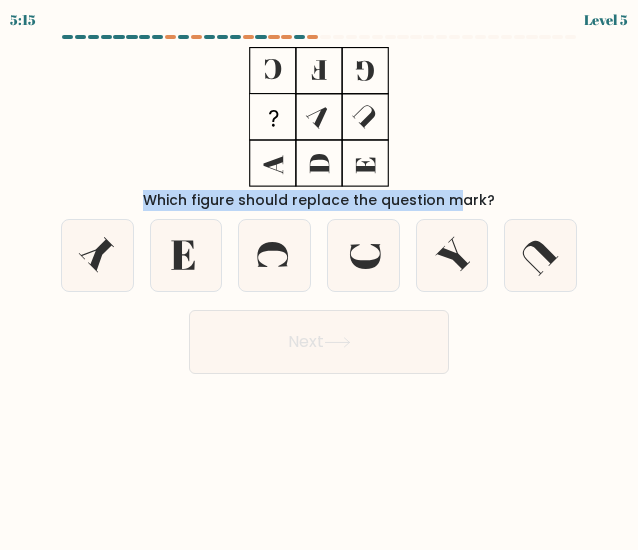 drag, startPoint x: 220, startPoint y: 46, endPoint x: 350, endPoint y: 203, distance: 203.83572 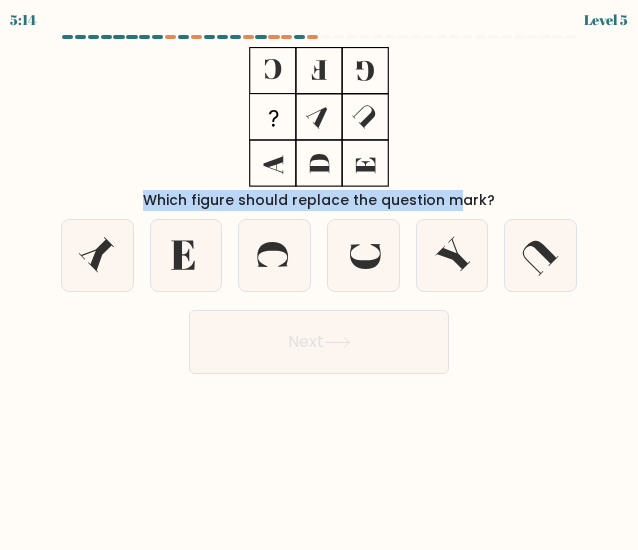 click at bounding box center (319, 41) 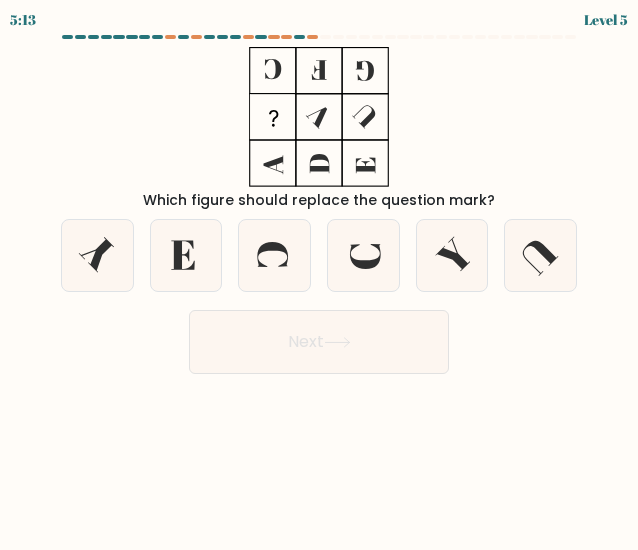 drag, startPoint x: 236, startPoint y: 39, endPoint x: 412, endPoint y: 79, distance: 180.48822 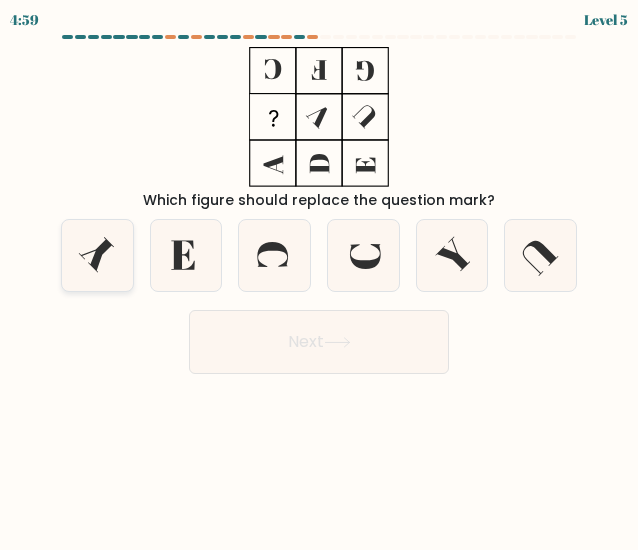 click 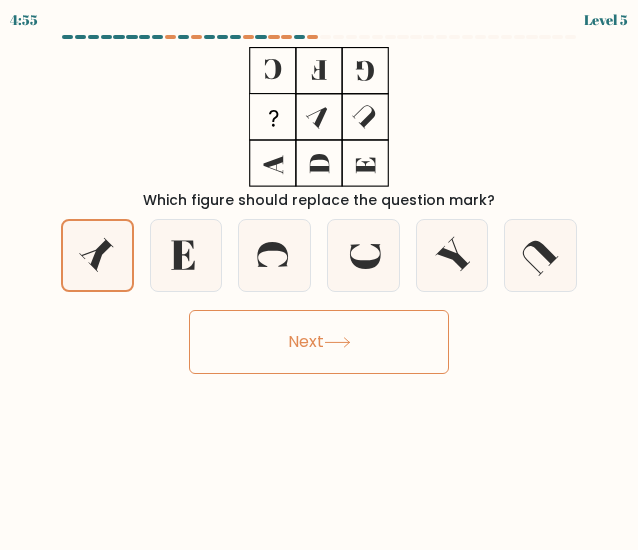 drag, startPoint x: 312, startPoint y: 333, endPoint x: 91, endPoint y: 96, distance: 324.05246 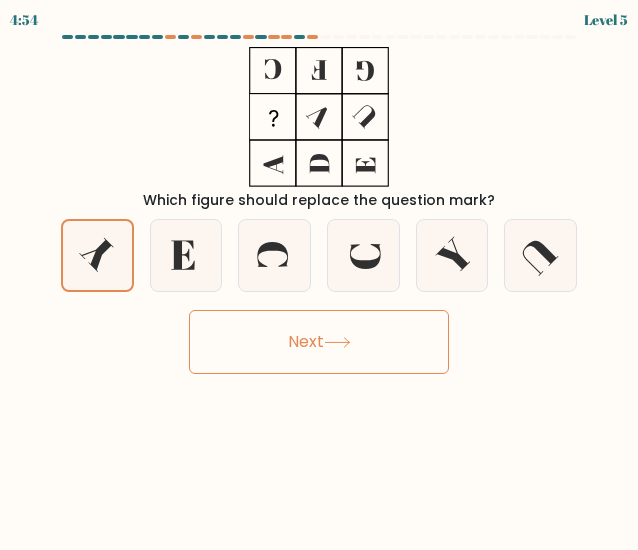 click on "Next" at bounding box center [319, 342] 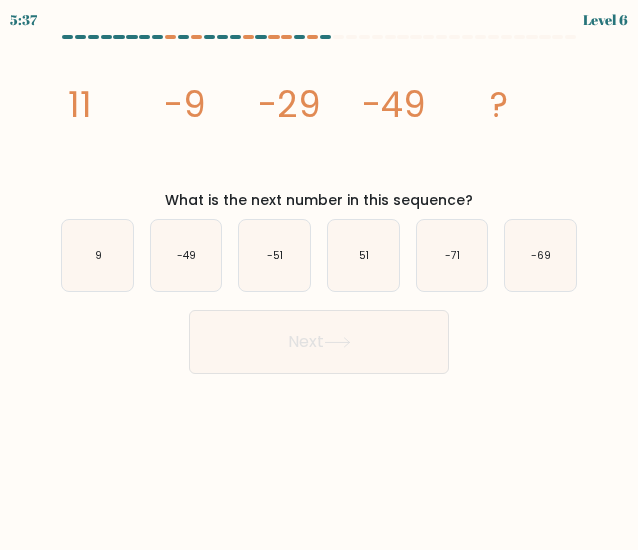 click on "image/svg+xml
11
-9
-29
-49
?
What is the next number in this sequence?" at bounding box center [319, 129] 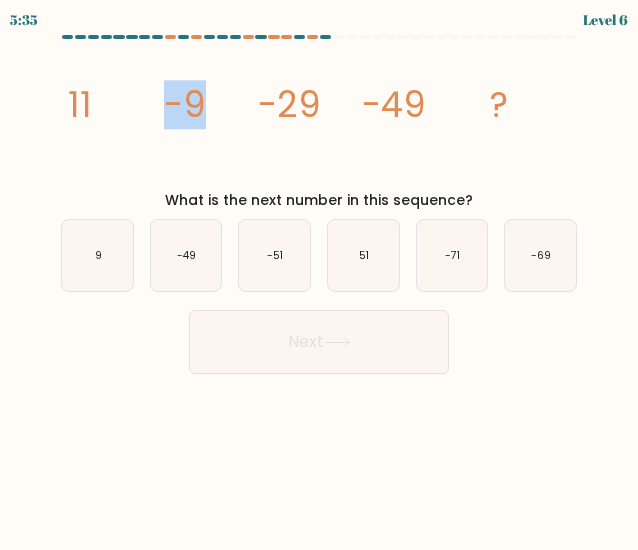 drag, startPoint x: 70, startPoint y: 61, endPoint x: 216, endPoint y: 177, distance: 186.47252 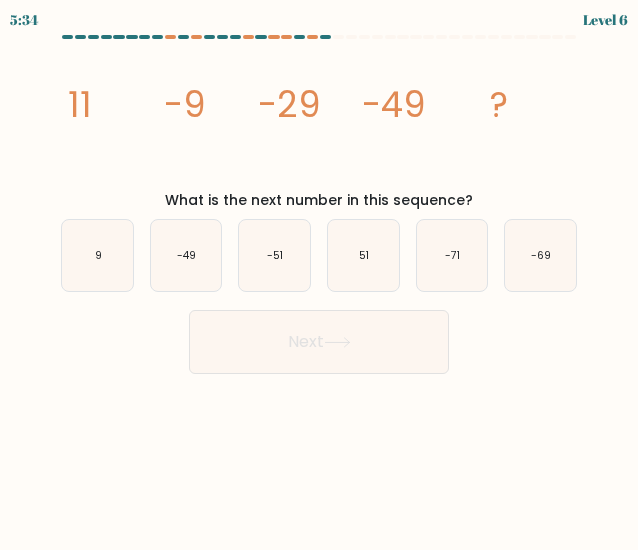 click on "image/svg+xml 11 -9 -29 -49 ?" 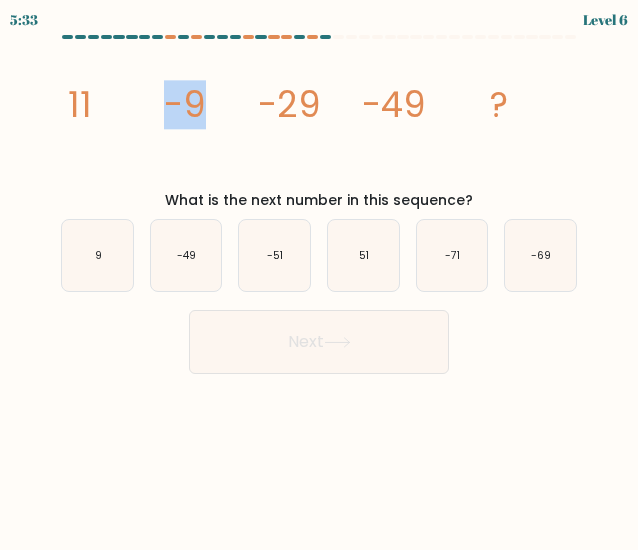 drag, startPoint x: 39, startPoint y: 65, endPoint x: 200, endPoint y: 147, distance: 180.67928 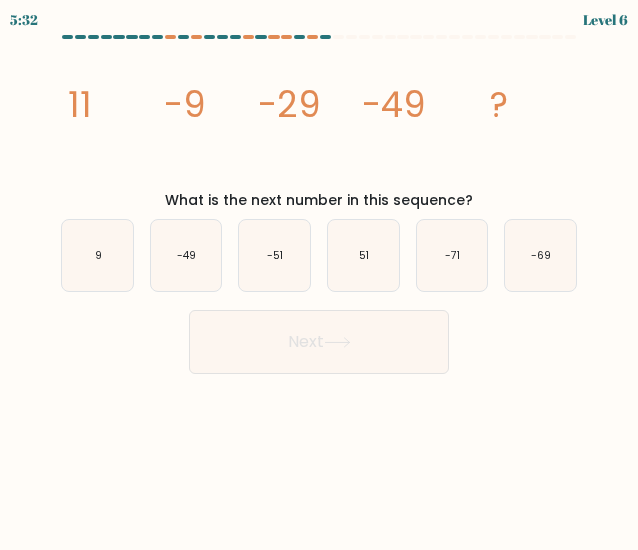 drag, startPoint x: 81, startPoint y: 101, endPoint x: 64, endPoint y: 101, distance: 17 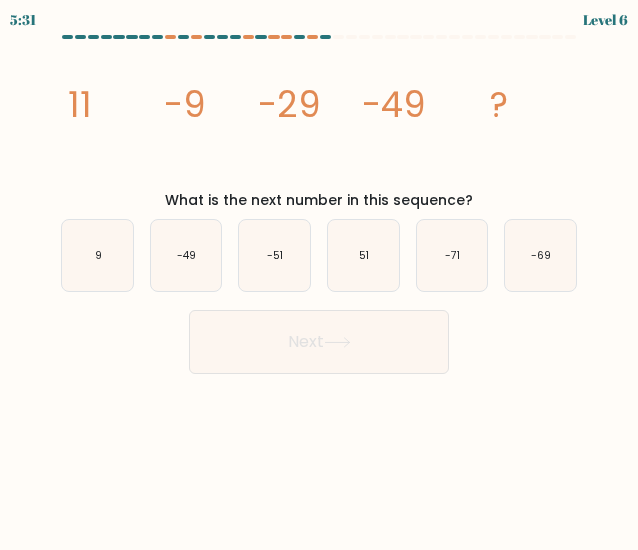 click at bounding box center (319, 204) 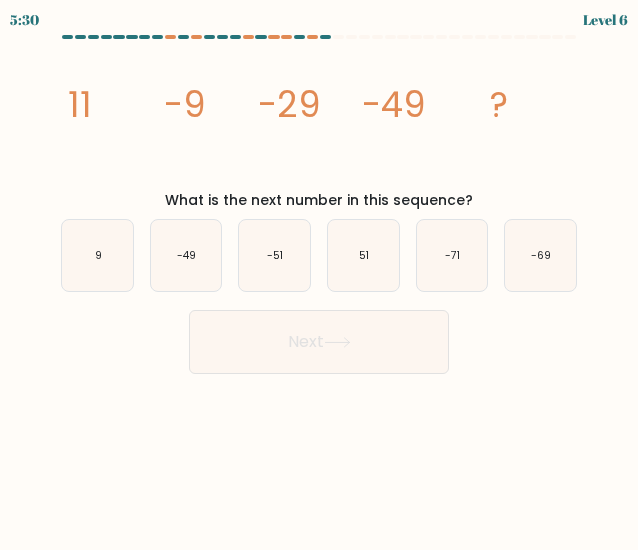 drag, startPoint x: 22, startPoint y: 70, endPoint x: -68, endPoint y: 73, distance: 90.04999 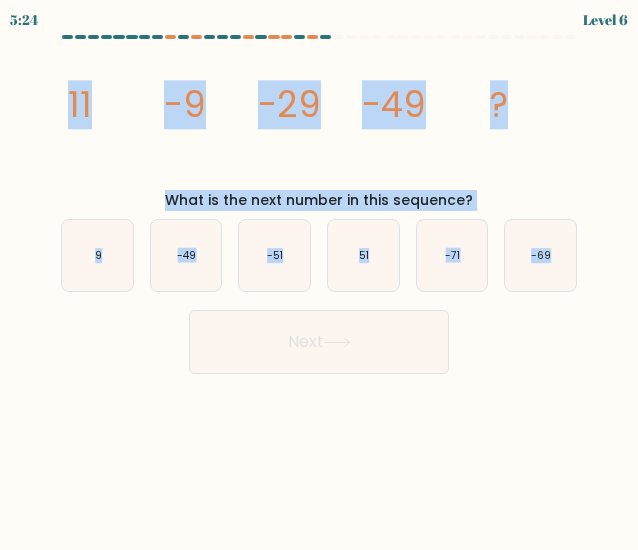 drag, startPoint x: 63, startPoint y: 79, endPoint x: 541, endPoint y: 308, distance: 530.02356 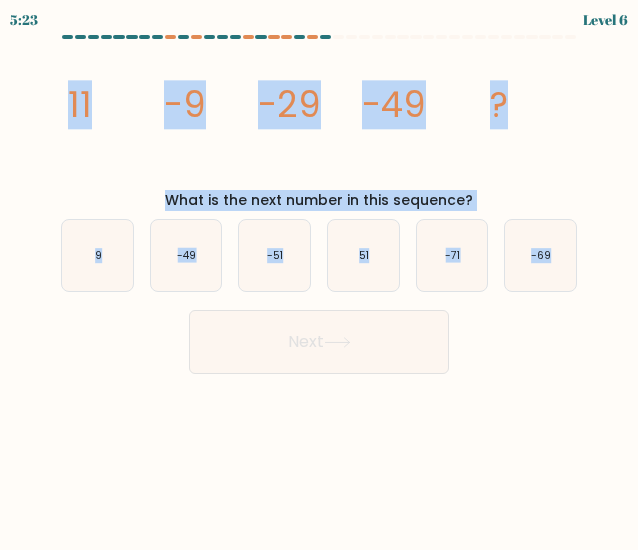 copy on "11 -9 -29 -49 ? What is the next number in this sequence? a. 9 b. -49 c. -51 d. 51 e. -71 f. -69" 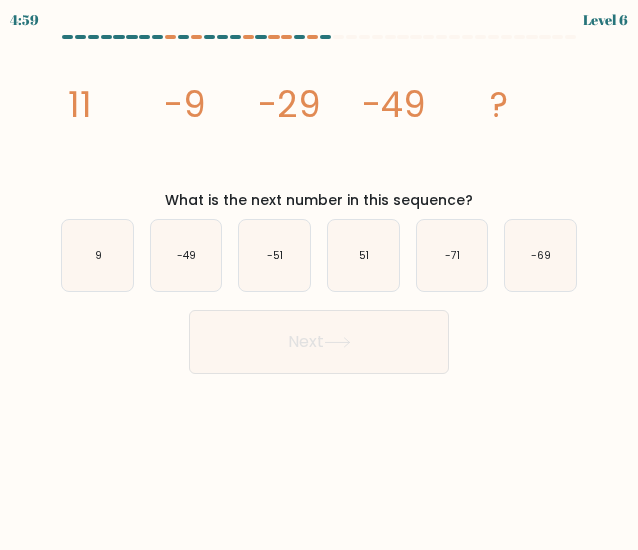 click on "Next" at bounding box center (319, 337) 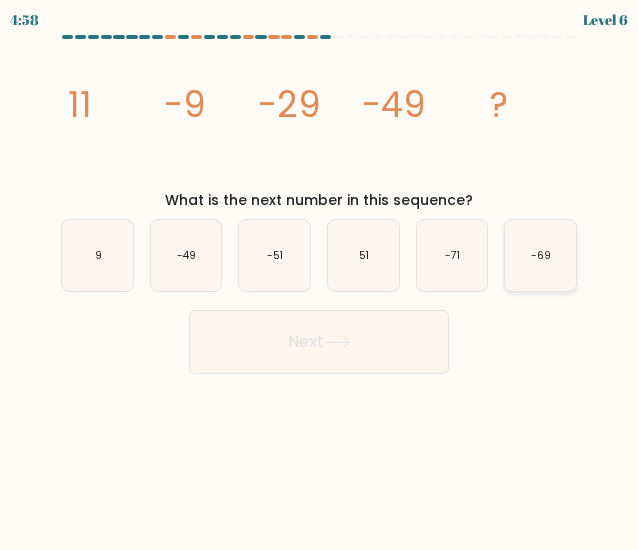 click on "-69" 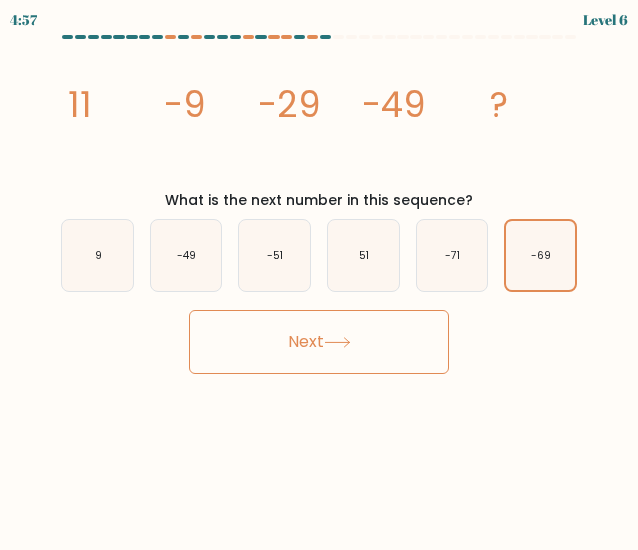 click on "Next" at bounding box center [319, 342] 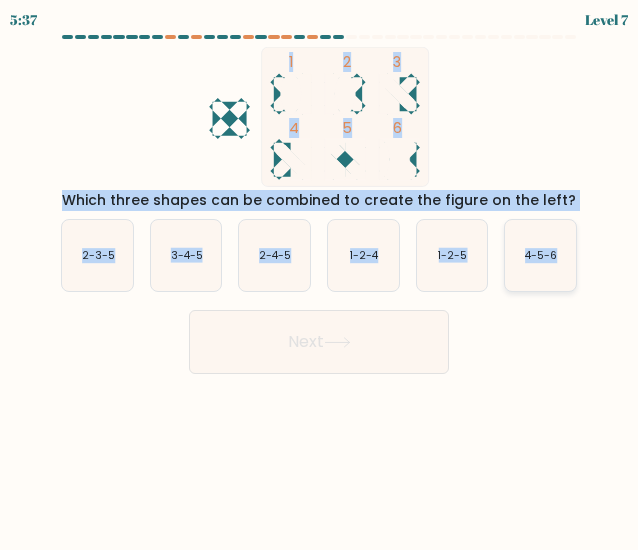 drag, startPoint x: 190, startPoint y: 63, endPoint x: 563, endPoint y: 269, distance: 426.10446 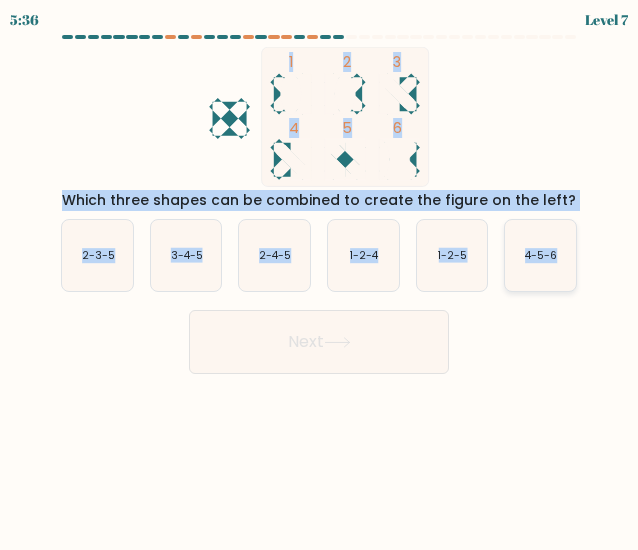 copy on "1 2 3 4 5 6 Which three shapes can be combined to create the figure on the left? a. 2-3-5 b. 3-4-5 c. 2-4-5 d. 1-2-4 e. 1-2-5 f. 4-5-6" 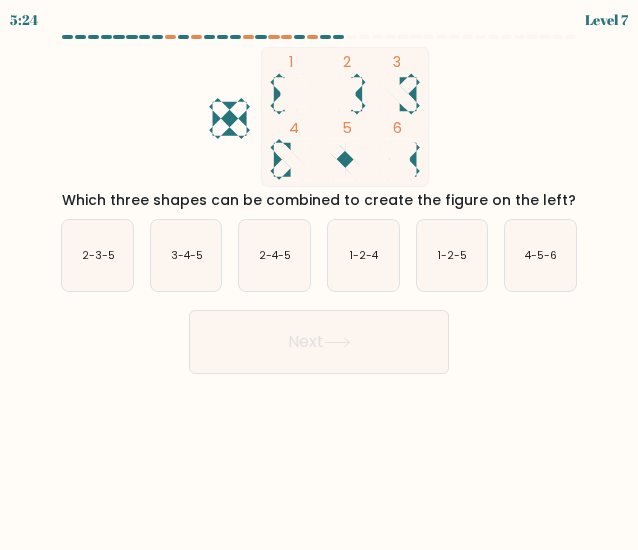 click on "5:24
Level 7" at bounding box center [319, 275] 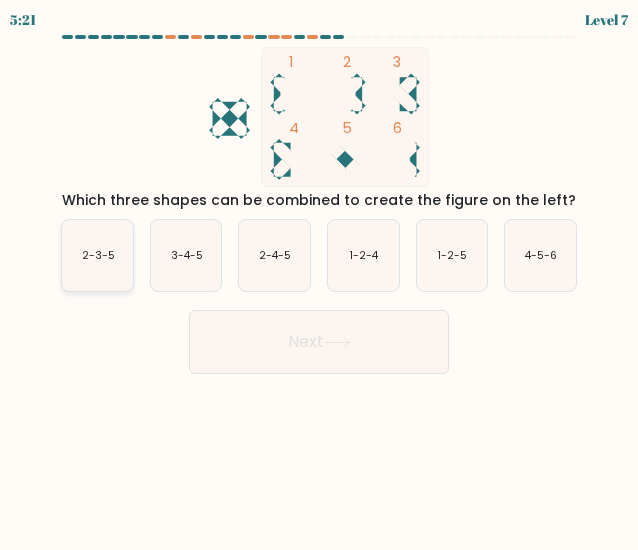 click on "2-3-5" 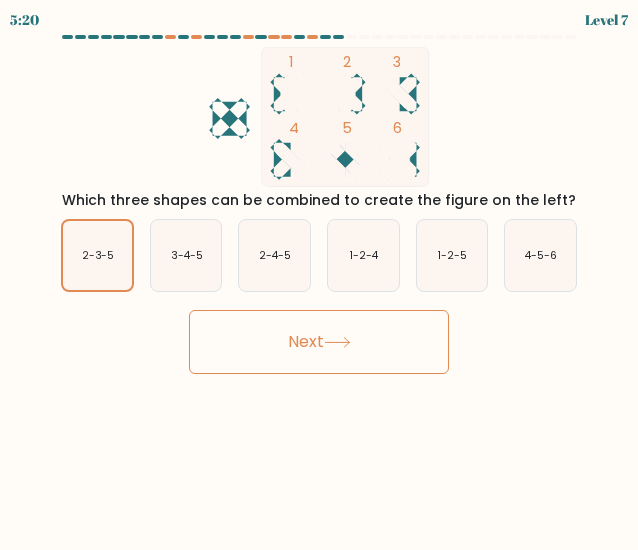 click on "Next" at bounding box center (319, 342) 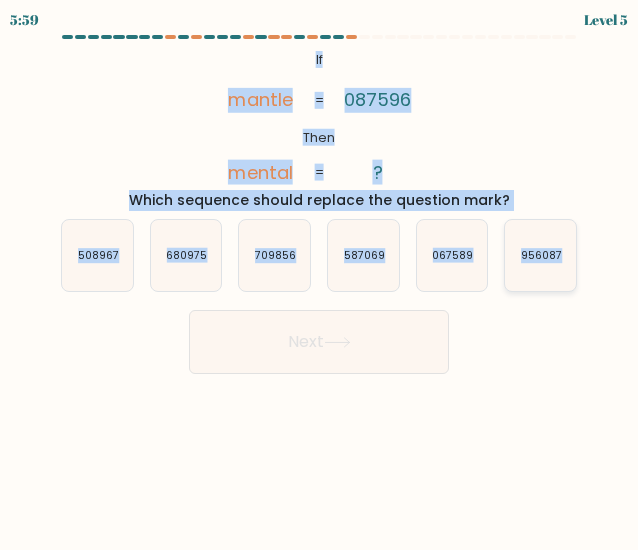 drag, startPoint x: 262, startPoint y: 45, endPoint x: 574, endPoint y: 286, distance: 394.23978 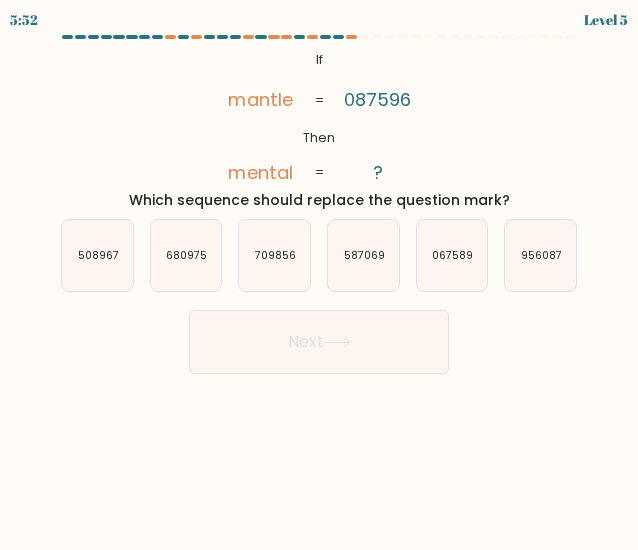click on "Next" at bounding box center (319, 337) 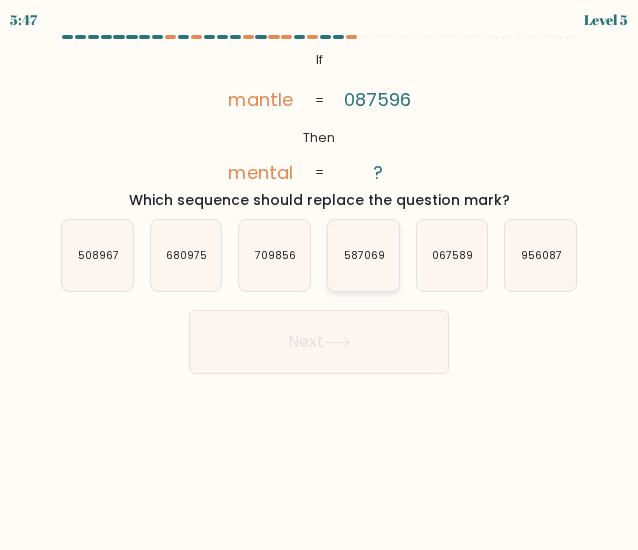 click on "587069" 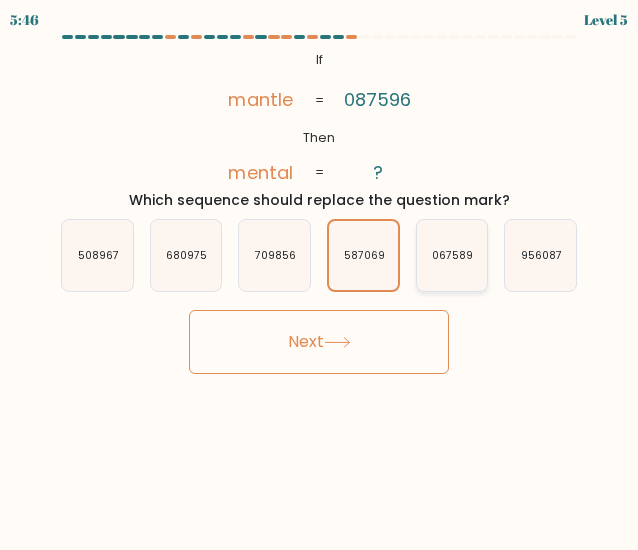 click on "067589" 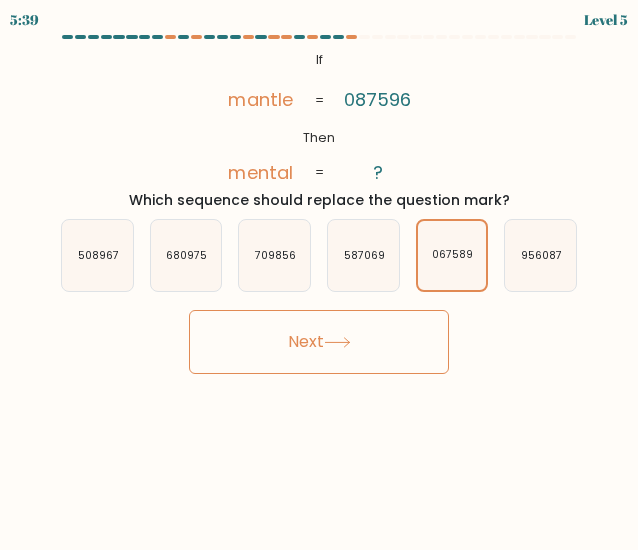 click on "Next" at bounding box center (319, 342) 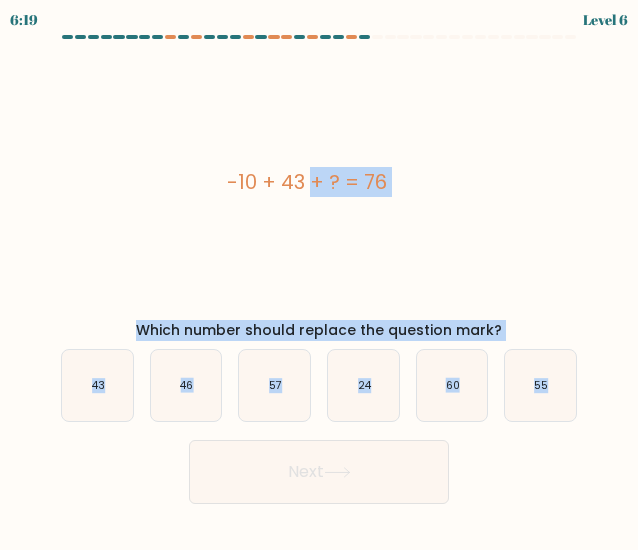 drag, startPoint x: 209, startPoint y: 173, endPoint x: 602, endPoint y: 401, distance: 454.349 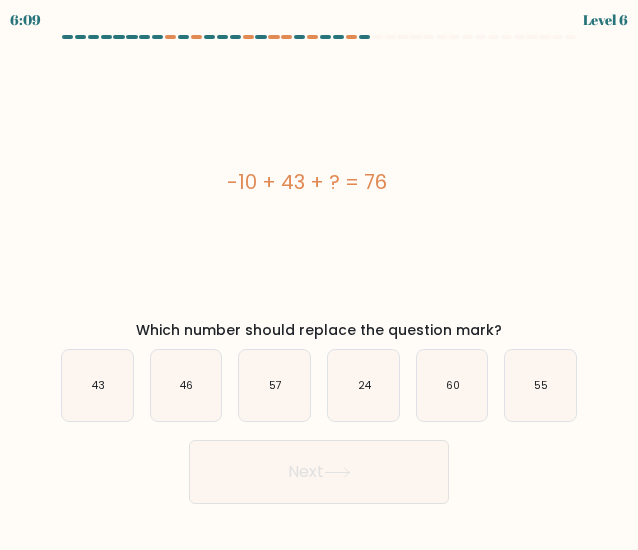 click on "6:09
Level 6
a." at bounding box center (319, 275) 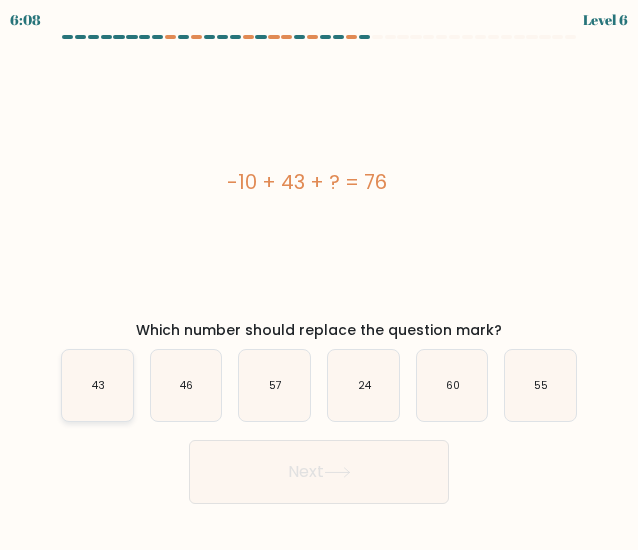 click on "43" 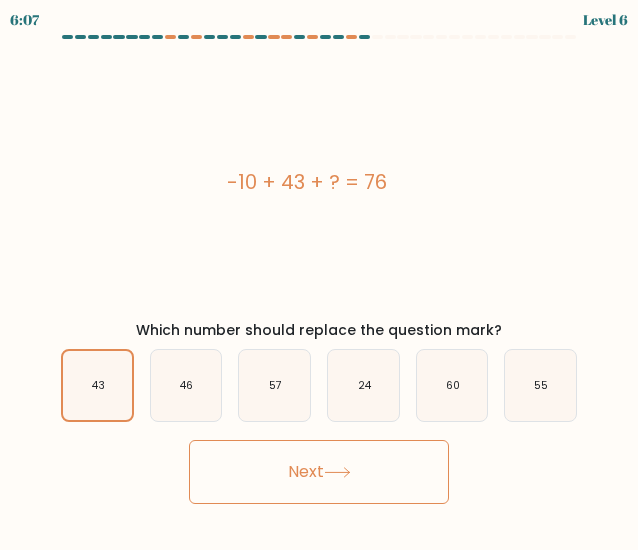 click on "Next" at bounding box center [319, 472] 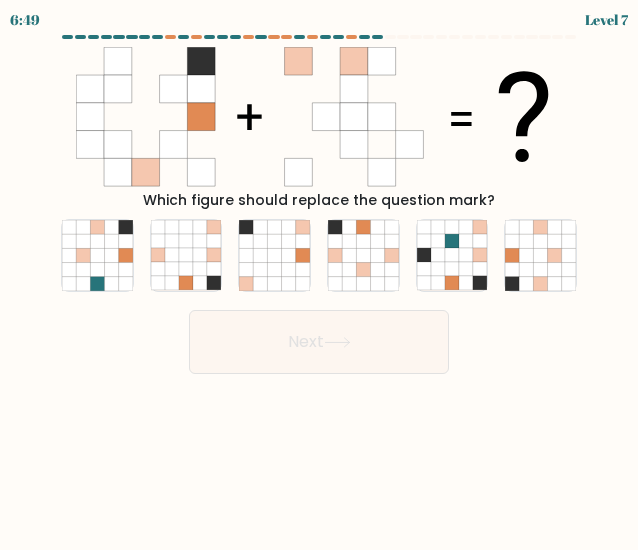drag, startPoint x: 61, startPoint y: 73, endPoint x: 256, endPoint y: 123, distance: 201.30823 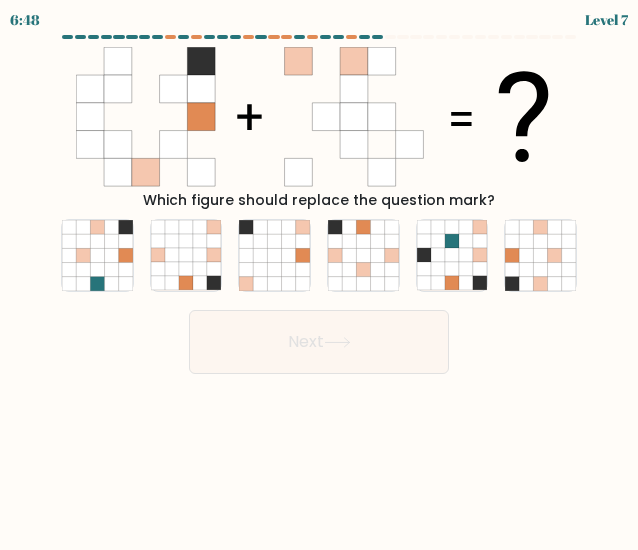 click 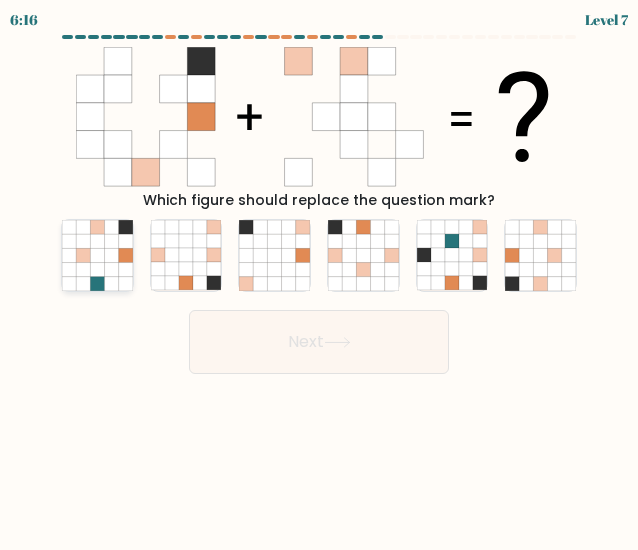 click 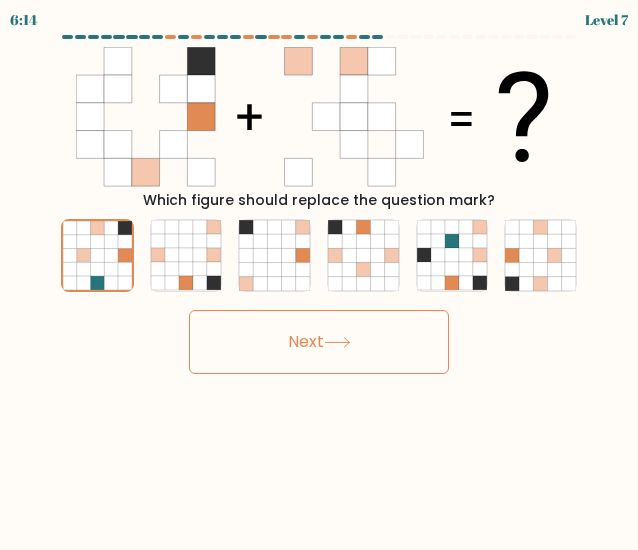 click on "Next" at bounding box center [319, 342] 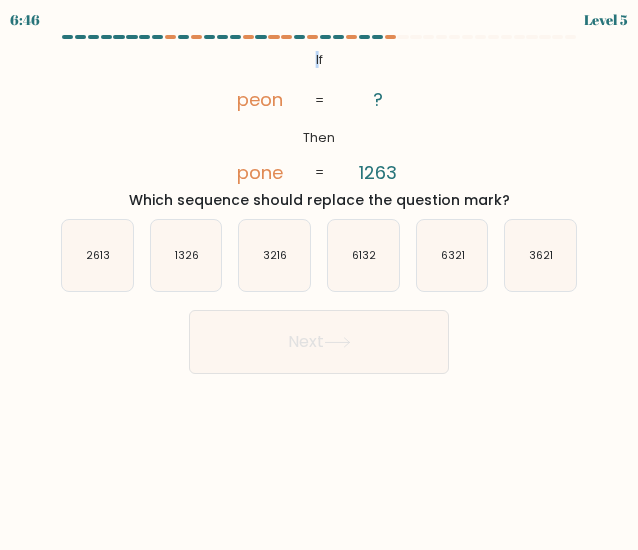 drag, startPoint x: 271, startPoint y: 41, endPoint x: 318, endPoint y: 75, distance: 58.00862 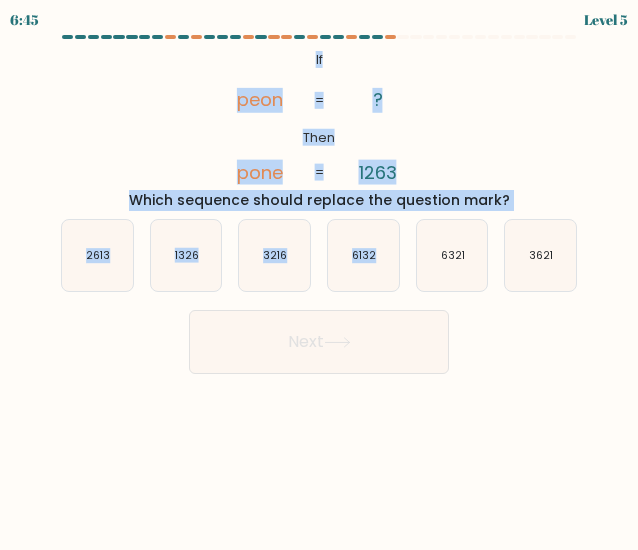 drag, startPoint x: 311, startPoint y: 59, endPoint x: 409, endPoint y: 222, distance: 190.192 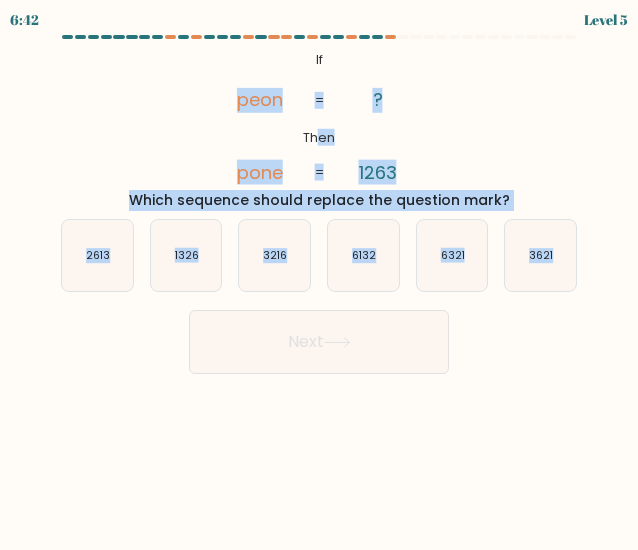 drag, startPoint x: 622, startPoint y: 328, endPoint x: 266, endPoint y: 81, distance: 433.2955 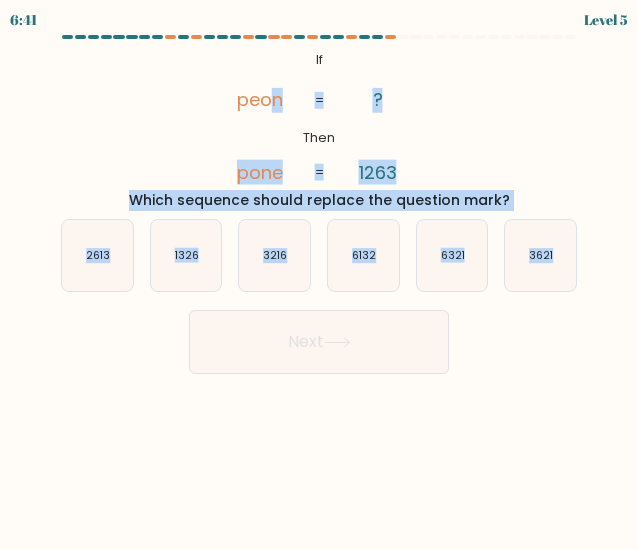 click on "@import url('https://fonts.googleapis.com/css?family=Abril+Fatface:400,100,100italic,300,300italic,400italic,500,500italic,700,700italic,900,900italic');           If       Then       peon       pone       ?       [NUMBER]       =       =" 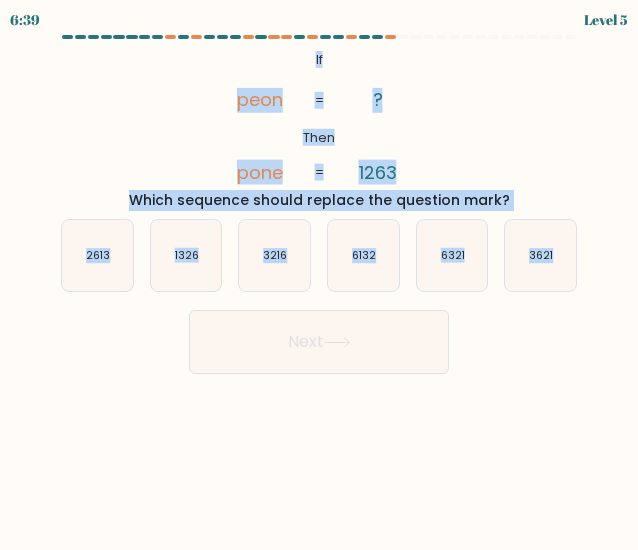 drag, startPoint x: 265, startPoint y: 41, endPoint x: 616, endPoint y: 299, distance: 435.62024 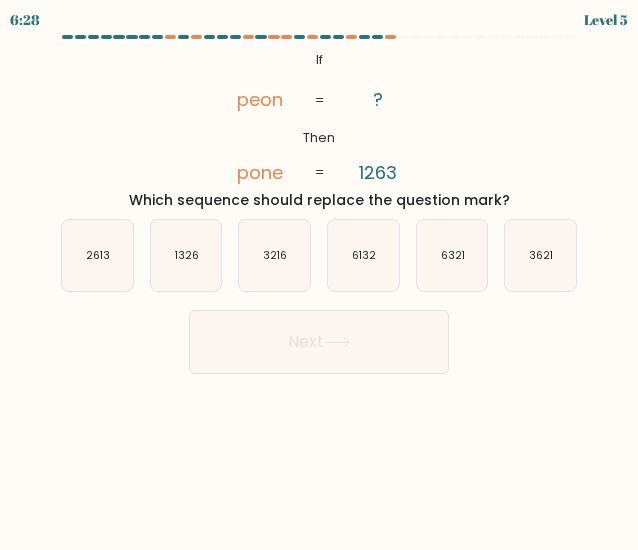 click on "[TIME]
Level [NUMBER]
If" at bounding box center (319, 275) 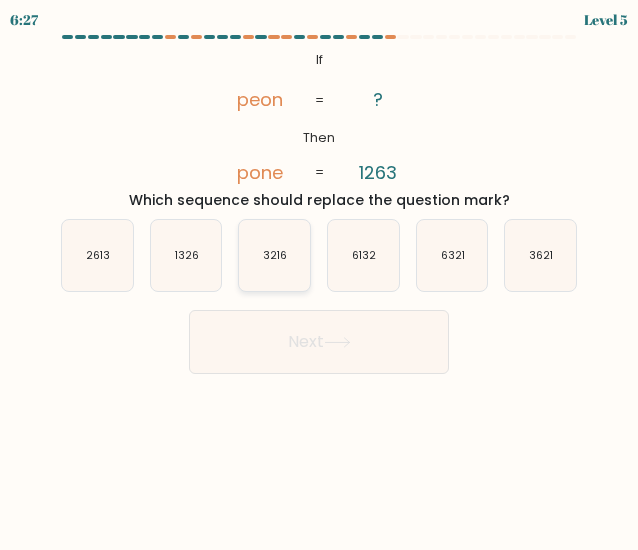 click on "3216" 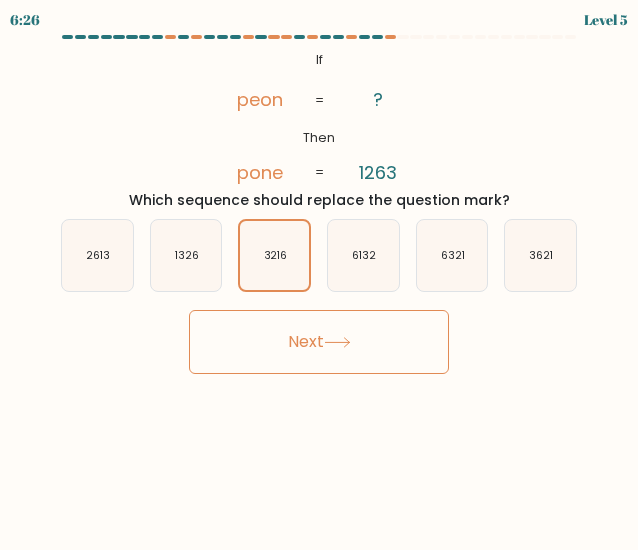 click on "Next" at bounding box center (319, 342) 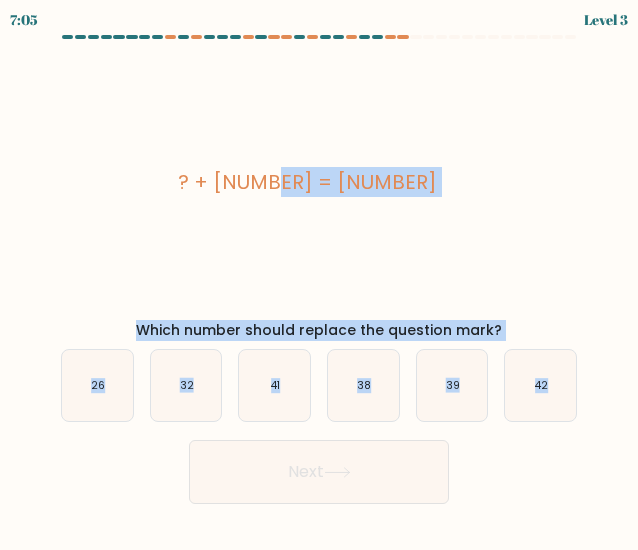 drag, startPoint x: 232, startPoint y: 121, endPoint x: 590, endPoint y: 431, distance: 473.56522 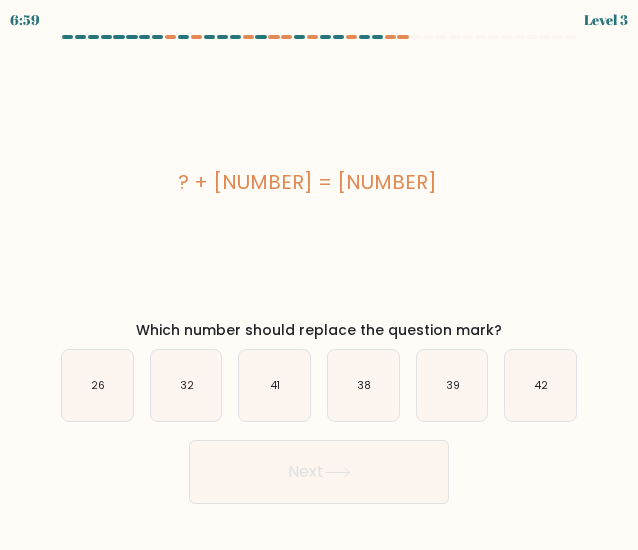 click on "6:59
Level 3
a." at bounding box center (319, 275) 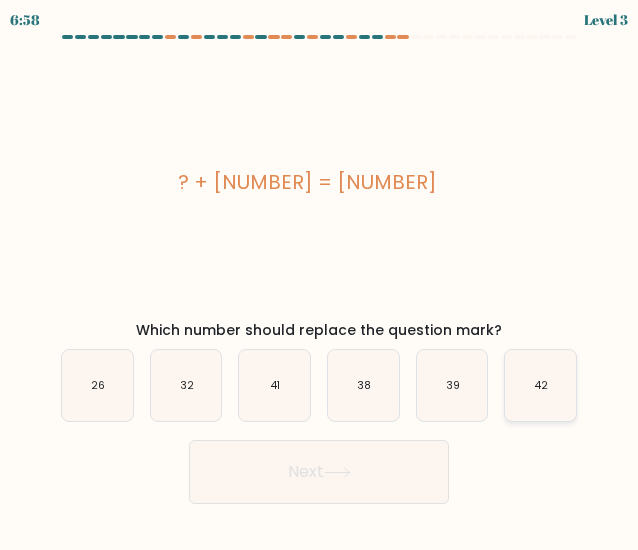 click on "42" 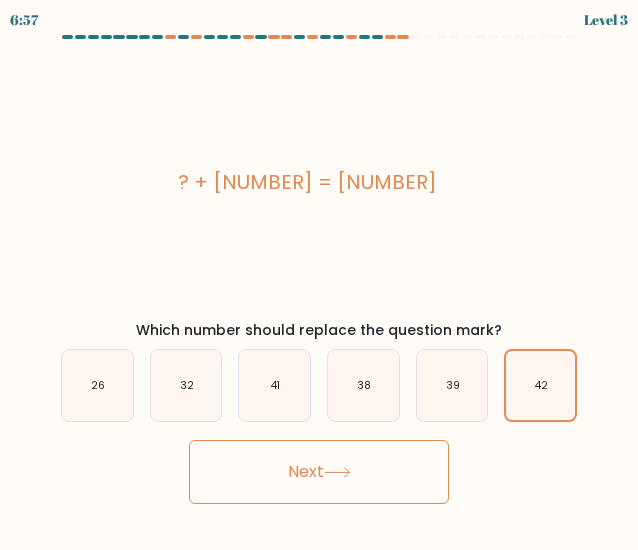 click on "Next" at bounding box center [319, 472] 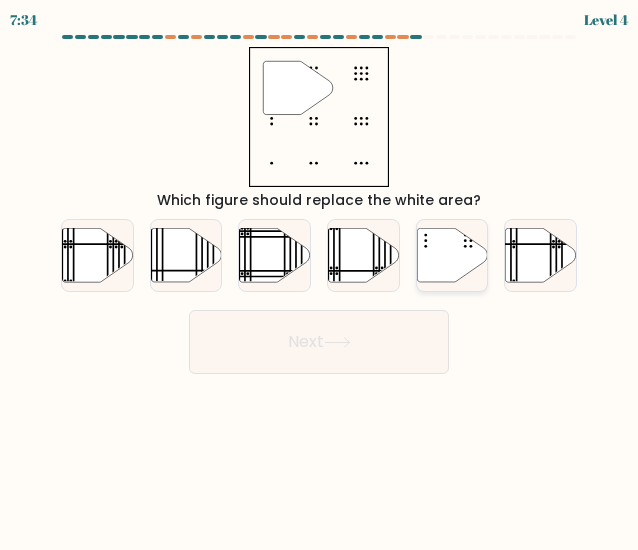 click 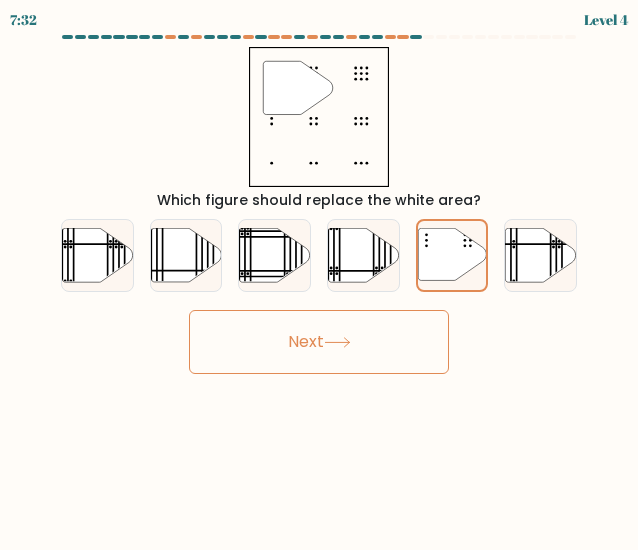 click on "Next" at bounding box center [319, 342] 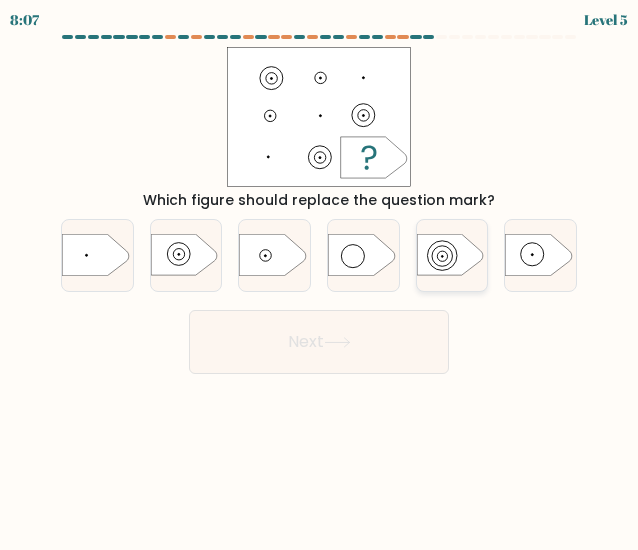 click at bounding box center [452, 255] 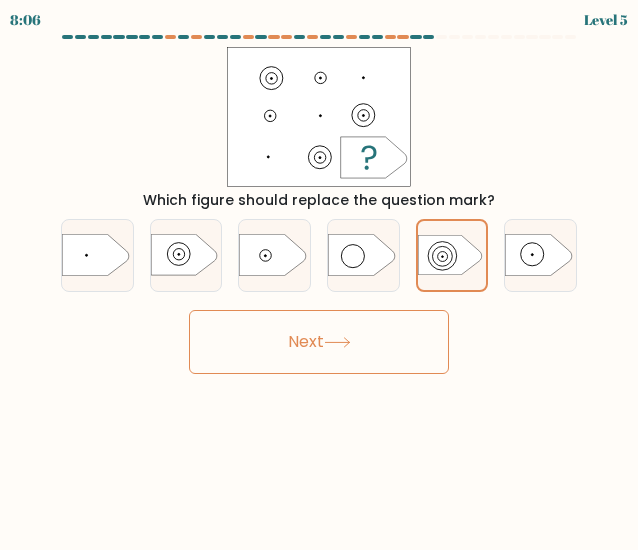 click on "Next" at bounding box center (319, 342) 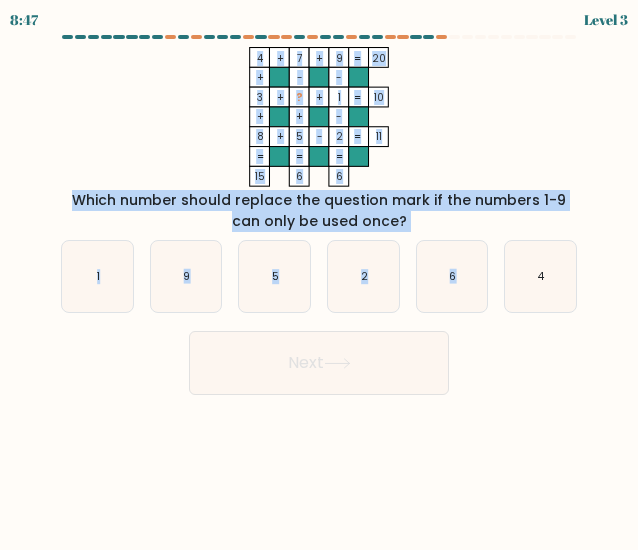drag, startPoint x: 237, startPoint y: 43, endPoint x: 580, endPoint y: 281, distance: 417.48413 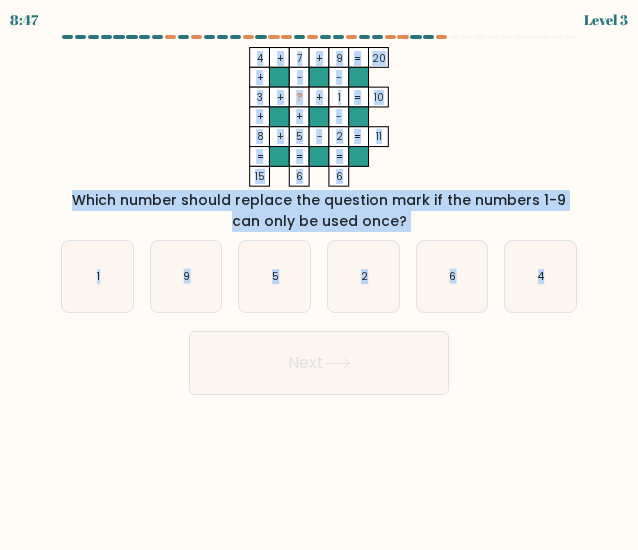 click at bounding box center [319, 215] 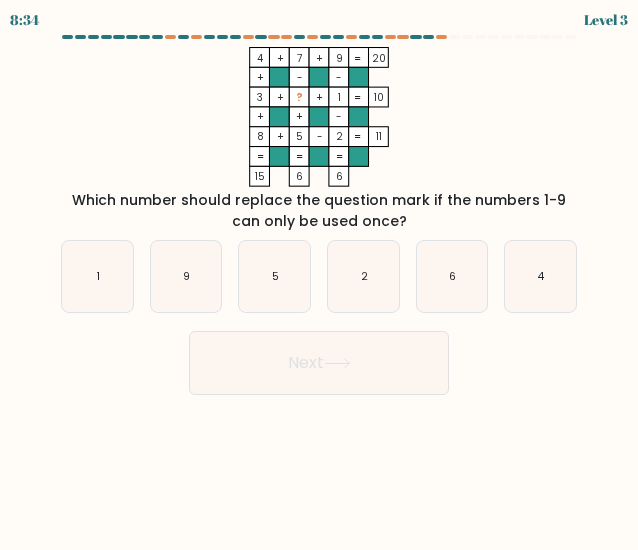 click at bounding box center [319, 215] 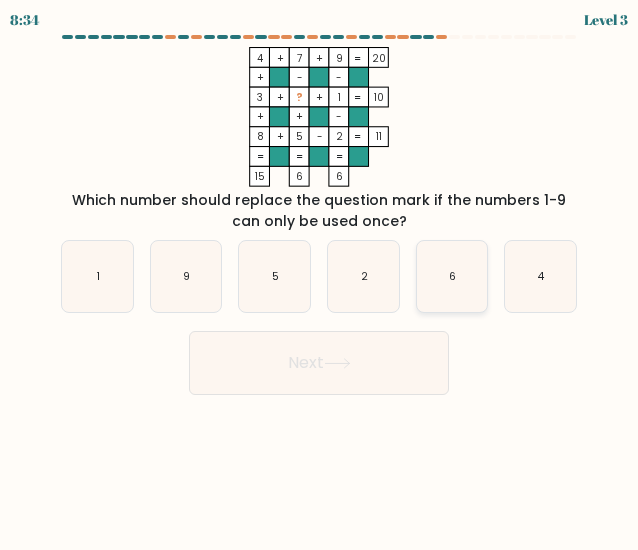 click on "6" 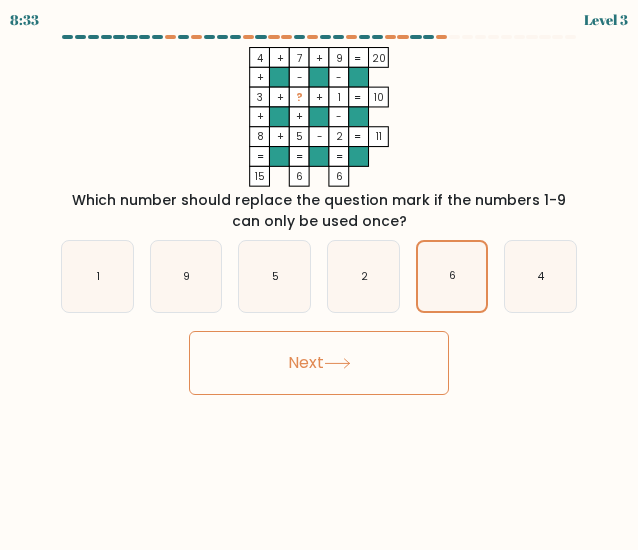 click 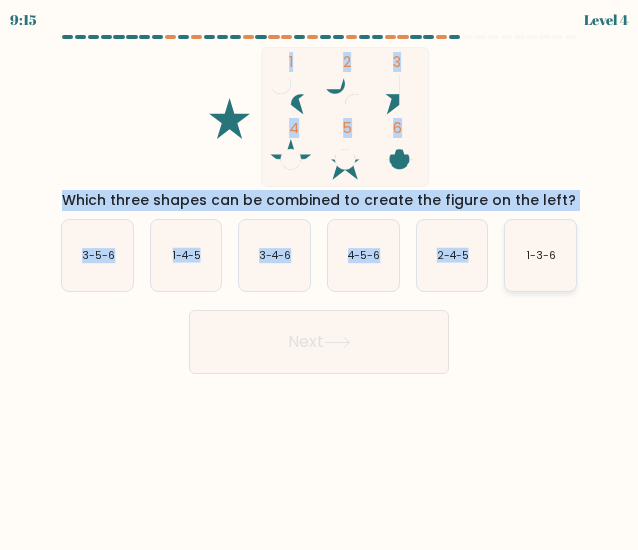 drag, startPoint x: 220, startPoint y: 51, endPoint x: 567, endPoint y: 261, distance: 405.59708 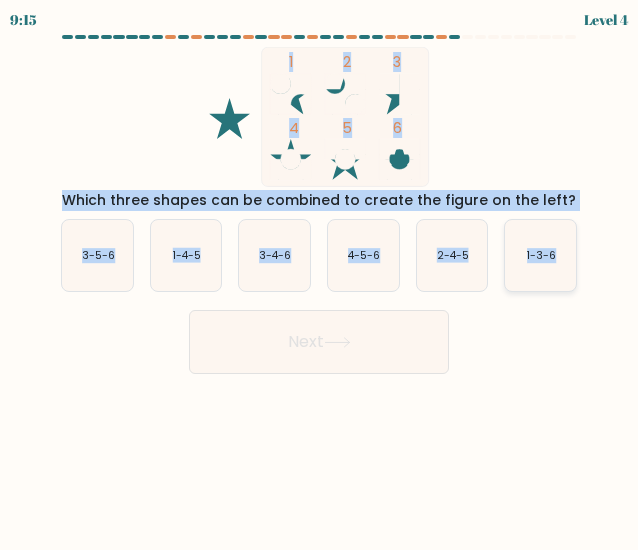 click at bounding box center [319, 204] 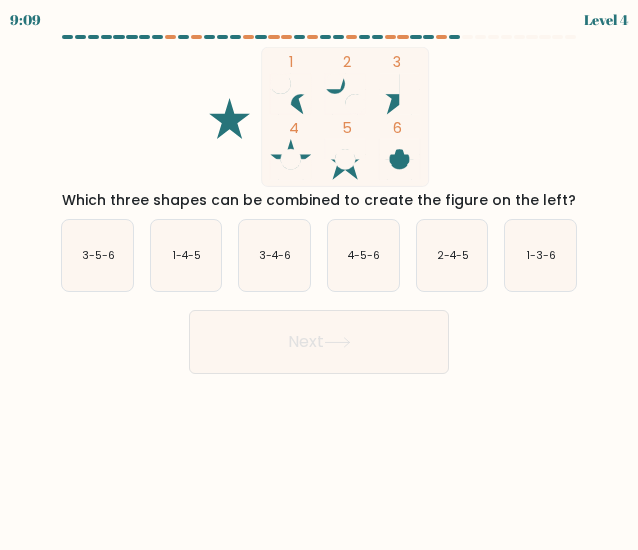 click on "9:09
Level 4" at bounding box center (319, 275) 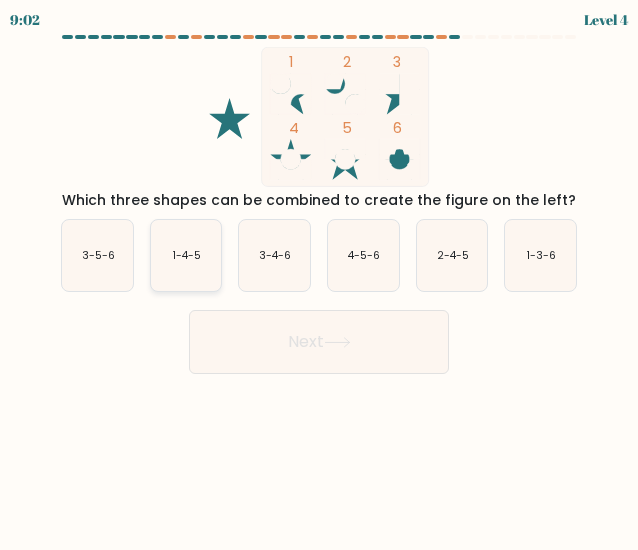 click on "1-4-5" 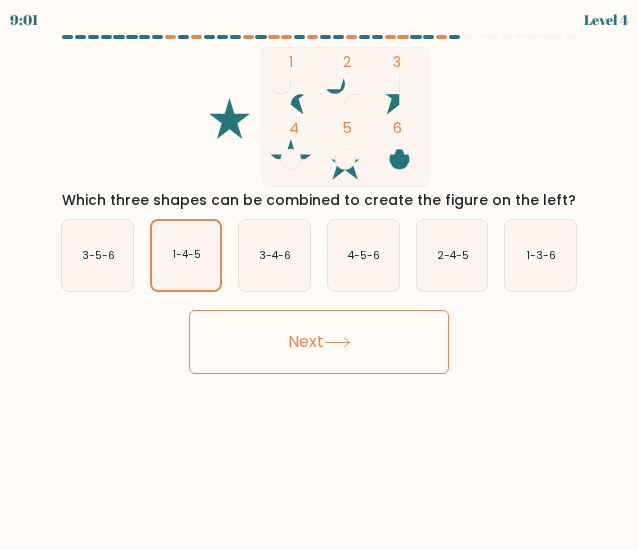 click on "Next" at bounding box center [319, 342] 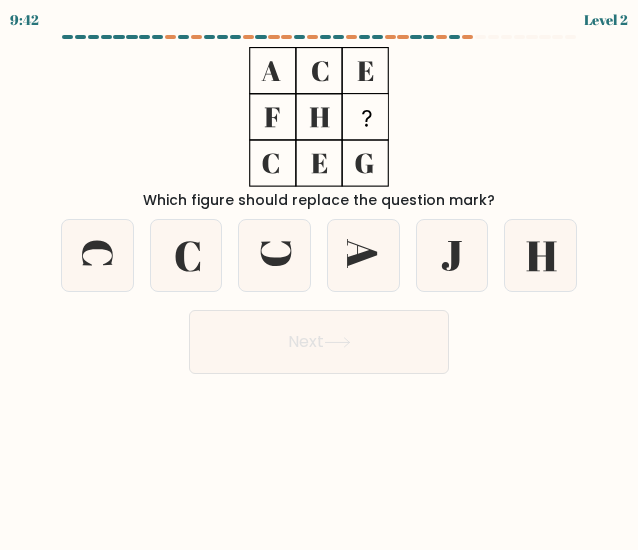 drag, startPoint x: 226, startPoint y: 49, endPoint x: 384, endPoint y: 196, distance: 215.80779 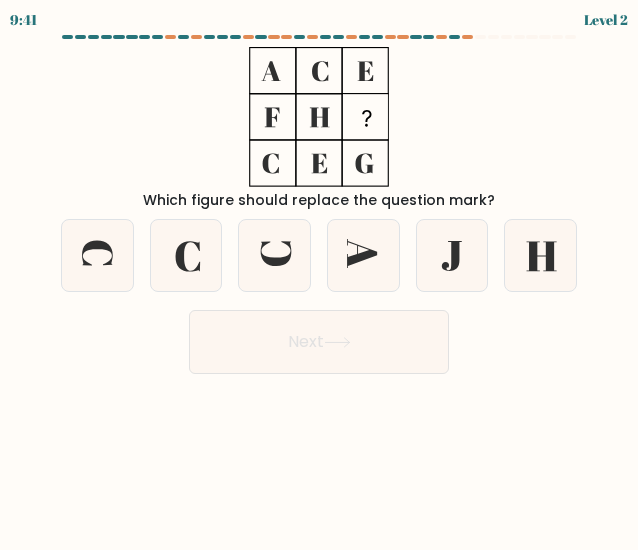 click on "Which figure should replace the question mark?" at bounding box center (319, 129) 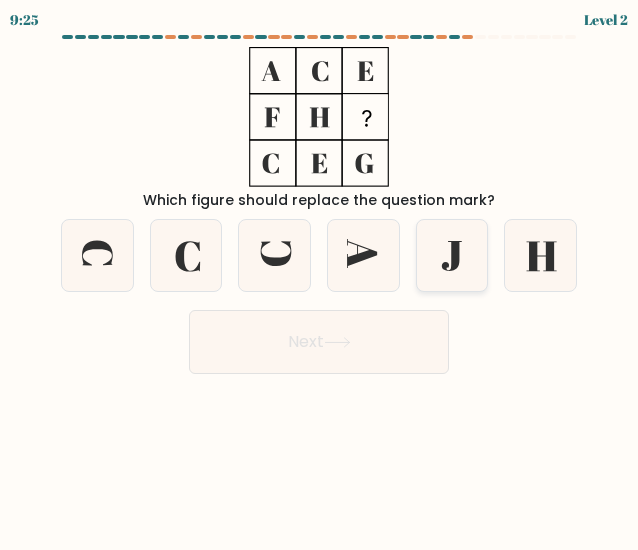 click 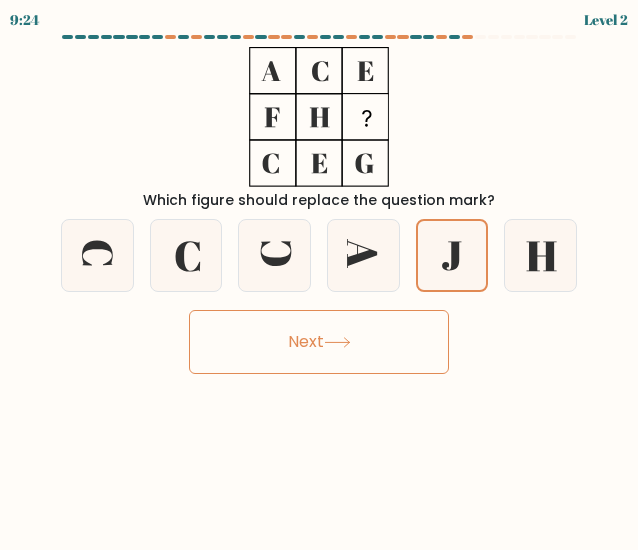 click 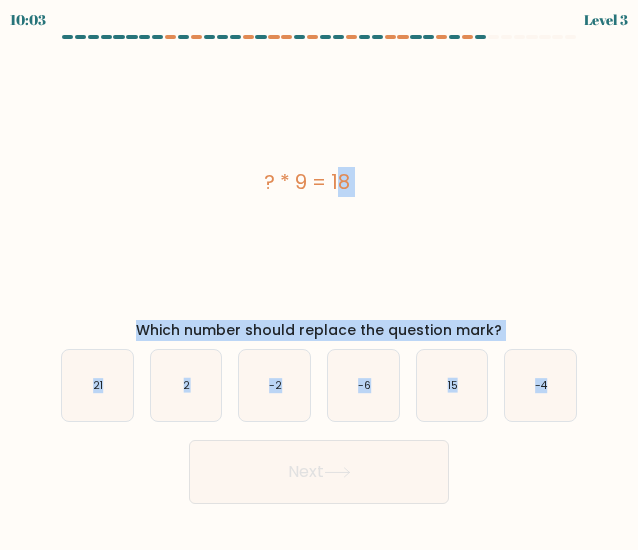 drag, startPoint x: 250, startPoint y: 169, endPoint x: 593, endPoint y: 421, distance: 425.62073 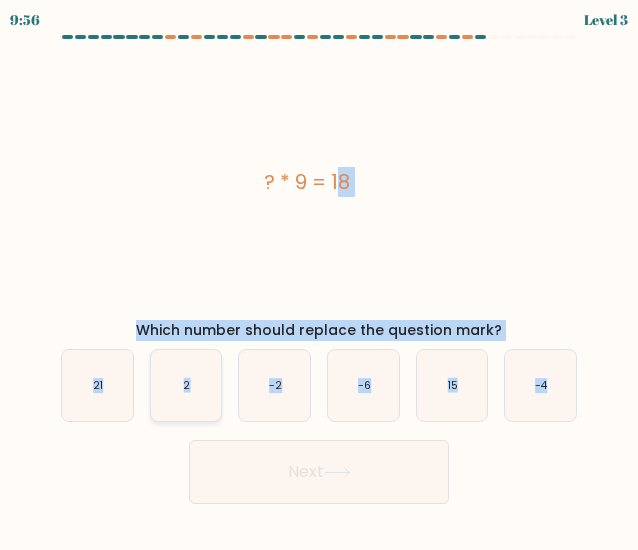 click on "2" 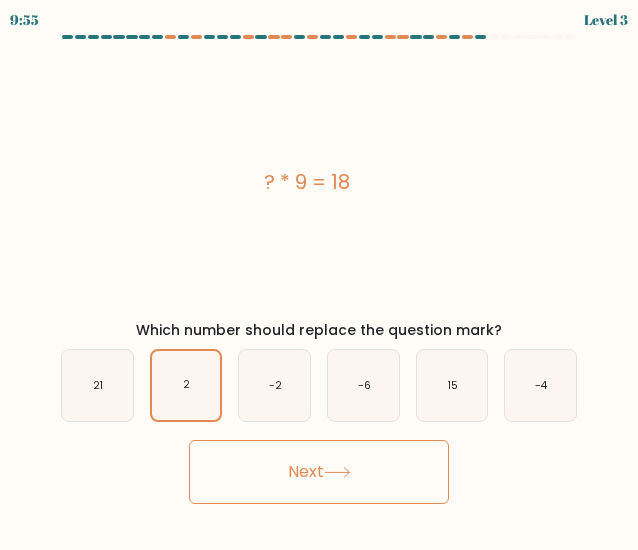 click on "Next" at bounding box center (319, 472) 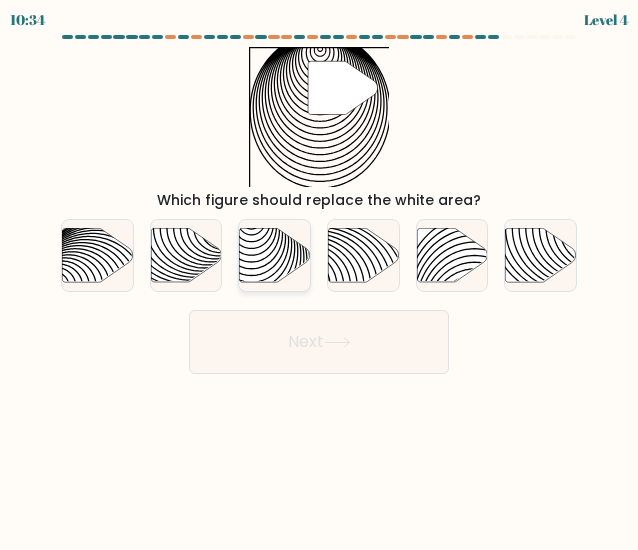 click 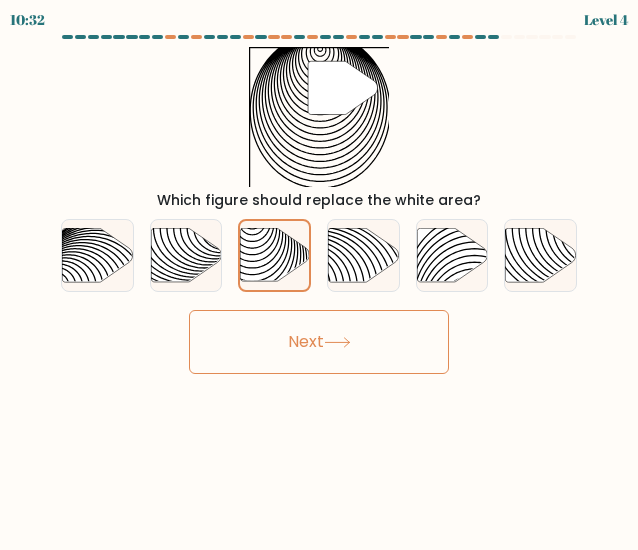 click on "Next" at bounding box center [319, 342] 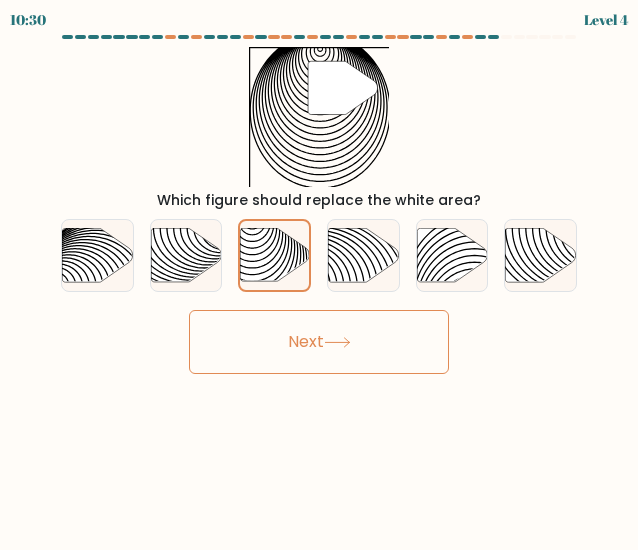 click on "Next" at bounding box center [319, 342] 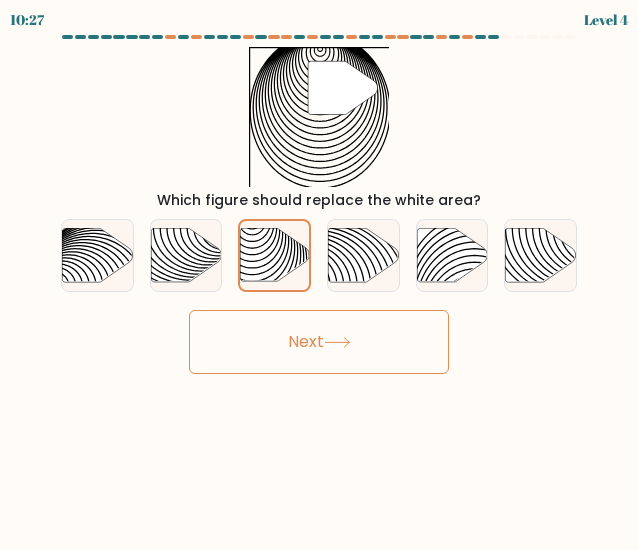 click on "Next" at bounding box center [319, 342] 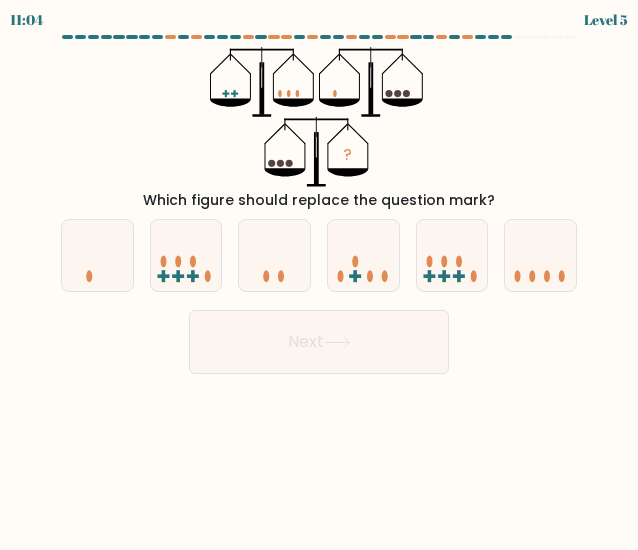 click on "c." at bounding box center [274, 255] 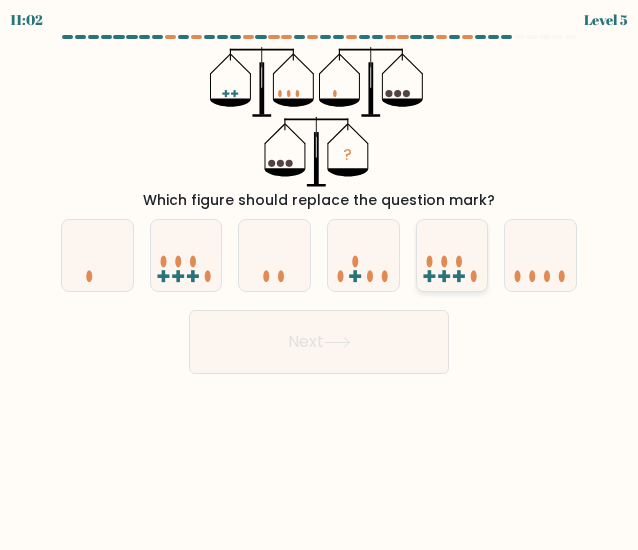 click 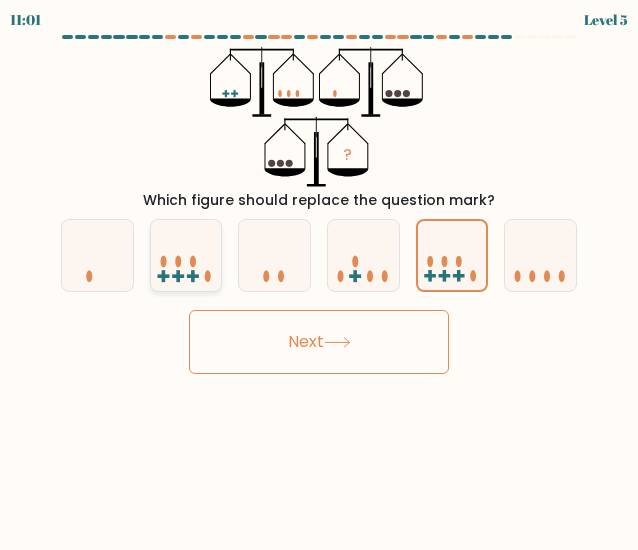 click 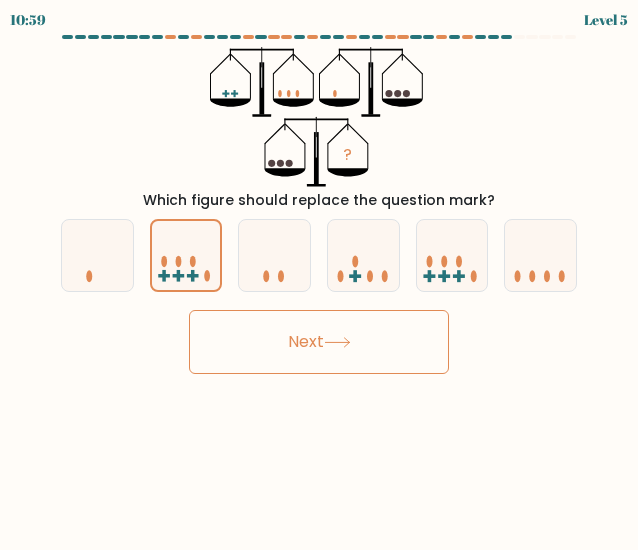 click on "Next" at bounding box center [319, 342] 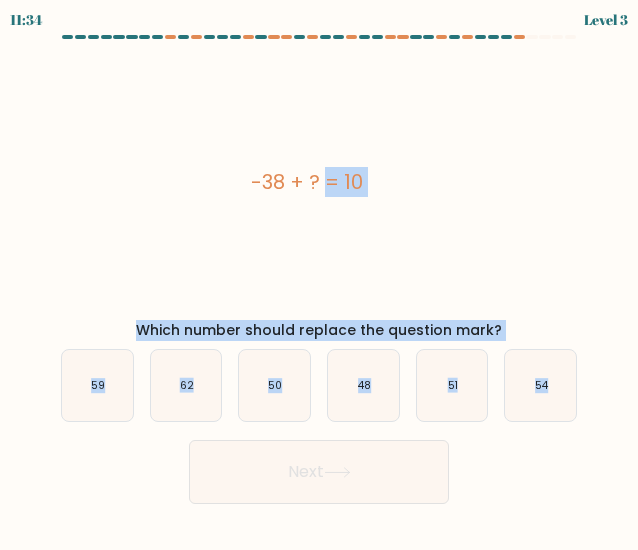 drag, startPoint x: 239, startPoint y: 163, endPoint x: 592, endPoint y: 430, distance: 442.60367 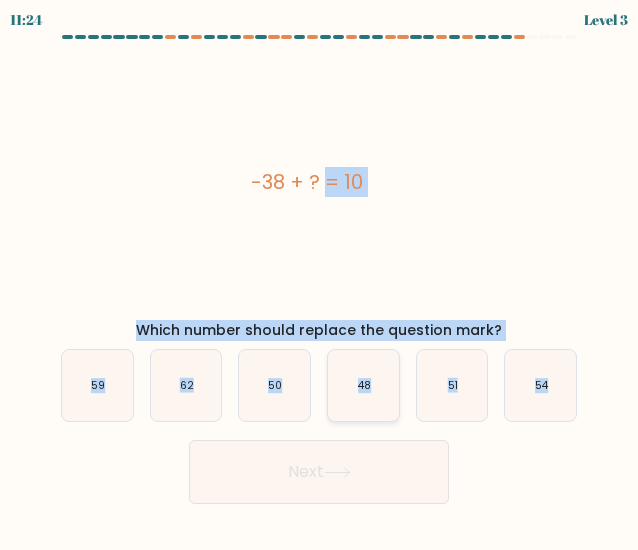 click on "48" 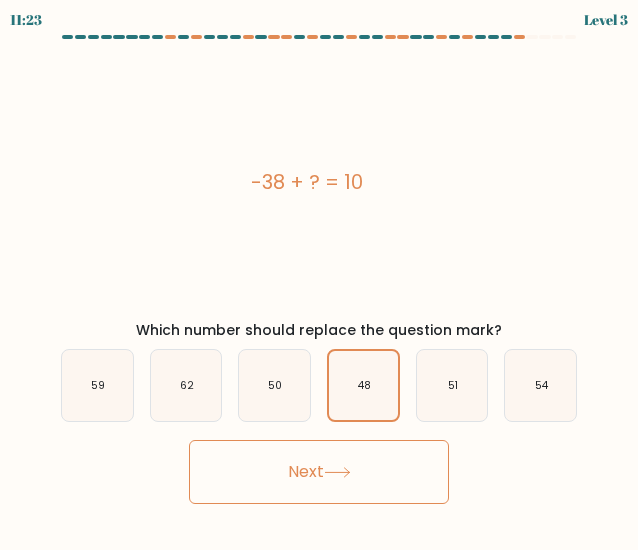 click 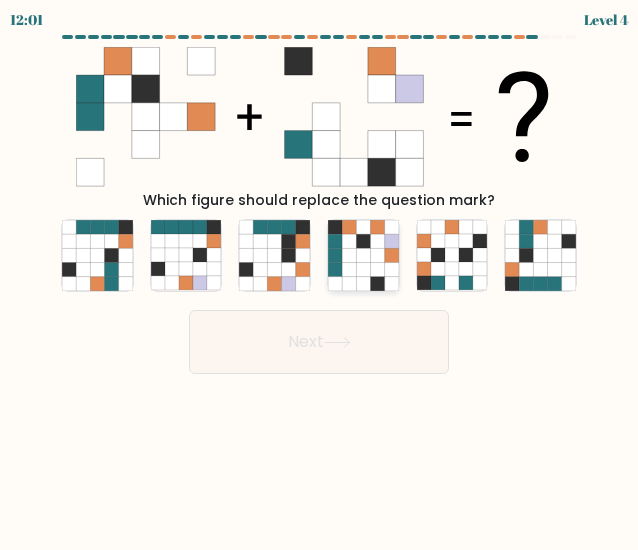 click 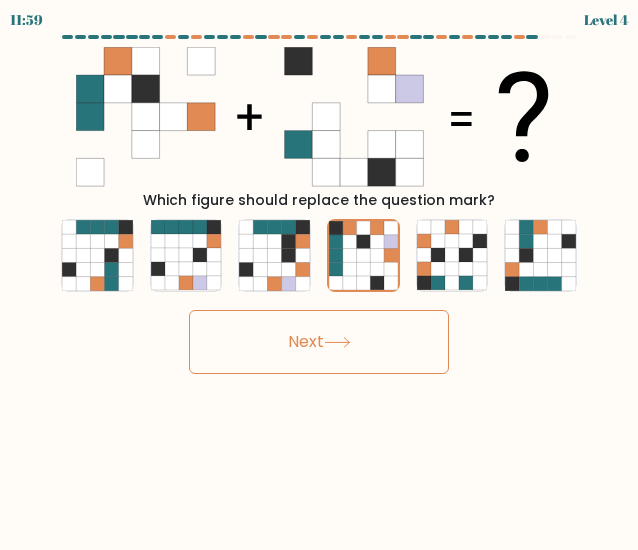 click on "Next" at bounding box center [319, 342] 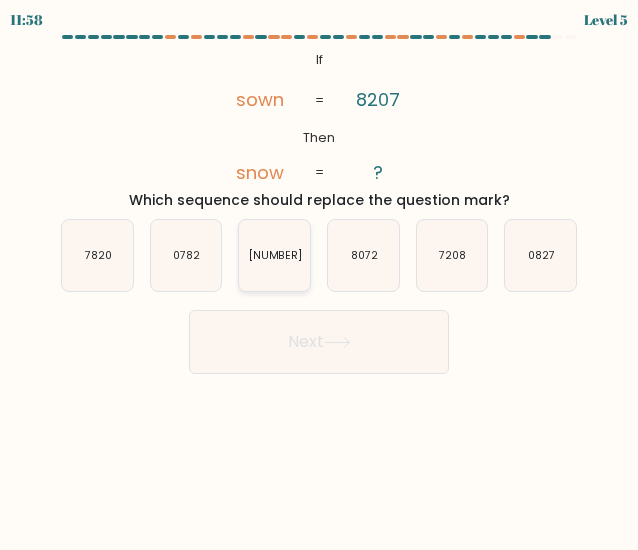click on "[NUMBER]" 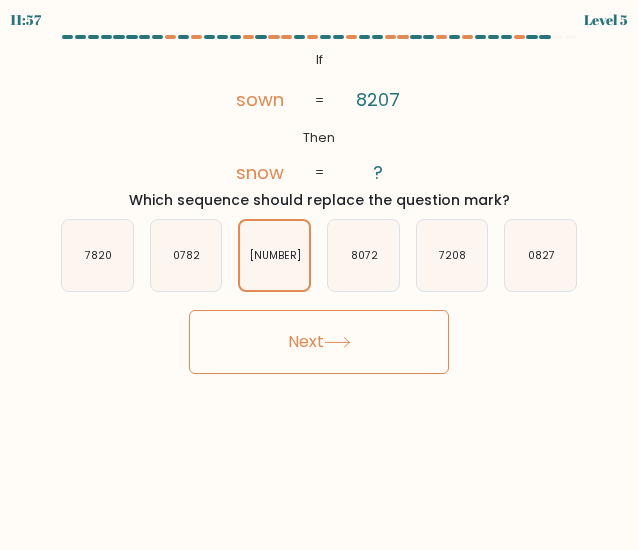 click on "Next" at bounding box center [319, 342] 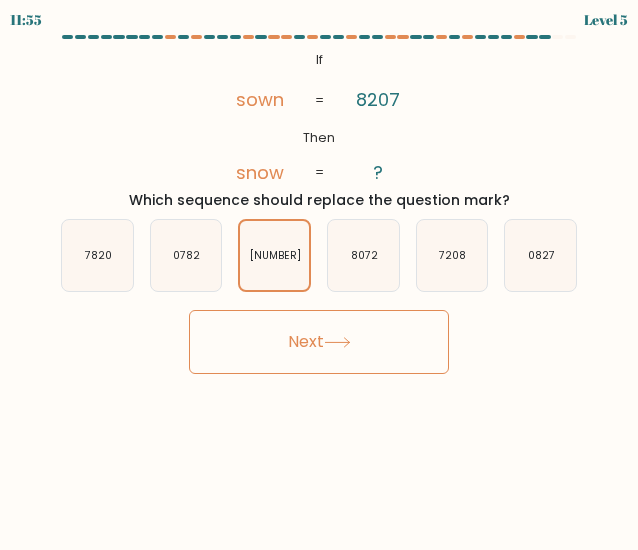 click on "Next" at bounding box center [319, 342] 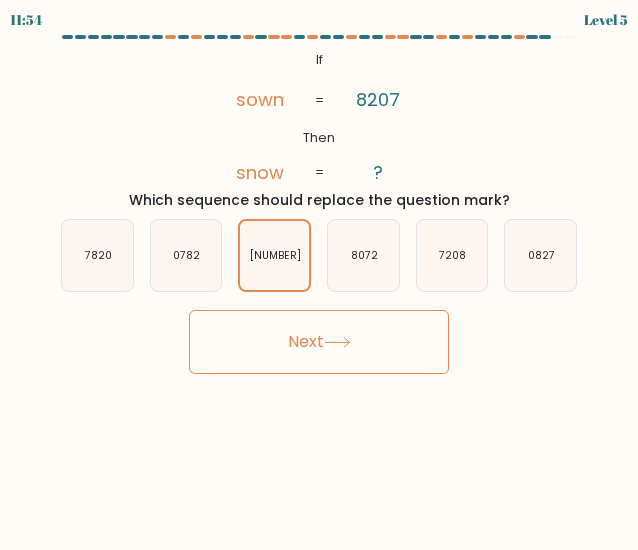 click on "Next" at bounding box center (319, 342) 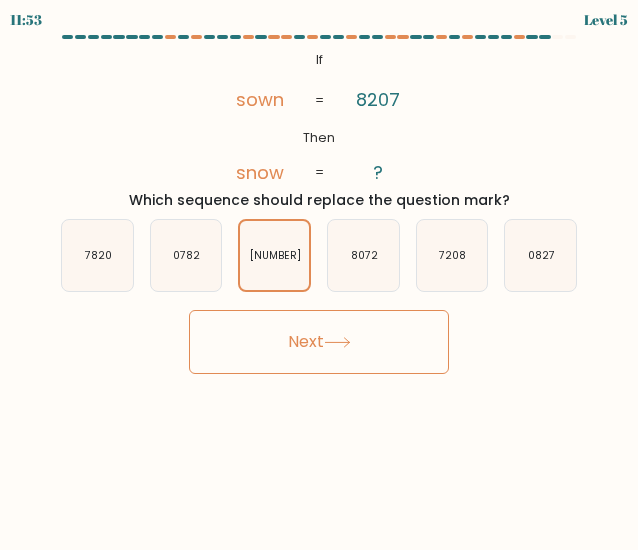 click on "Next" at bounding box center [319, 342] 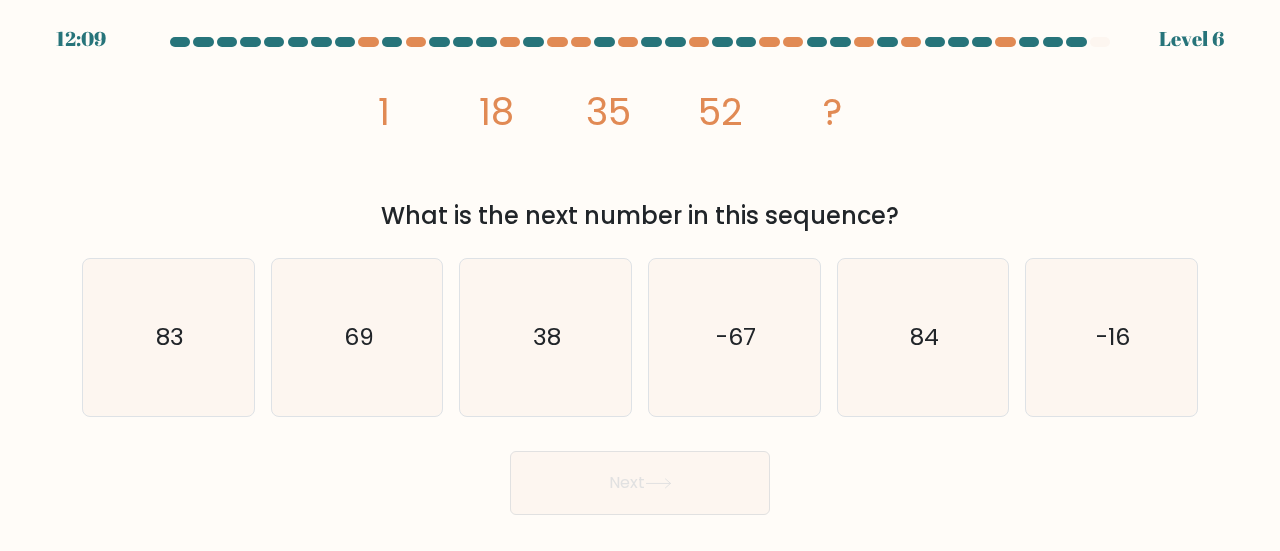 type 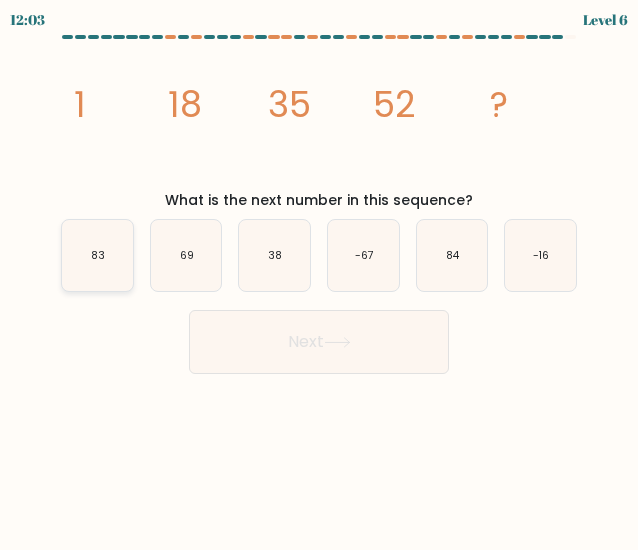 click on "83" 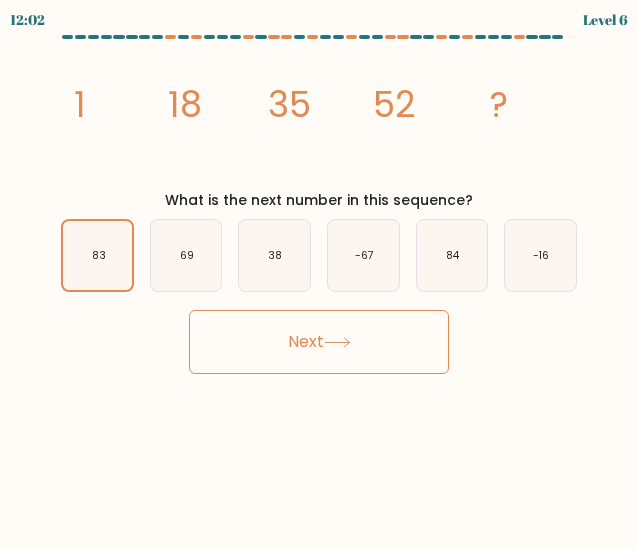 click on "Next" at bounding box center (319, 342) 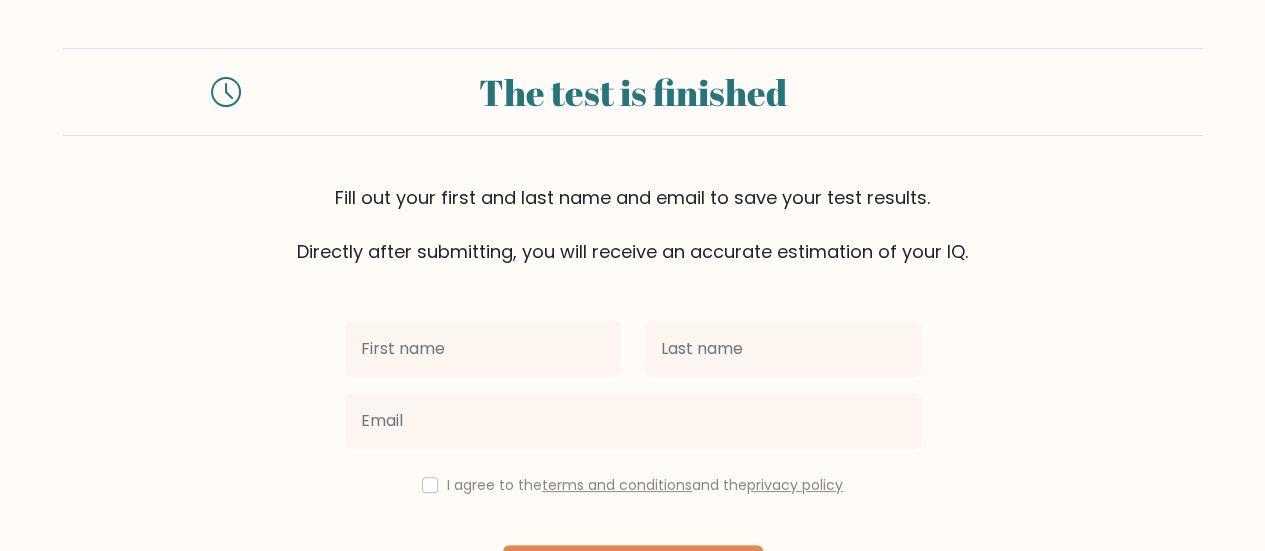 scroll, scrollTop: 149, scrollLeft: 0, axis: vertical 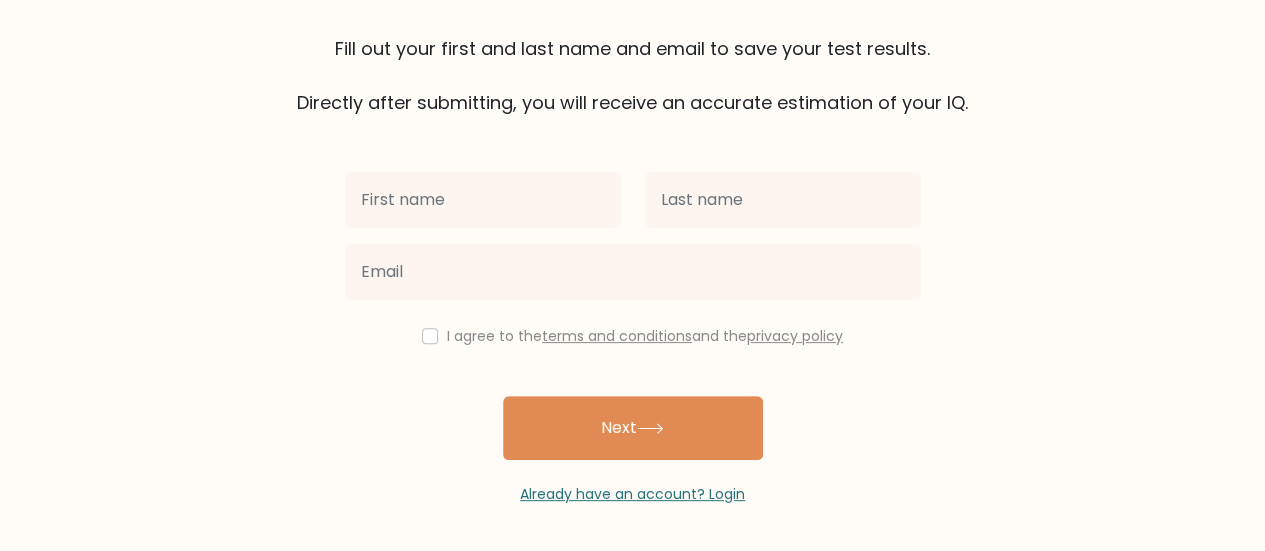 click at bounding box center [483, 200] 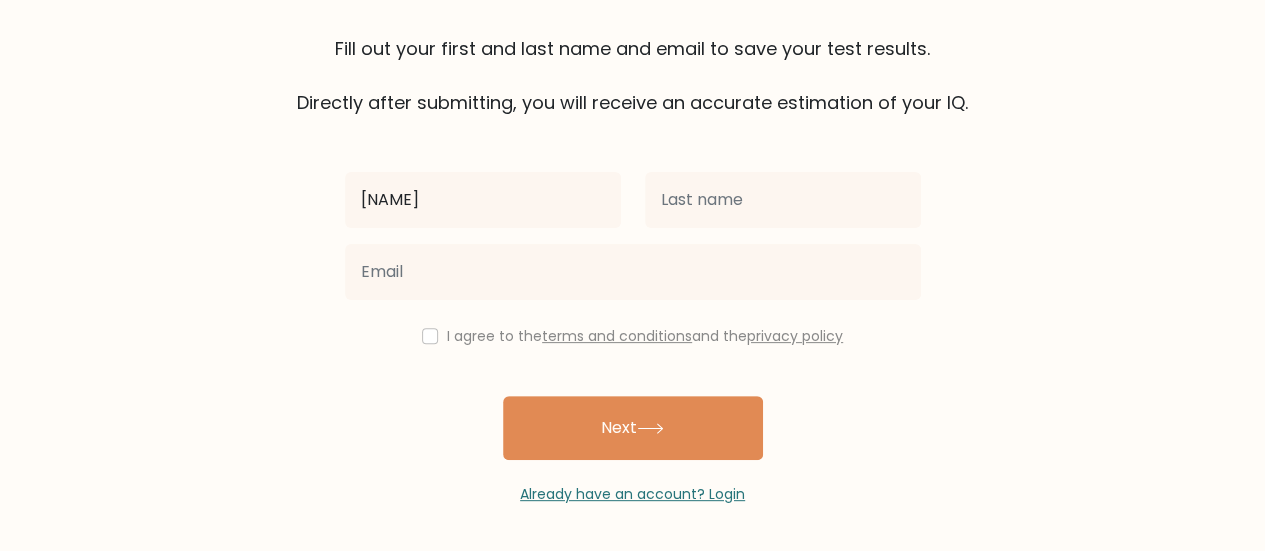type on "[NAME]" 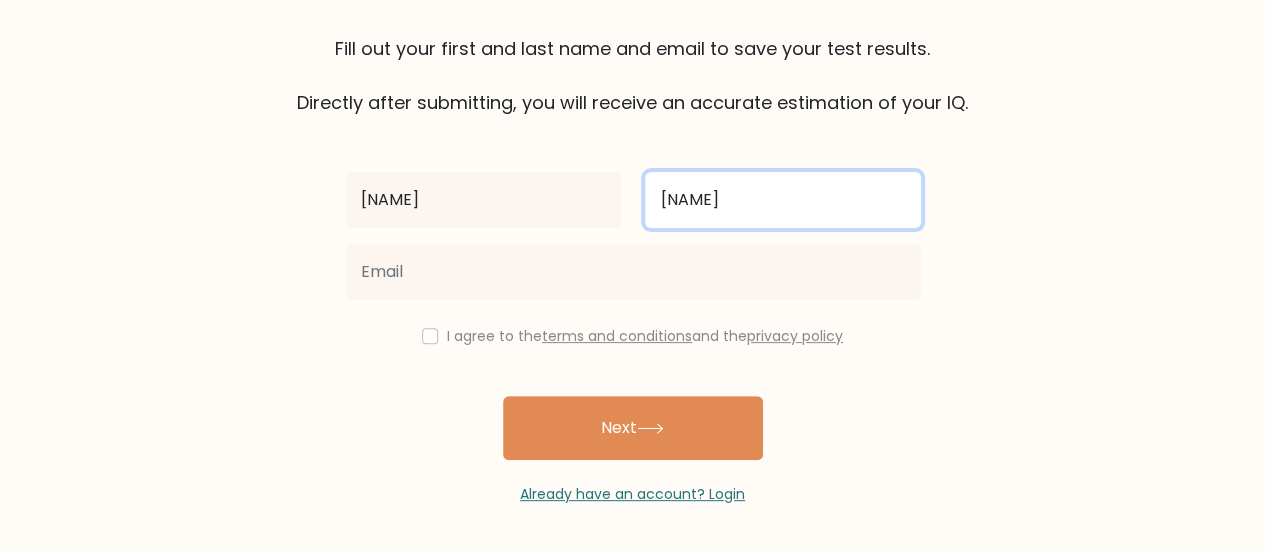 type on "[NAME]" 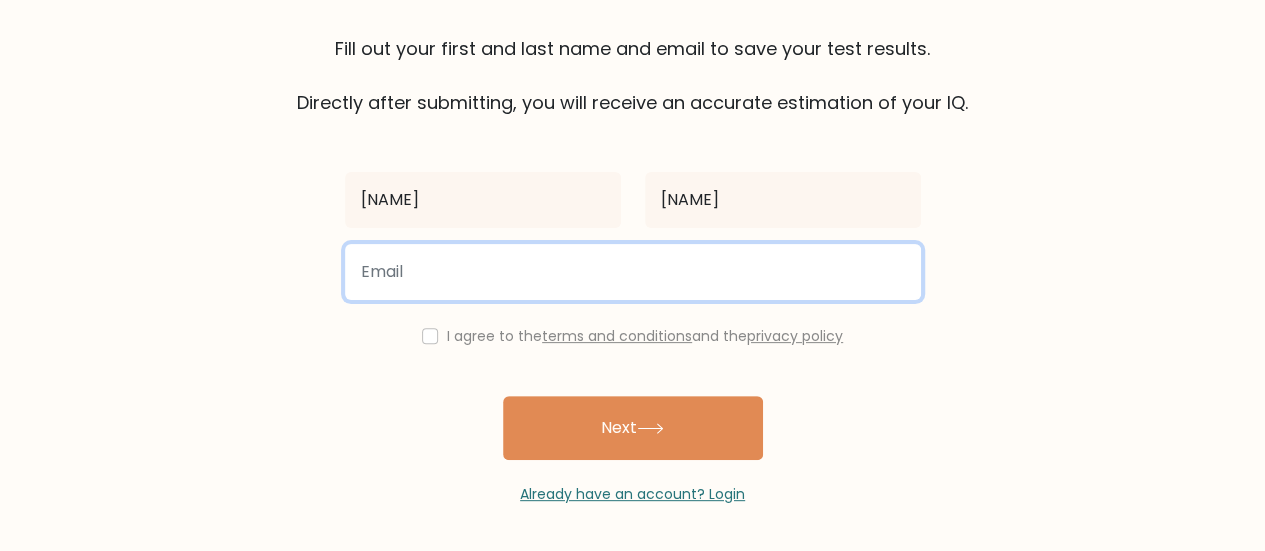 click at bounding box center [633, 272] 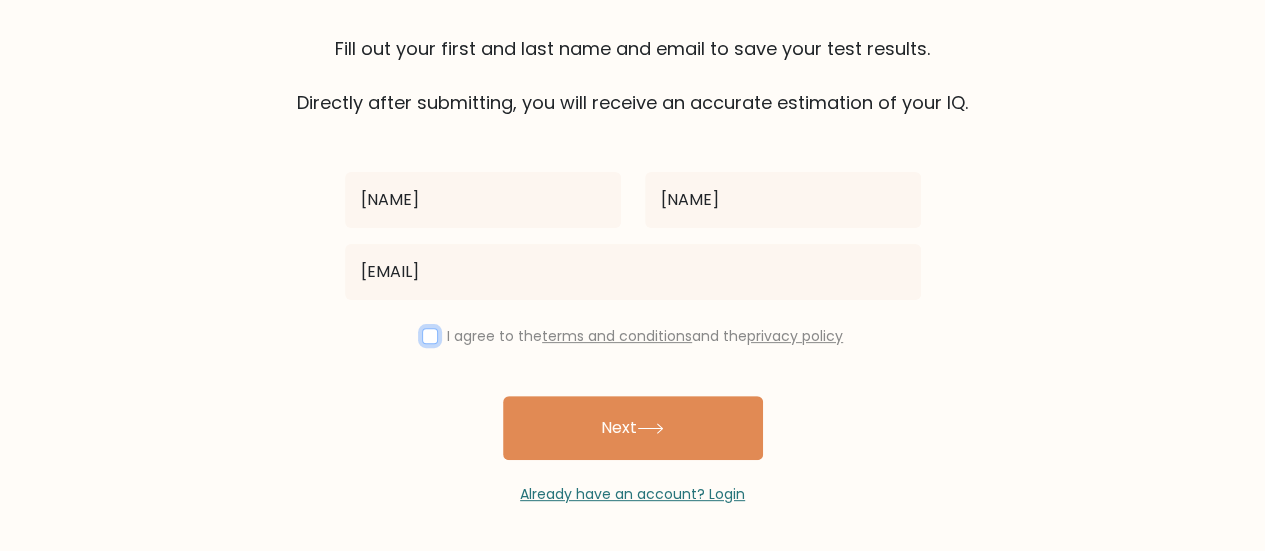 click at bounding box center (430, 336) 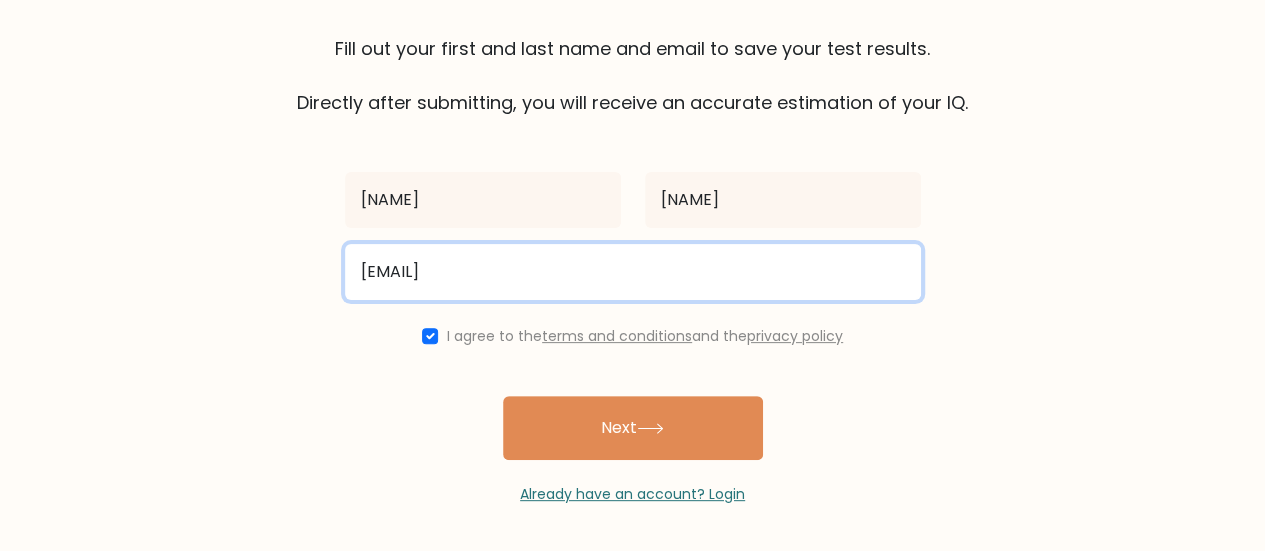 click on "[EMAIL]" at bounding box center (633, 272) 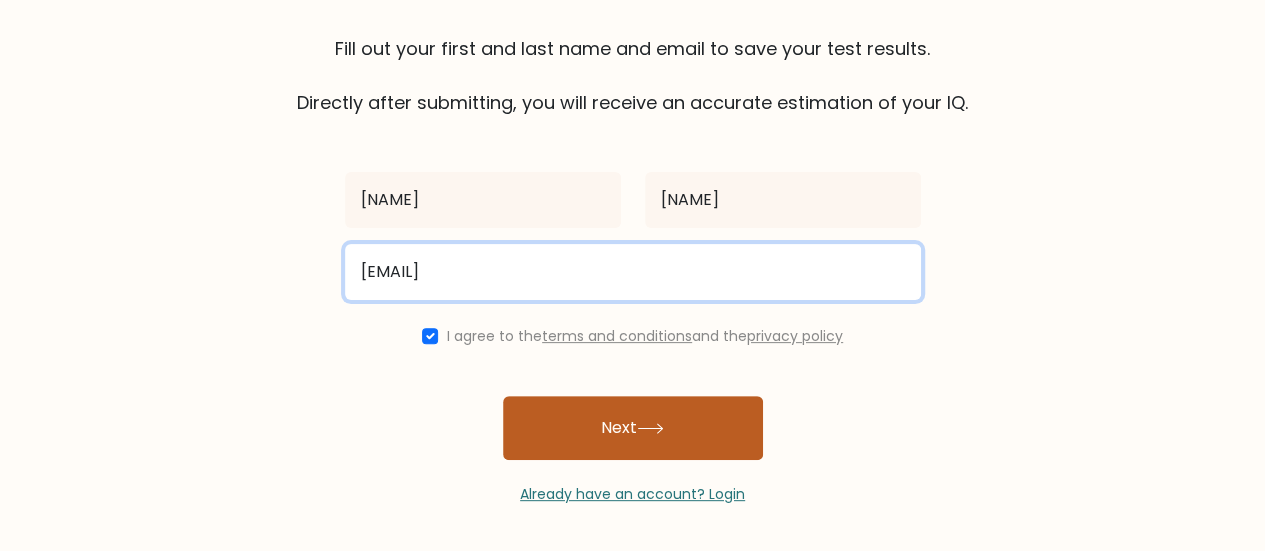 type on "[EMAIL]" 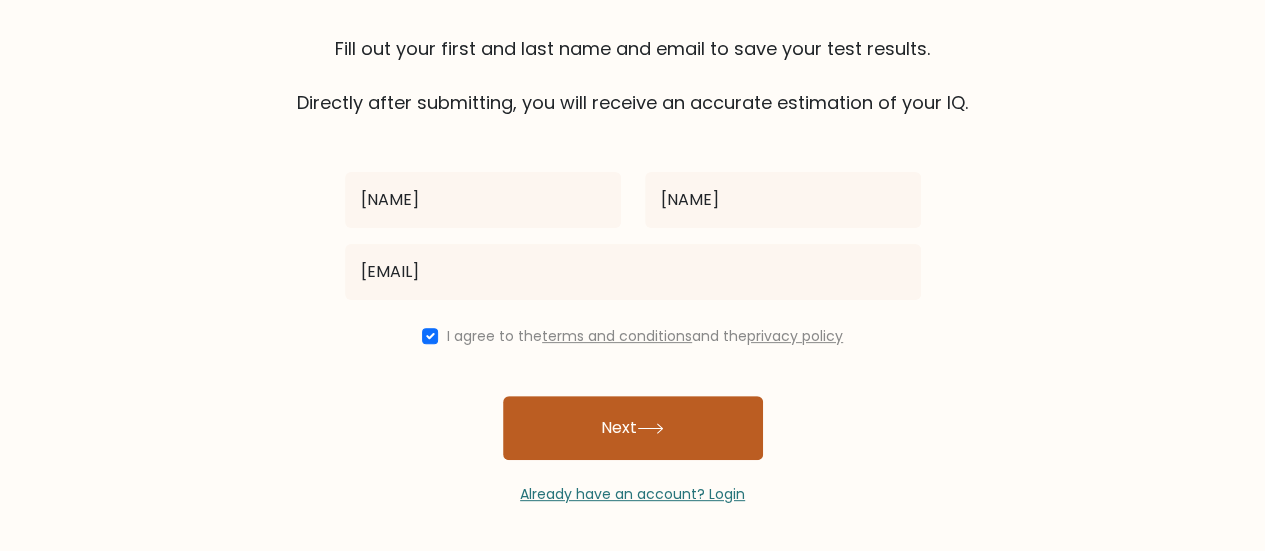 click on "Next" at bounding box center (633, 428) 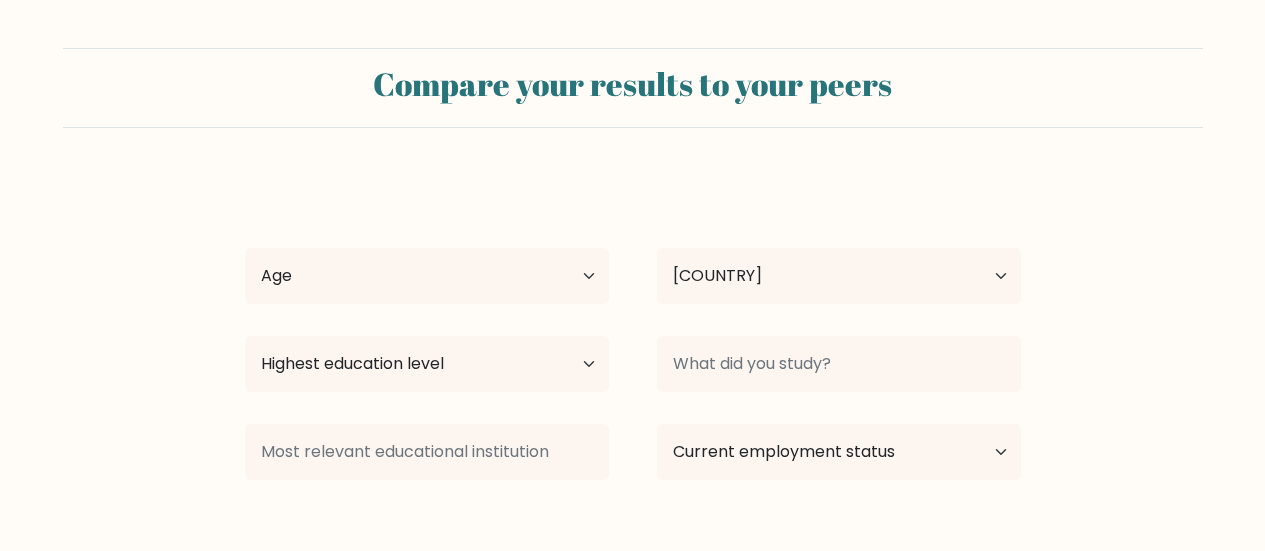 select on "PH" 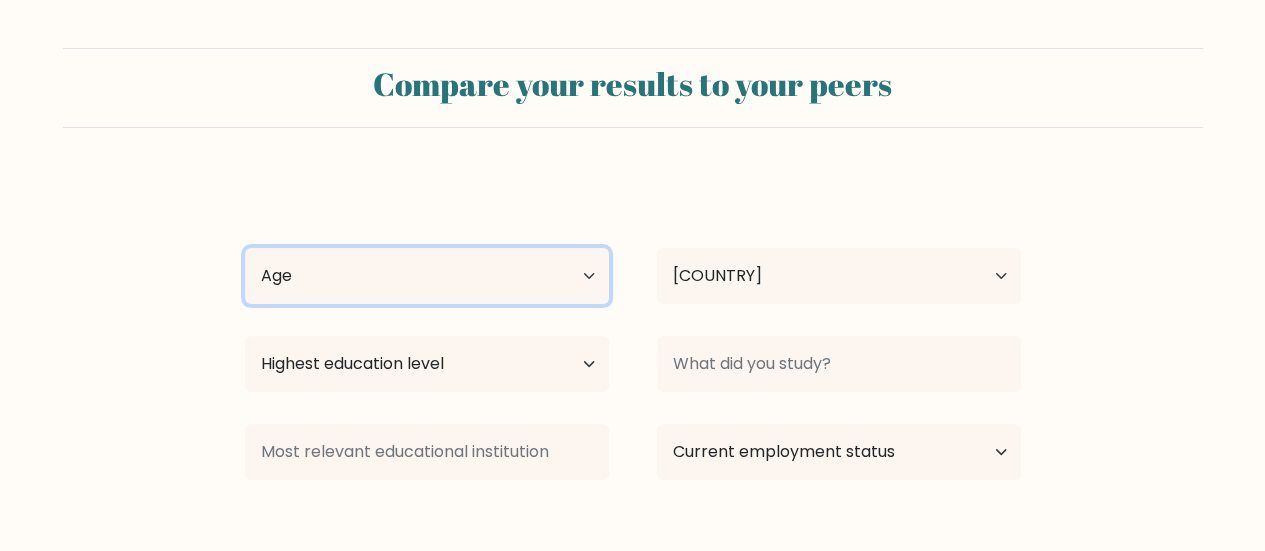 click on "Age
Under 18 years old
18-24 years old
25-34 years old
35-44 years old
45-54 years old
55-64 years old
65 years old and above" at bounding box center (427, 276) 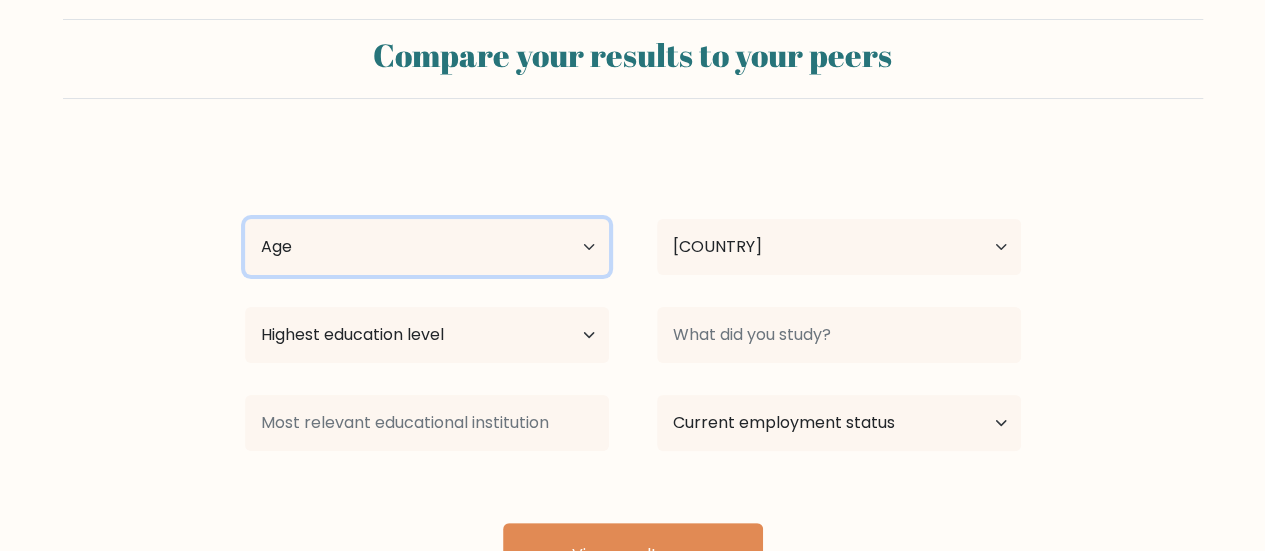 scroll, scrollTop: 28, scrollLeft: 0, axis: vertical 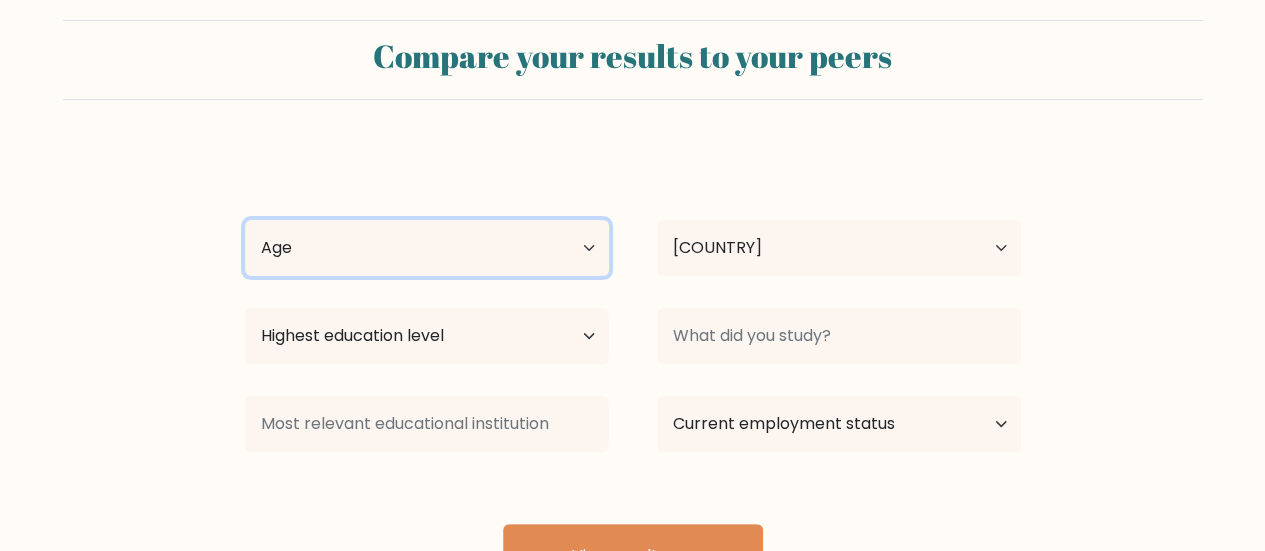 click on "Age
Under 18 years old
18-24 years old
25-34 years old
35-44 years old
45-54 years old
55-64 years old
65 years old and above" at bounding box center [427, 248] 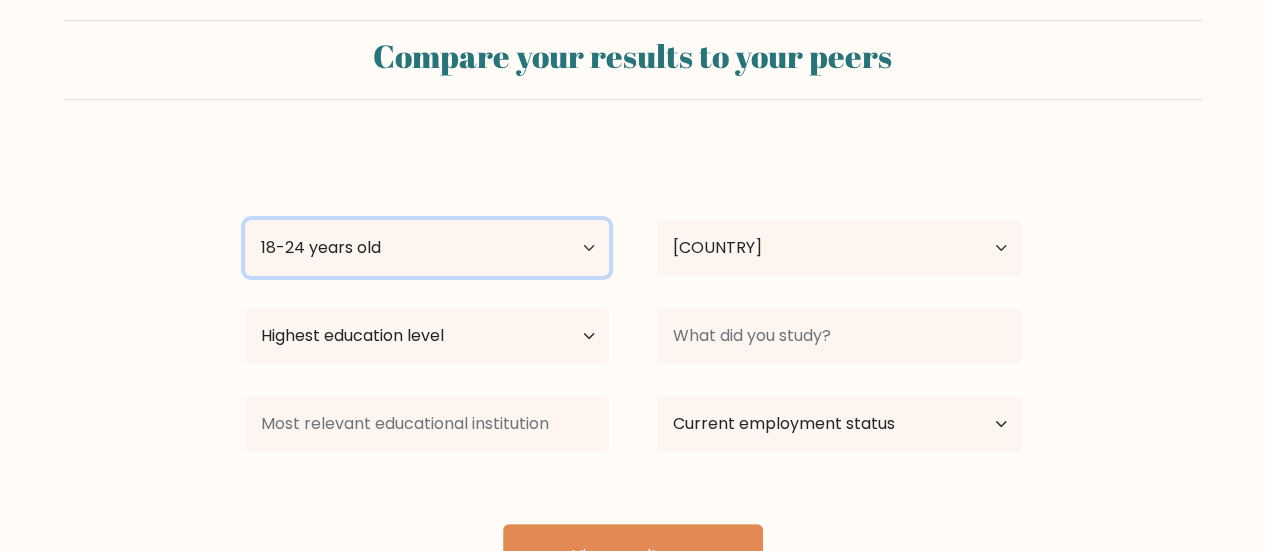 click on "Age
Under 18 years old
18-24 years old
25-34 years old
35-44 years old
45-54 years old
55-64 years old
65 years old and above" at bounding box center (427, 248) 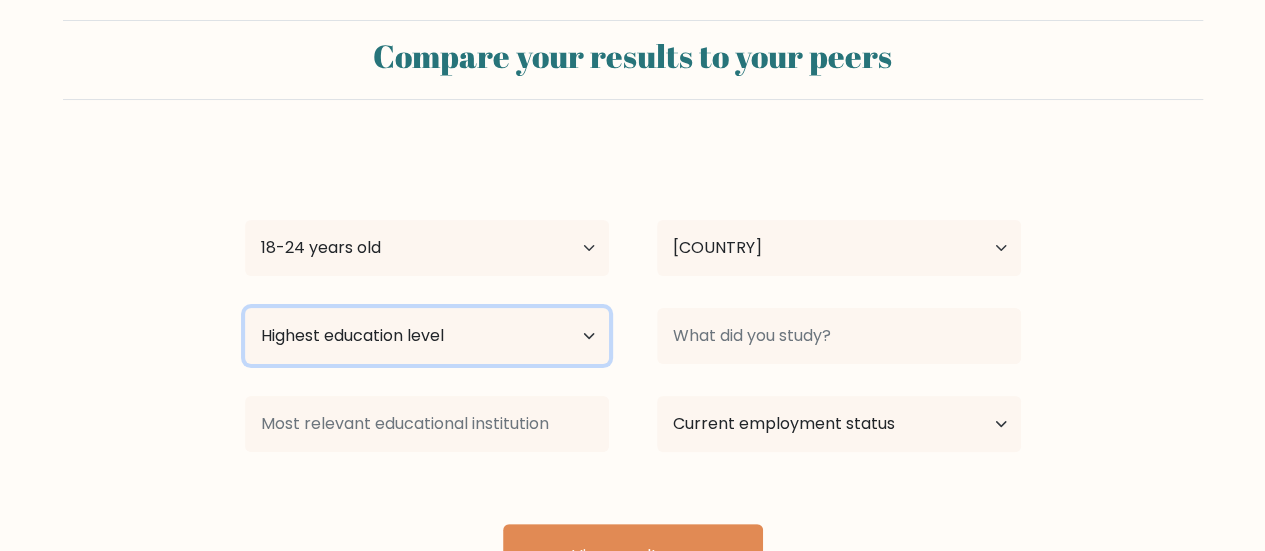 click on "Highest education level
No schooling
Primary
Lower Secondary
Upper Secondary
Occupation Specific
Bachelor's degree
Master's degree
Doctoral degree" at bounding box center (427, 336) 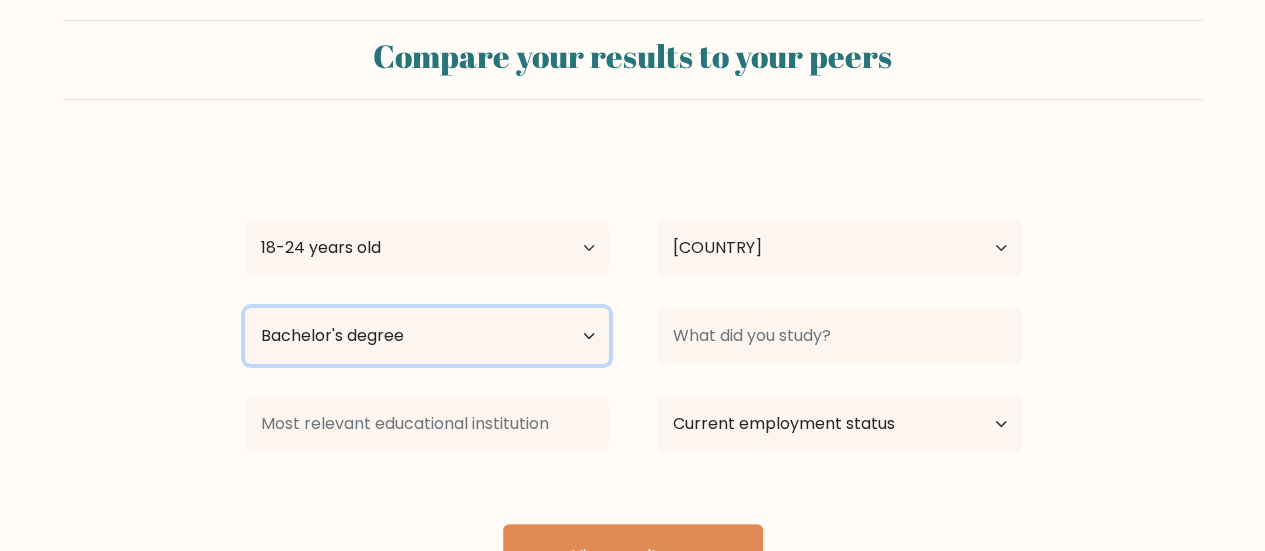 click on "Highest education level
No schooling
Primary
Lower Secondary
Upper Secondary
Occupation Specific
Bachelor's degree
Master's degree
Doctoral degree" at bounding box center [427, 336] 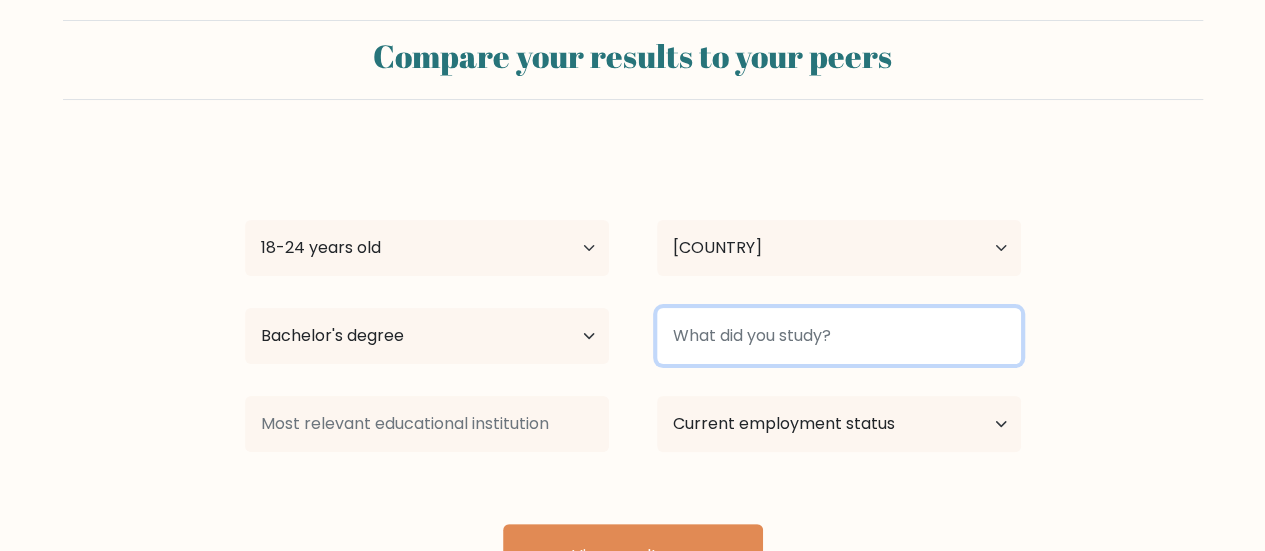 click at bounding box center [839, 336] 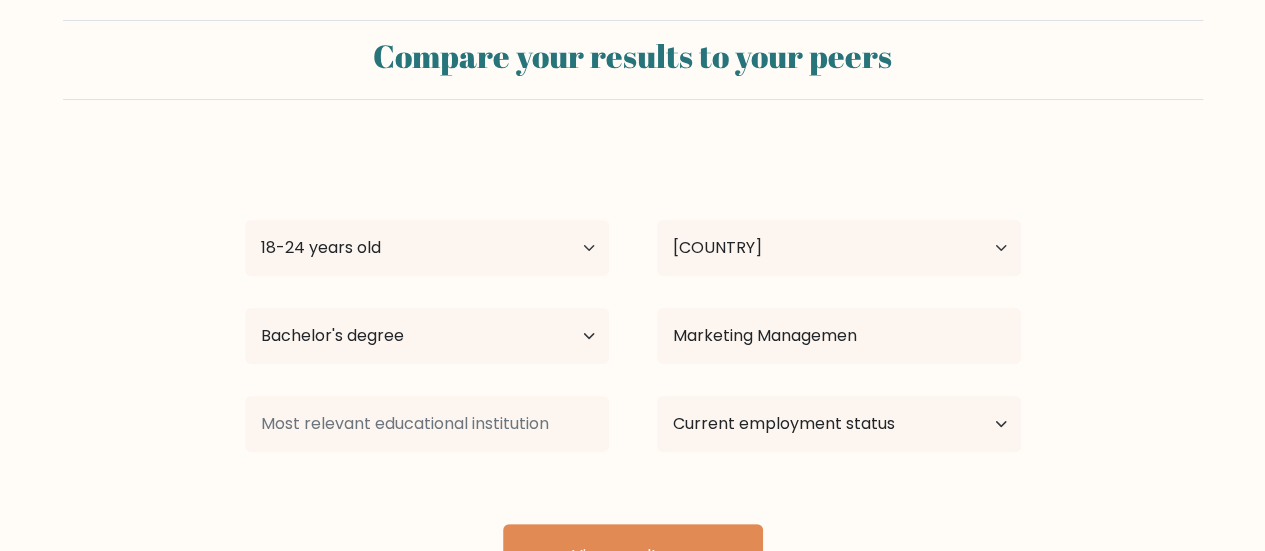 click on "Kiaralyn
Tolentino
Age
Under 18 years old
18-24 years old
25-34 years old
35-44 years old
45-54 years old
55-64 years old
65 years old and above
Country
Afghanistan
Albania
Algeria
American Samoa
Andorra
Angola
Anguilla
Antarctica
Antigua and Barbuda
Argentina
Armenia
Aruba
Australia
Austria
Azerbaijan
Bahamas
Bahrain
Bangladesh
Barbados
Belarus
Belgium
Belize
Benin
Bermuda
Bhutan
Bolivia
Bonaire, Sint Eustatius and Saba
Bosnia and Herzegovina
Botswana
Bouvet Island
Brazil" at bounding box center [633, 368] 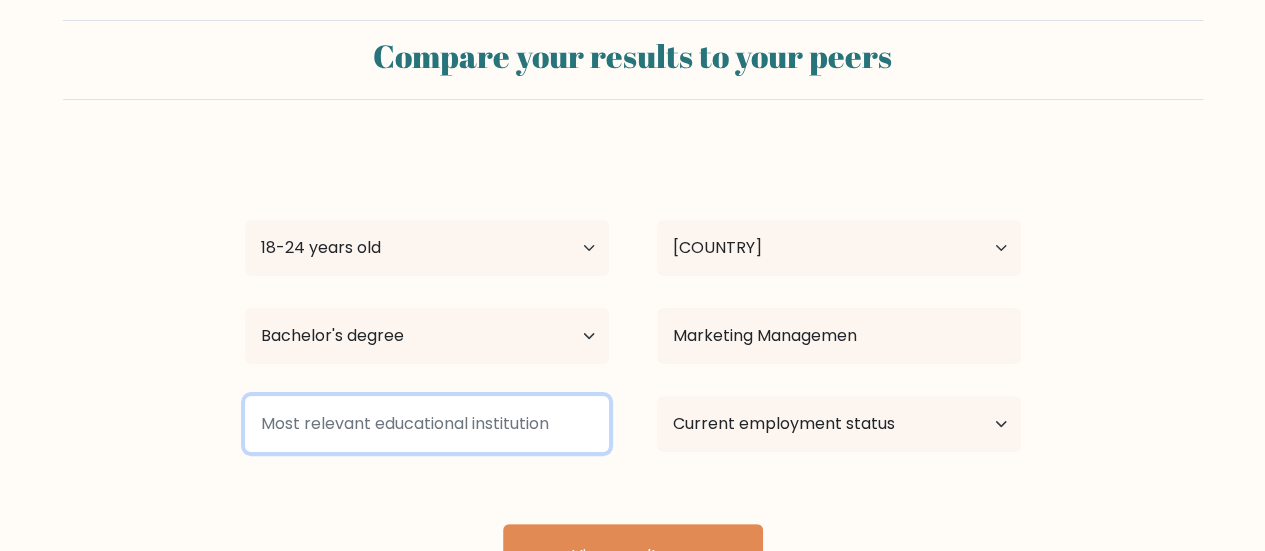 click at bounding box center (427, 424) 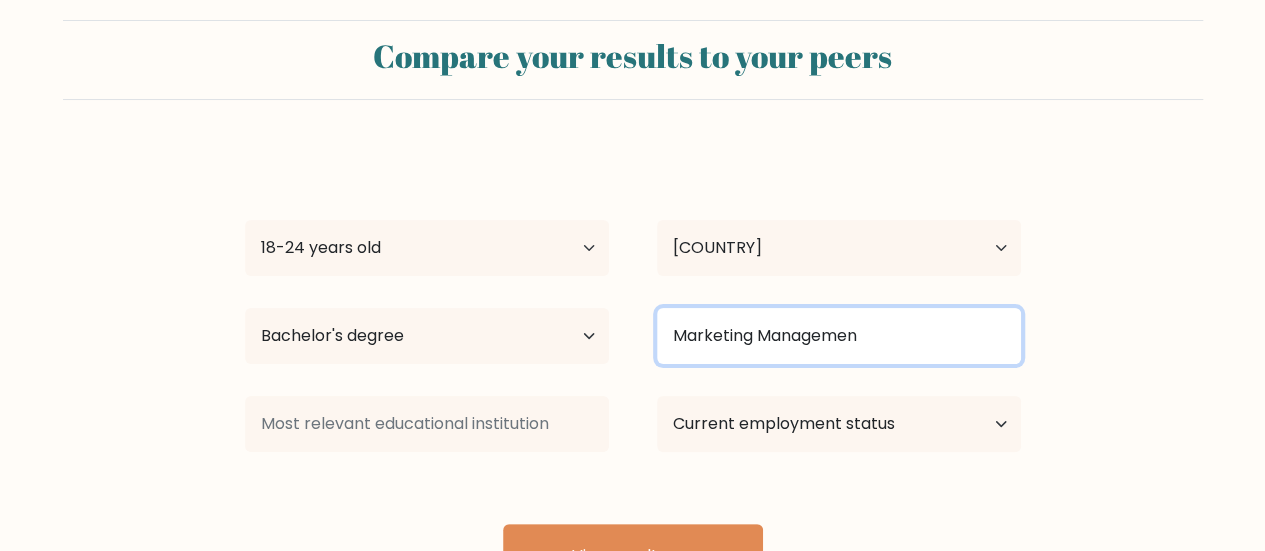 click on "Marketing Managemen" at bounding box center [839, 336] 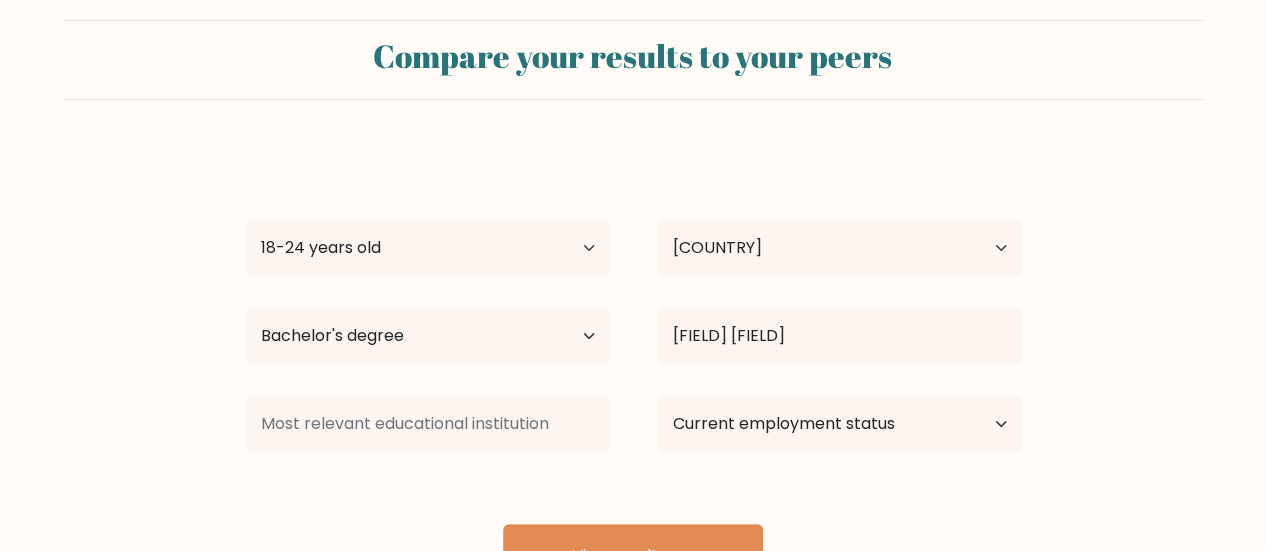 click on "Kiaralyn
Tolentino
Age
Under 18 years old
18-24 years old
25-34 years old
35-44 years old
45-54 years old
55-64 years old
65 years old and above
Country
Afghanistan
Albania
Algeria
American Samoa
Andorra
Angola
Anguilla
Antarctica
Antigua and Barbuda
Argentina
Armenia
Aruba
Australia
Austria
Azerbaijan
Bahamas
Bahrain
Bangladesh
Barbados
Belarus
Belgium
Belize
Benin
Bermuda
Bhutan
Bolivia
Bonaire, Sint Eustatius and Saba
Bosnia and Herzegovina
Botswana
Bouvet Island
Brazil" at bounding box center [633, 368] 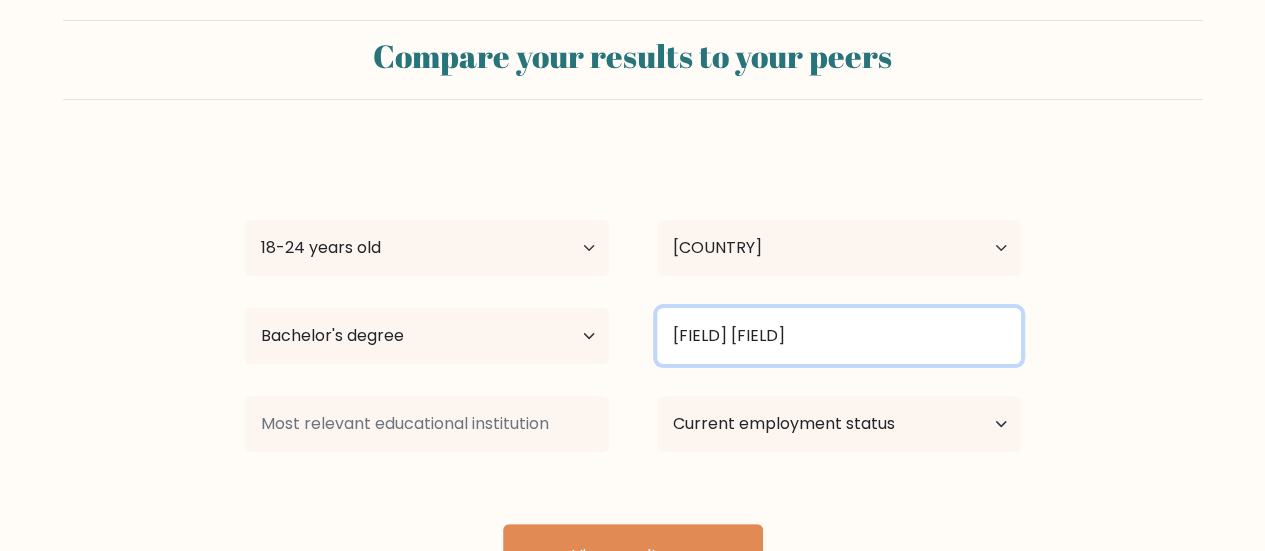 click on "Marketing Management" at bounding box center [839, 336] 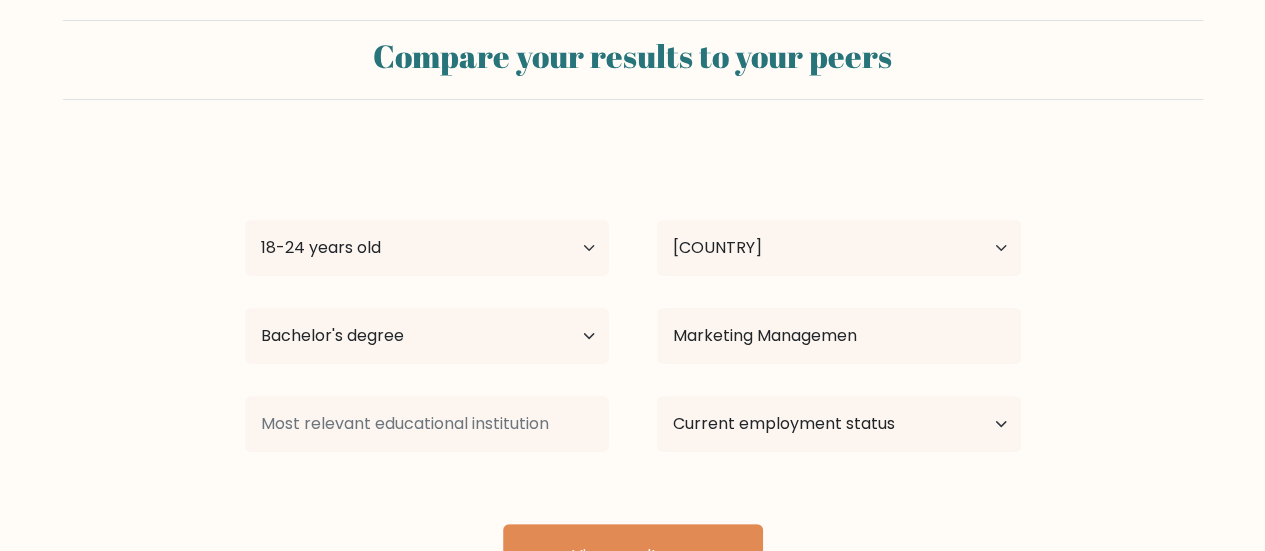 click on "Kiaralyn
Tolentino
Age
Under 18 years old
18-24 years old
25-34 years old
35-44 years old
45-54 years old
55-64 years old
65 years old and above
Country
Afghanistan
Albania
Algeria
American Samoa
Andorra
Angola
Anguilla
Antarctica
Antigua and Barbuda
Argentina
Armenia
Aruba
Australia
Austria
Azerbaijan
Bahamas
Bahrain
Bangladesh
Barbados
Belarus
Belgium
Belize
Benin
Bermuda
Bhutan
Bolivia
Bonaire, Sint Eustatius and Saba
Bosnia and Herzegovina
Botswana
Bouvet Island
Brazil" at bounding box center [633, 368] 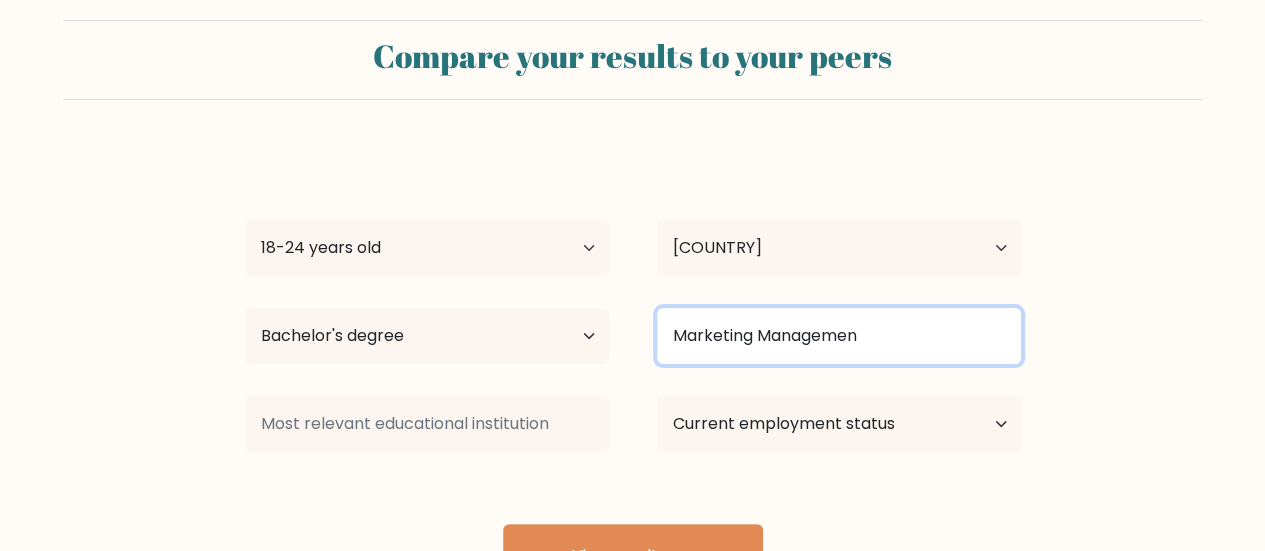 click on "Marketing Managemen" at bounding box center (839, 336) 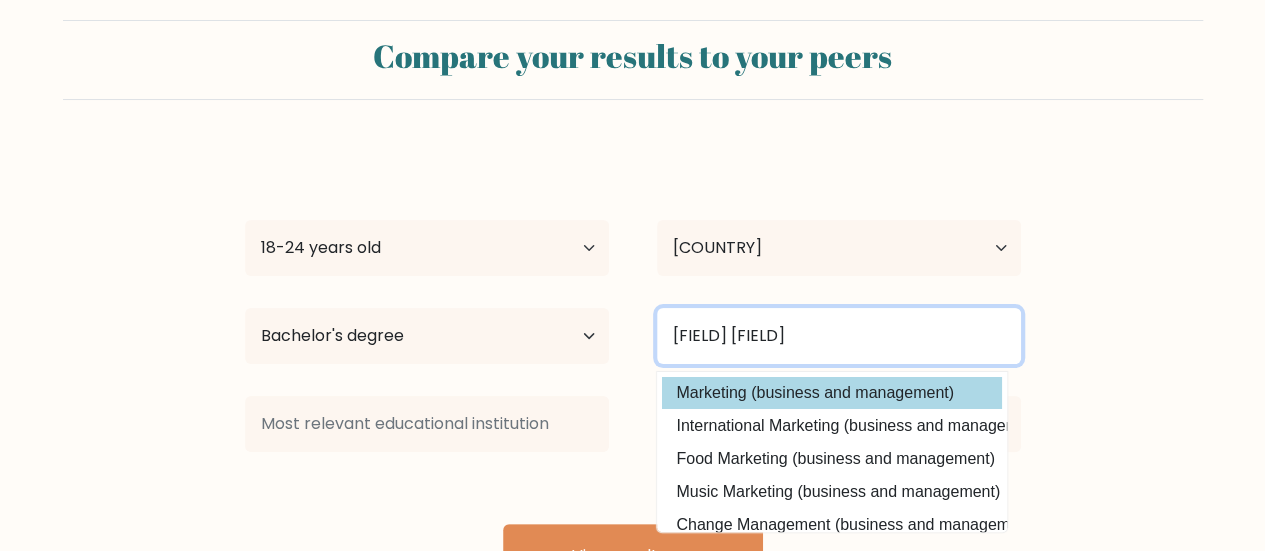 type on "Marketing Management" 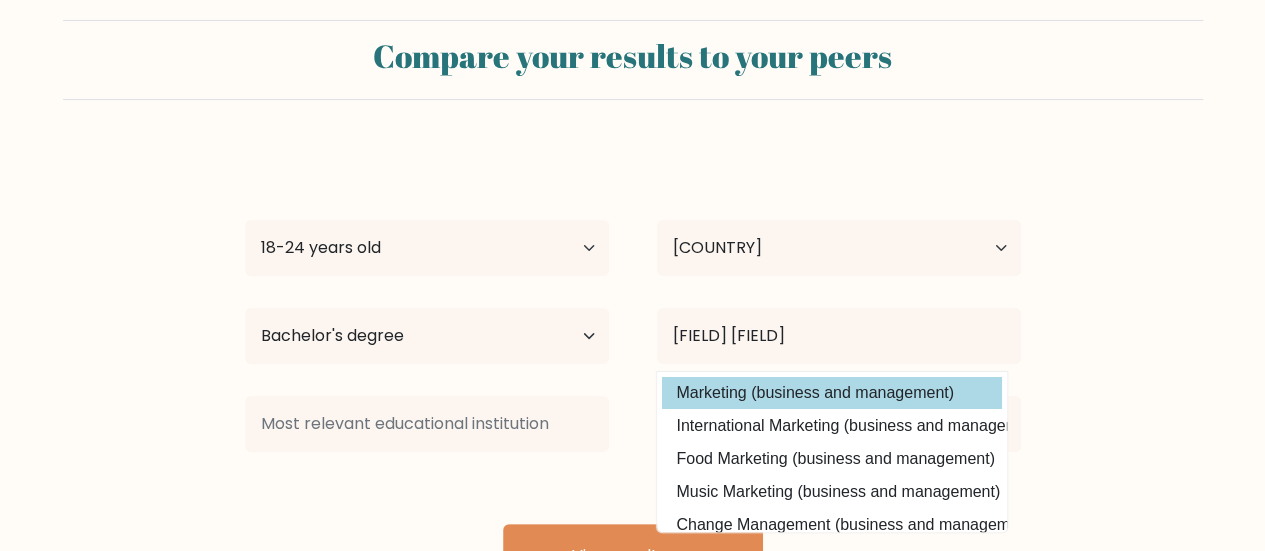 click on "Kiaralyn
Tolentino
Age
Under 18 years old
18-24 years old
25-34 years old
35-44 years old
45-54 years old
55-64 years old
65 years old and above
Country
Afghanistan
Albania
Algeria
American Samoa
Andorra
Angola
Anguilla
Antarctica
Antigua and Barbuda
Argentina
Armenia
Aruba
Australia
Austria
Azerbaijan
Bahamas
Bahrain
Bangladesh
Barbados
Belarus
Belgium
Belize
Benin
Bermuda
Bhutan
Bolivia
Bonaire, Sint Eustatius and Saba
Bosnia and Herzegovina
Botswana
Bouvet Island
Brazil" at bounding box center [633, 368] 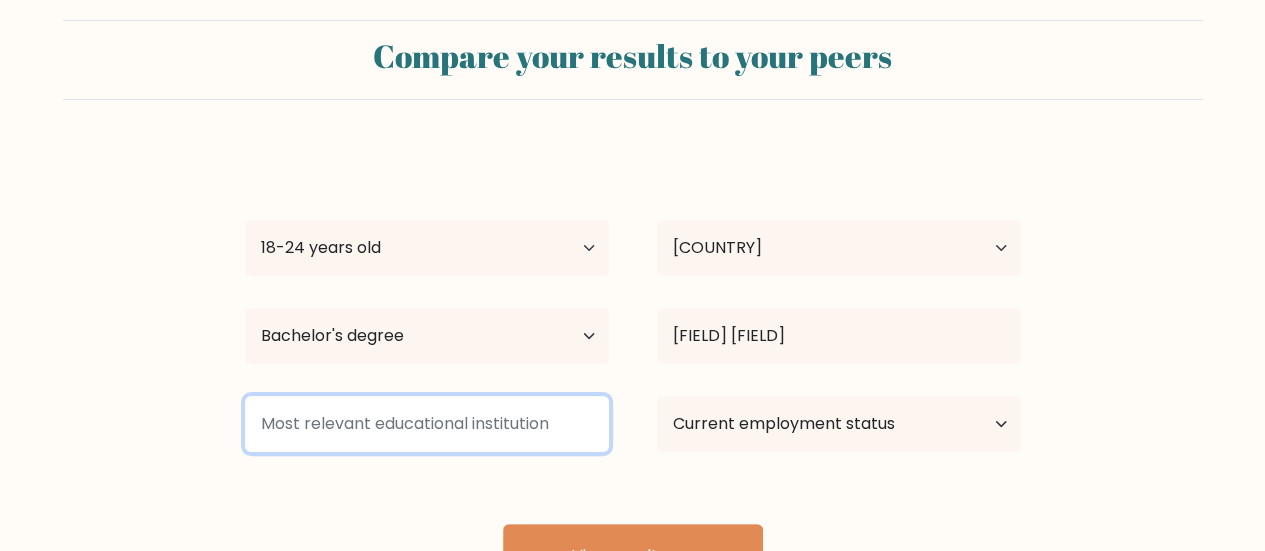 click at bounding box center [427, 424] 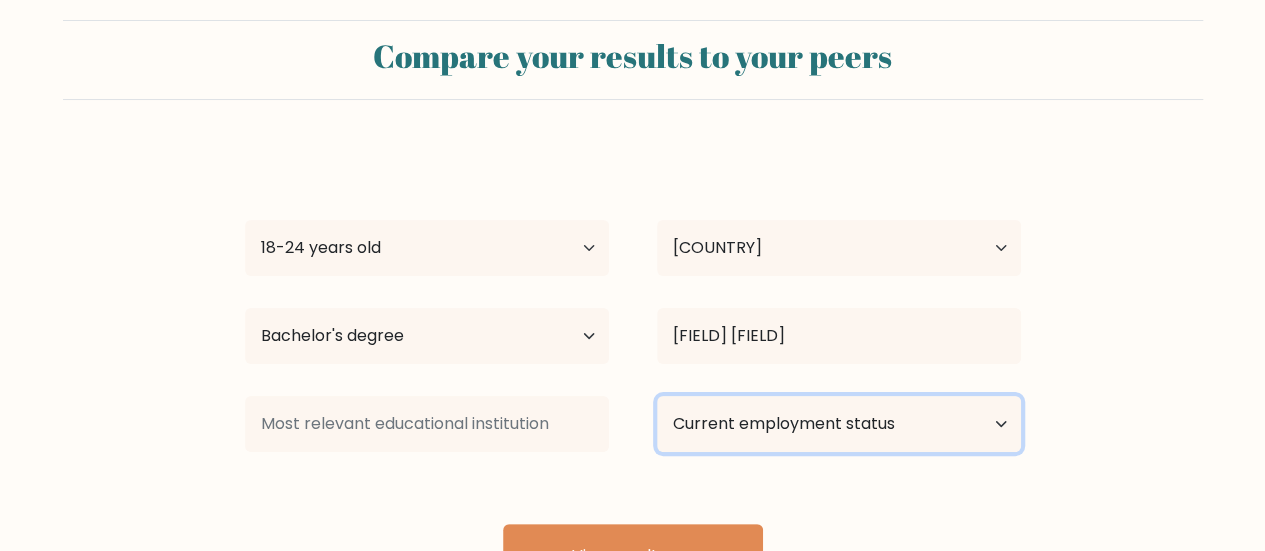 click on "Current employment status
Employed
Student
Retired
Other / prefer not to answer" at bounding box center (839, 424) 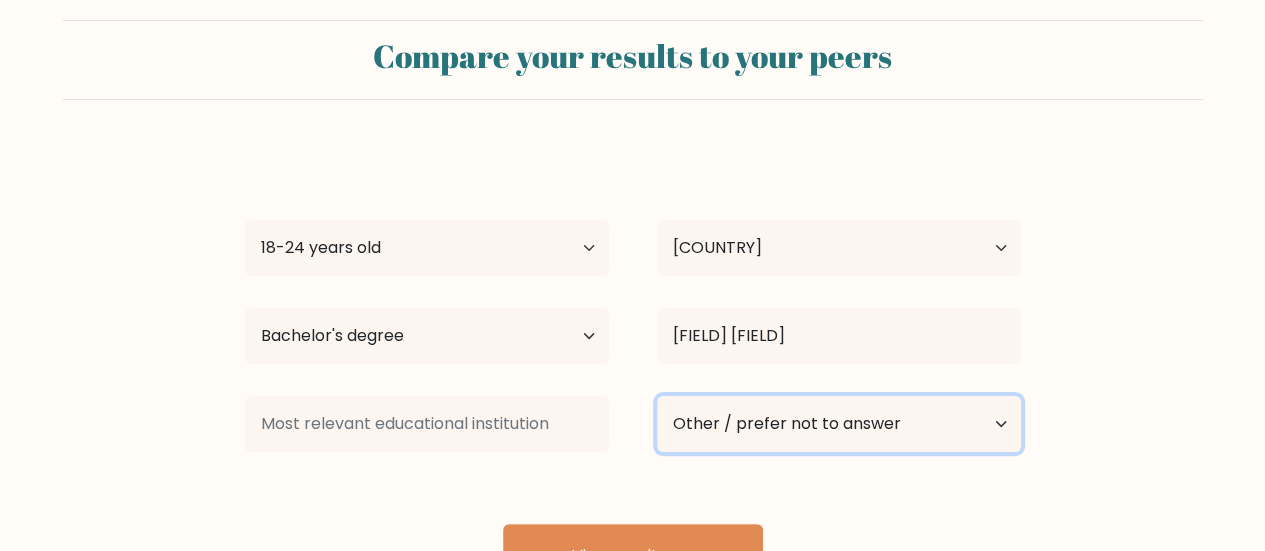 click on "Current employment status
Employed
Student
Retired
Other / prefer not to answer" at bounding box center (839, 424) 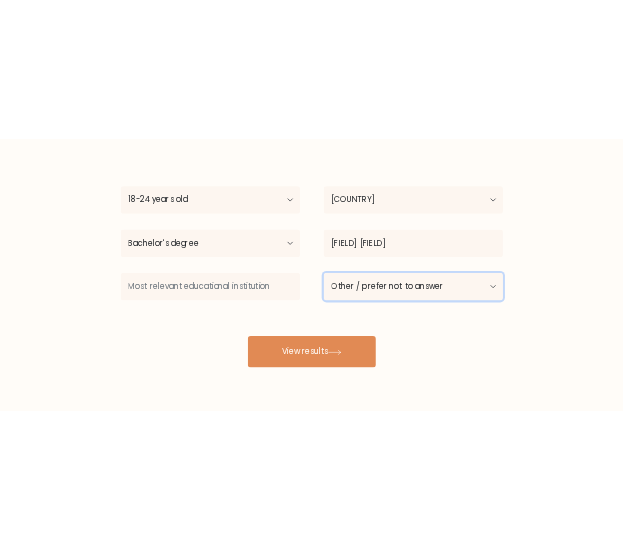scroll, scrollTop: 165, scrollLeft: 0, axis: vertical 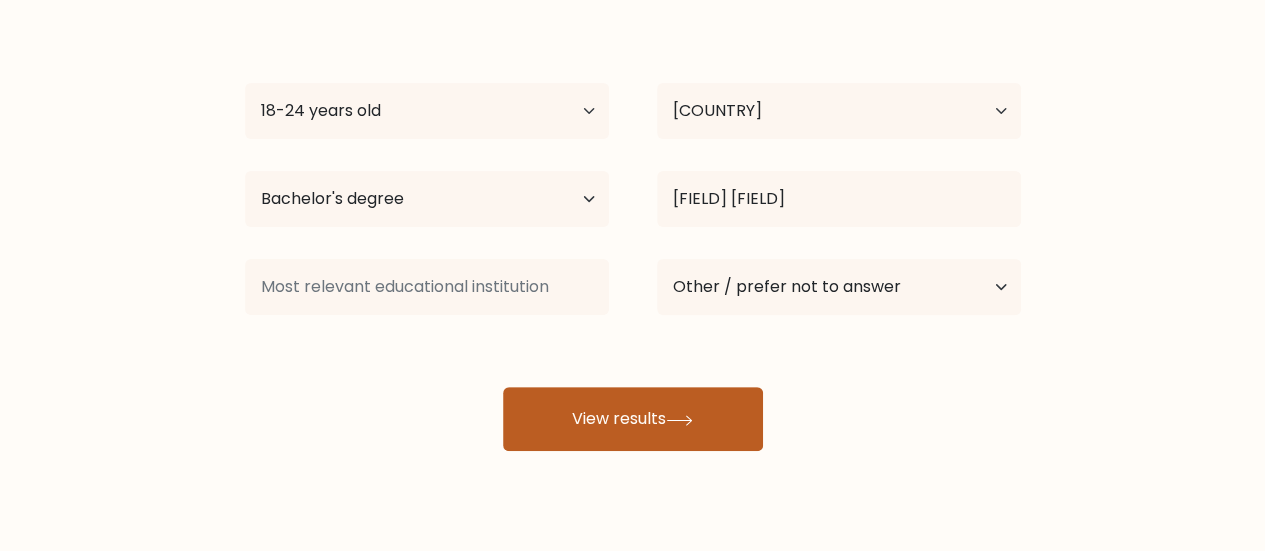 click on "View results" at bounding box center [633, 419] 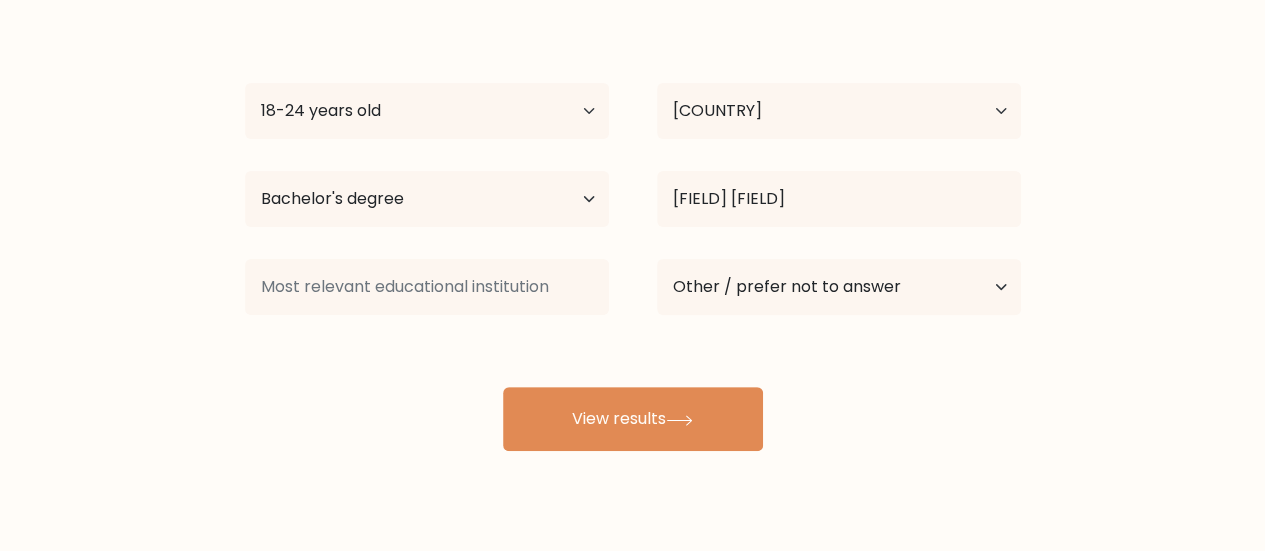 click on "Kiaralyn
Tolentino
Age
Under 18 years old
18-24 years old
25-34 years old
35-44 years old
45-54 years old
55-64 years old
65 years old and above
Country
Afghanistan
Albania
Algeria
American Samoa
Andorra
Angola
Anguilla
Antarctica
Antigua and Barbuda
Argentina
Armenia
Aruba
Australia
Austria
Azerbaijan
Bahamas
Bahrain
Bangladesh
Barbados
Belarus
Belgium
Belize
Benin
Bermuda
Bhutan
Bolivia
Bonaire, Sint Eustatius and Saba
Bosnia and Herzegovina
Botswana
Bouvet Island
Brazil" at bounding box center [633, 231] 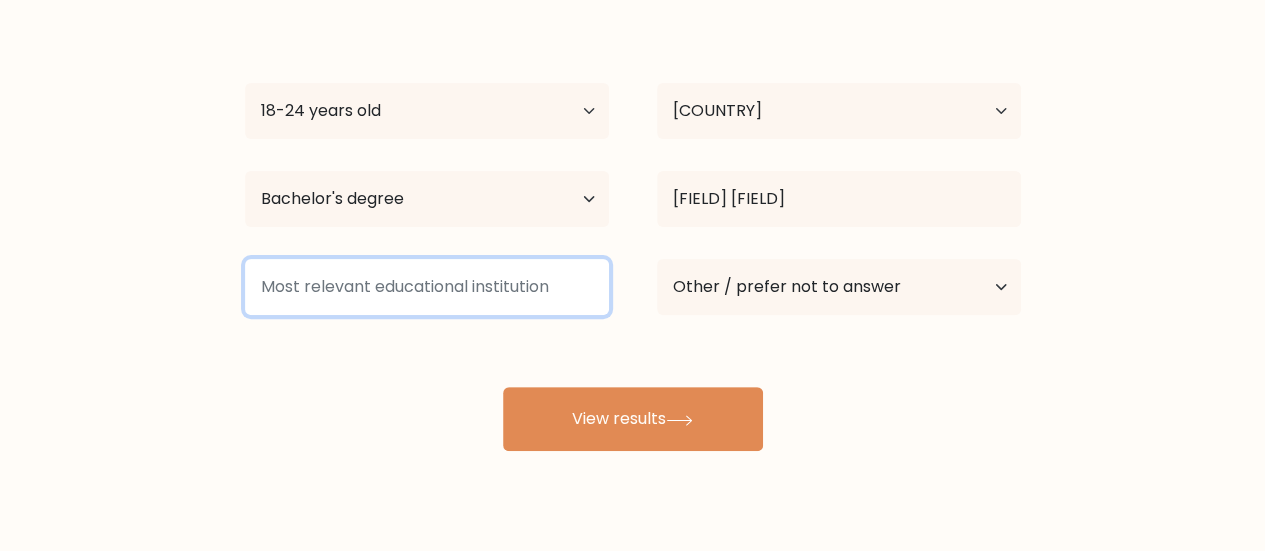 drag, startPoint x: 264, startPoint y: 279, endPoint x: 553, endPoint y: 273, distance: 289.0623 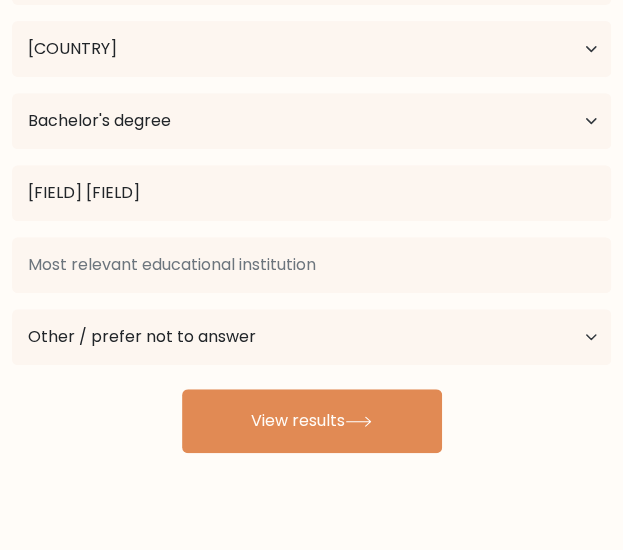 scroll, scrollTop: 0, scrollLeft: 0, axis: both 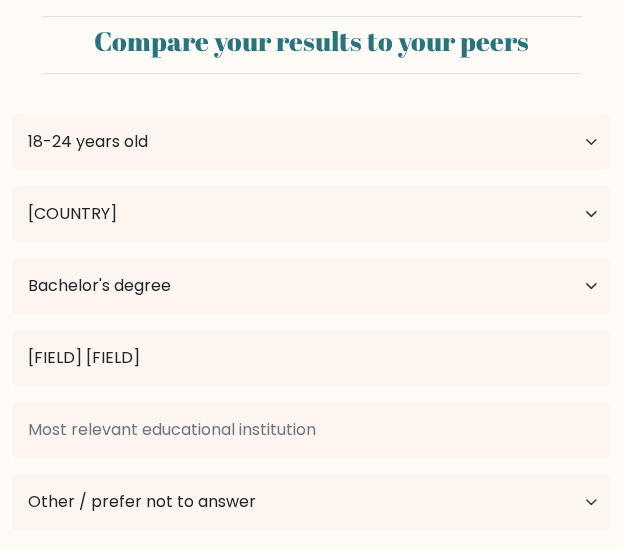 drag, startPoint x: 88, startPoint y: 51, endPoint x: 548, endPoint y: 53, distance: 460.00433 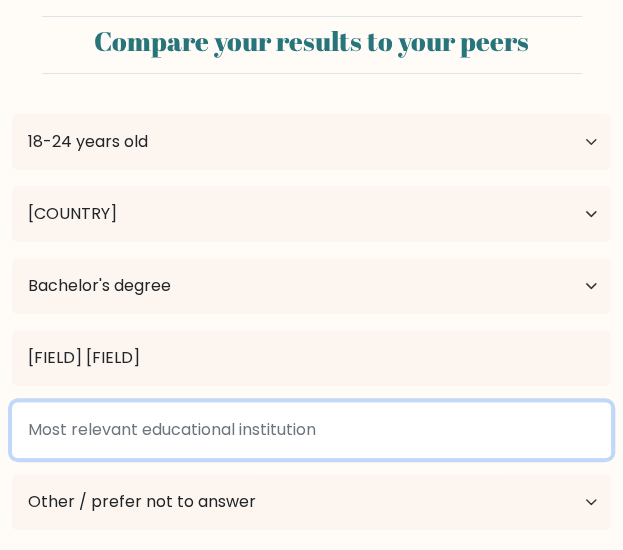 click at bounding box center [311, 430] 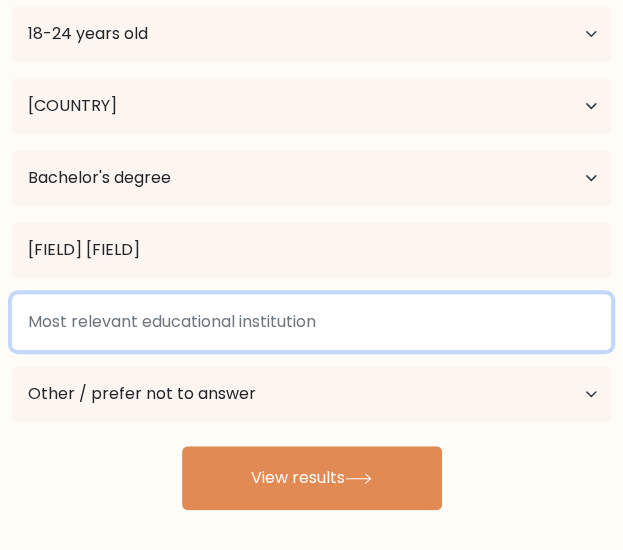 scroll, scrollTop: 125, scrollLeft: 0, axis: vertical 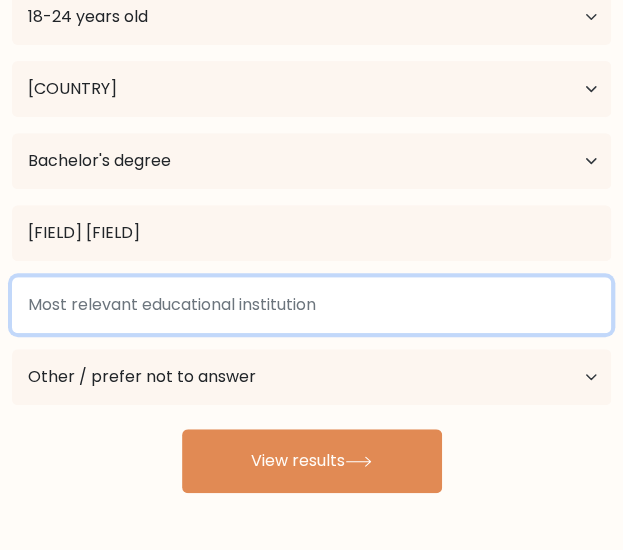 click at bounding box center (311, 305) 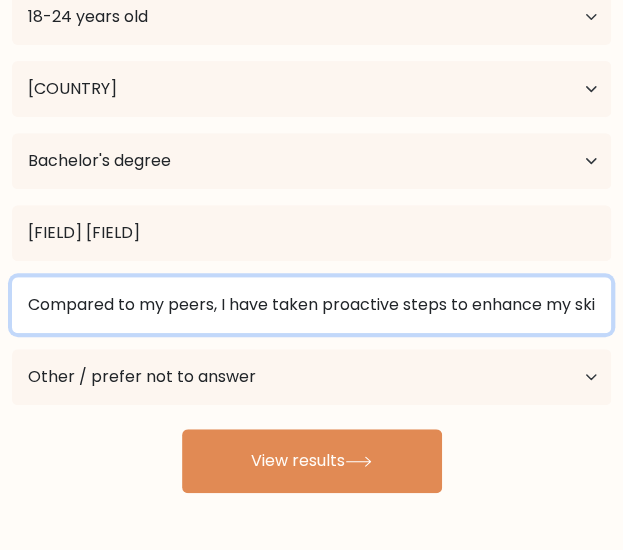 scroll, scrollTop: 0, scrollLeft: 258, axis: horizontal 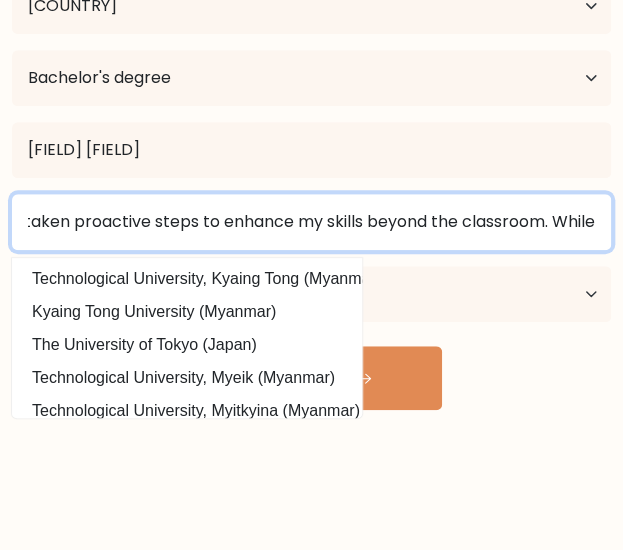 type on "Compared to my peers, I have taken proactive steps to enhance my skills beyond the classroom. While" 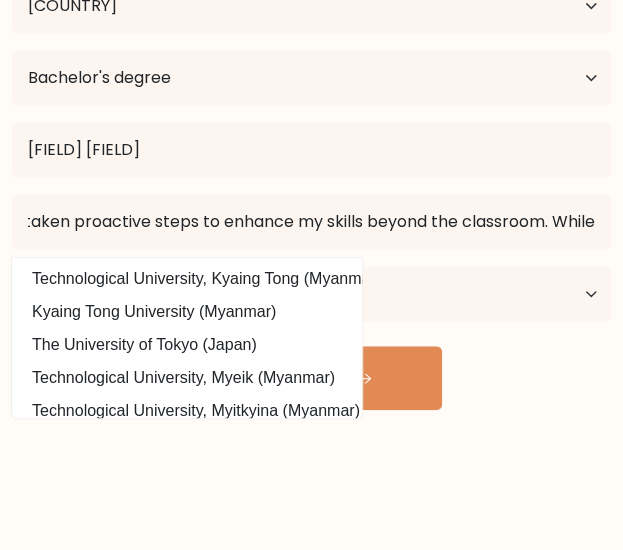 scroll, scrollTop: 0, scrollLeft: 0, axis: both 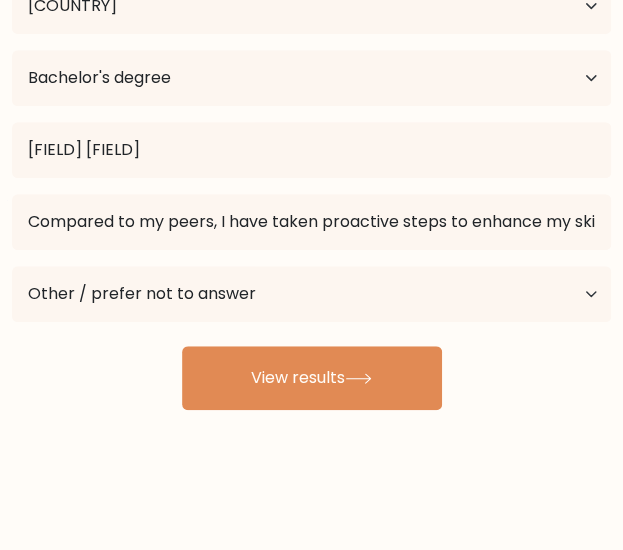 click on "Kiaralyn
Tolentino
Age
Under 18 years old
18-24 years old
25-34 years old
35-44 years old
45-54 years old
55-64 years old
65 years old and above
Country
Afghanistan
Albania
Algeria
American Samoa
Andorra
Angola
Anguilla
Antarctica
Antigua and Barbuda
Argentina
Armenia
Aruba
Australia
Austria
Azerbaijan
Bahamas
Bahrain
Bangladesh
Barbados
Belarus
Belgium
Belize
Benin
Bermuda
Bhutan
Bolivia
Bonaire, Sint Eustatius and Saba
Bosnia and Herzegovina
Botswana
Bouvet Island
Brazil" at bounding box center [311, 146] 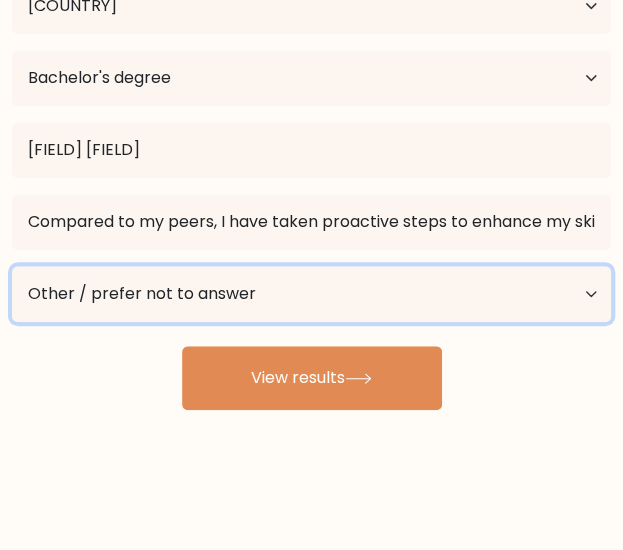 click on "Current employment status
Employed
Student
Retired
Other / prefer not to answer" at bounding box center (311, 294) 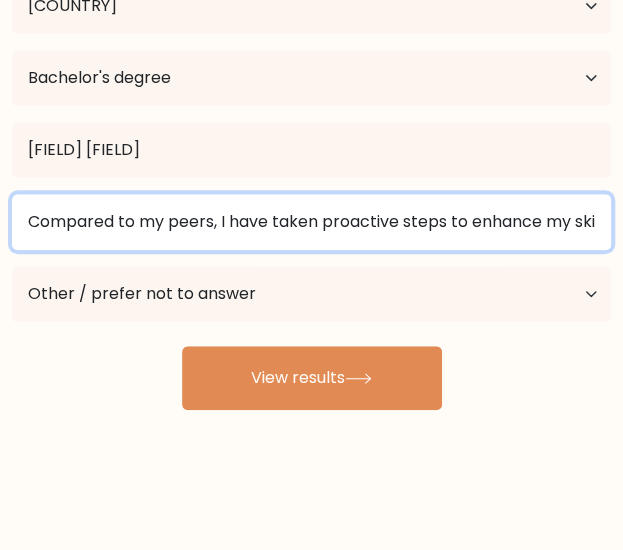 click on "Compared to my peers, I have taken proactive steps to enhance my skills beyond the classroom. While" at bounding box center (311, 222) 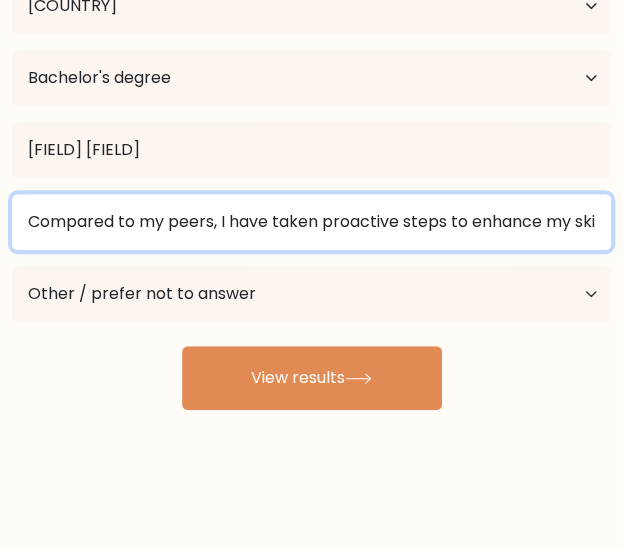 scroll, scrollTop: 0, scrollLeft: 258, axis: horizontal 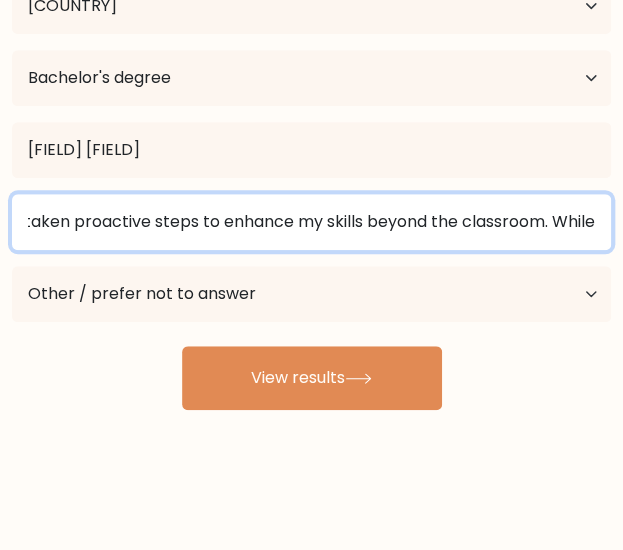 drag, startPoint x: 356, startPoint y: 208, endPoint x: 634, endPoint y: 225, distance: 278.5193 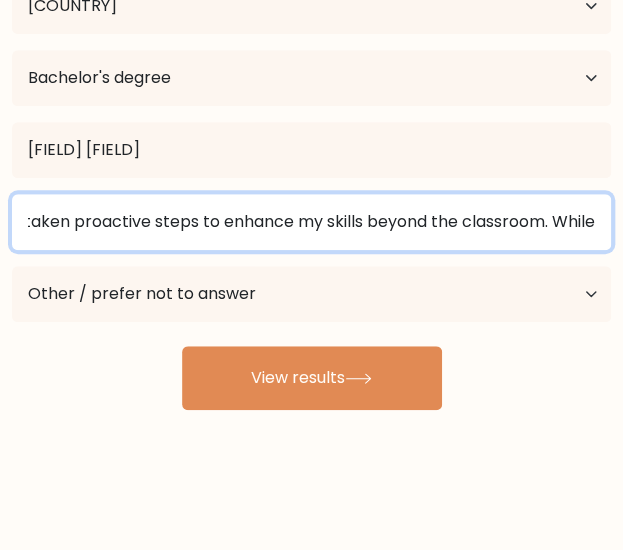 click on "Compared to my peers, I have taken proactive steps to enhance my skills beyond the classroom. While" at bounding box center (311, 222) 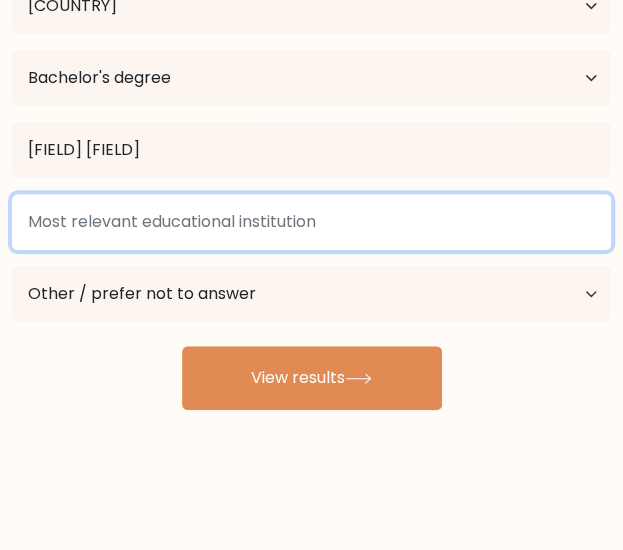 scroll, scrollTop: 0, scrollLeft: 0, axis: both 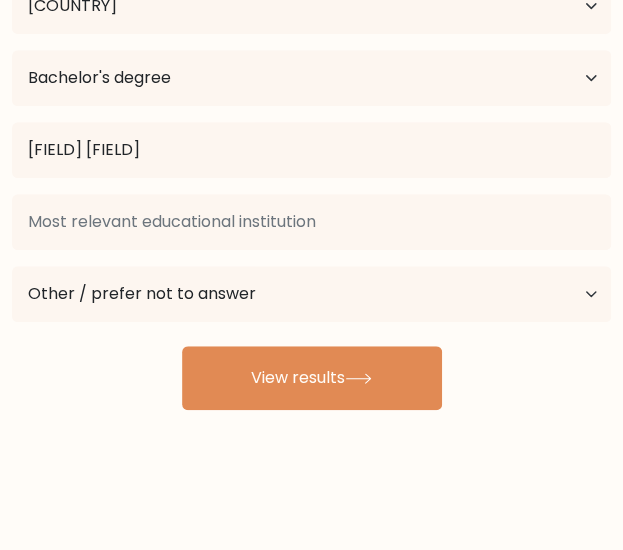 click on "Kiaralyn
Tolentino
Age
Under 18 years old
18-24 years old
25-34 years old
35-44 years old
45-54 years old
55-64 years old
65 years old and above
Country
Afghanistan
Albania
Algeria
American Samoa
Andorra
Angola
Anguilla
Antarctica
Antigua and Barbuda
Argentina
Armenia
Aruba
Australia
Austria
Azerbaijan
Bahamas
Bahrain
Bangladesh
Barbados
Belarus
Belgium
Belize
Benin
Bermuda
Bhutan
Bolivia
Bonaire, Sint Eustatius and Saba
Bosnia and Herzegovina
Botswana
Bouvet Island
Brazil" at bounding box center (311, 146) 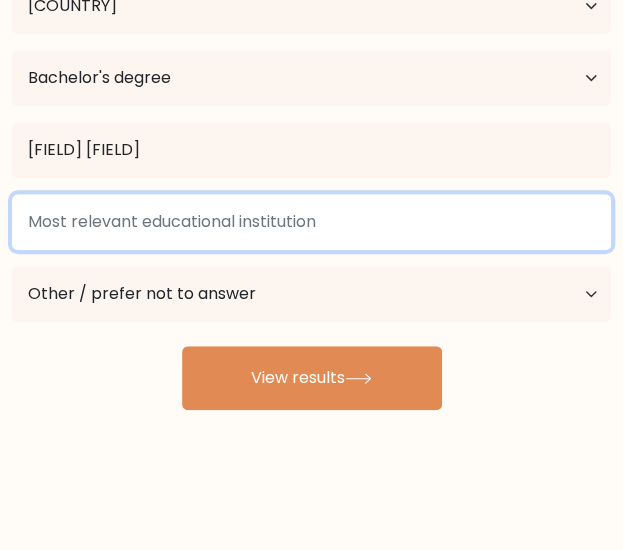 click at bounding box center [311, 222] 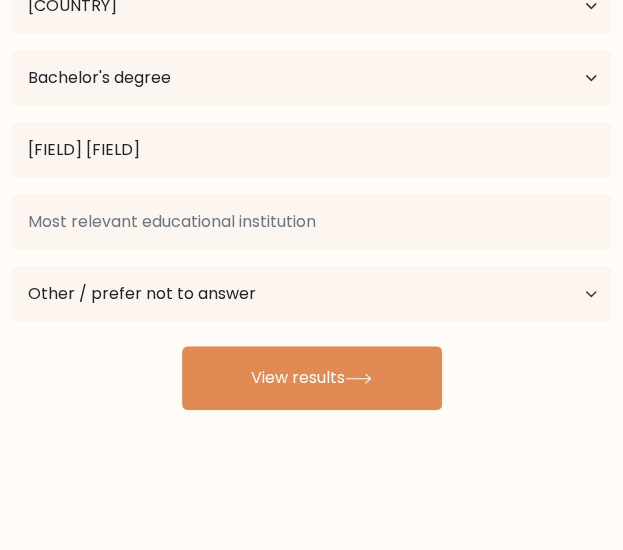 click on "Marketing Management
Marketing (business and management)
International Marketing (business and management)
Food Marketing (business and management)
Music Marketing (business and management)
Change Management (business and management)
Institutional Management (business and management)
Financial Management (business and management)
Management Accountancy (business and management)
Audit Management (business and management)
Sales Management (business and management)" at bounding box center [311, 150] 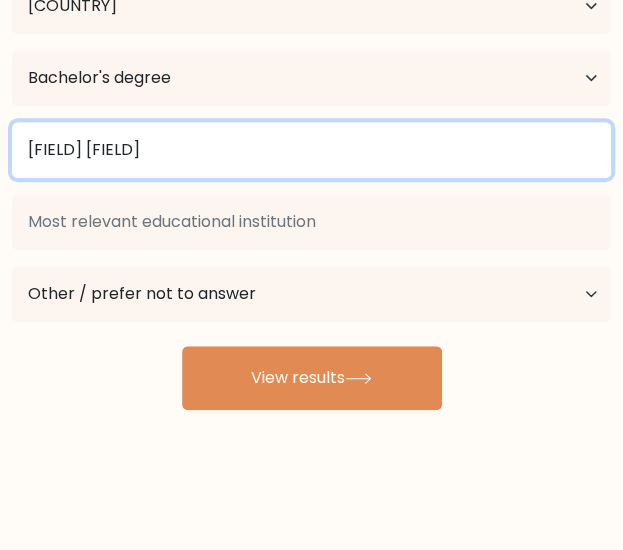 click on "Marketing Management" at bounding box center [311, 150] 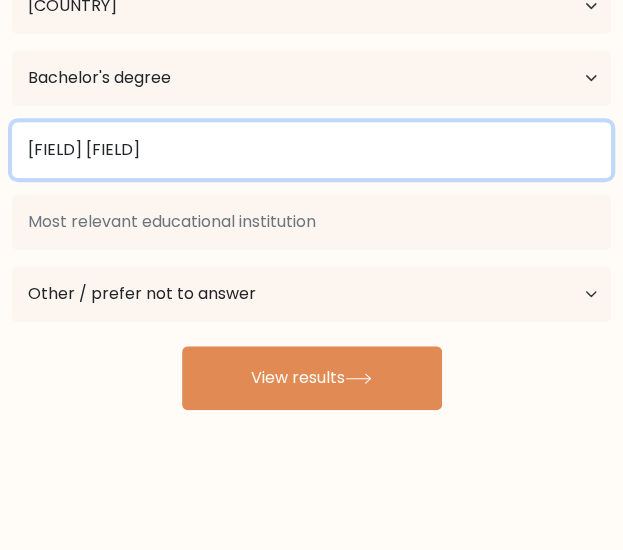 click on "Marketing Management" at bounding box center [311, 150] 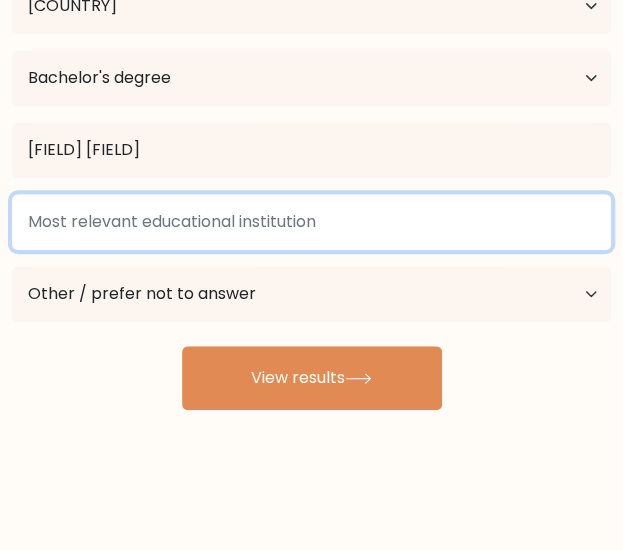 click at bounding box center (311, 222) 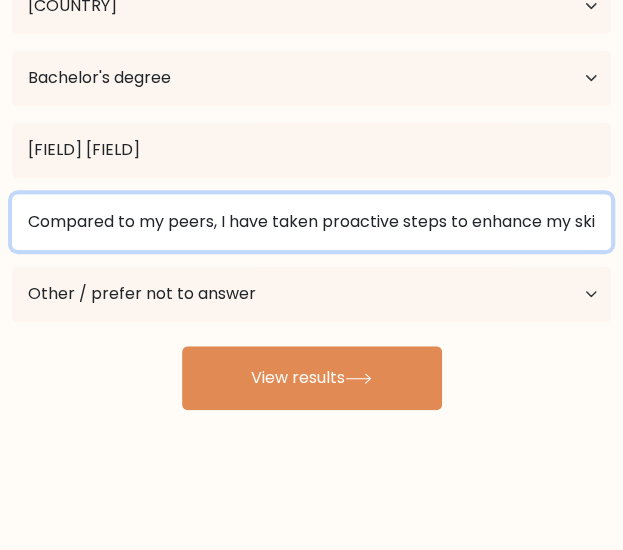 scroll, scrollTop: 0, scrollLeft: 258, axis: horizontal 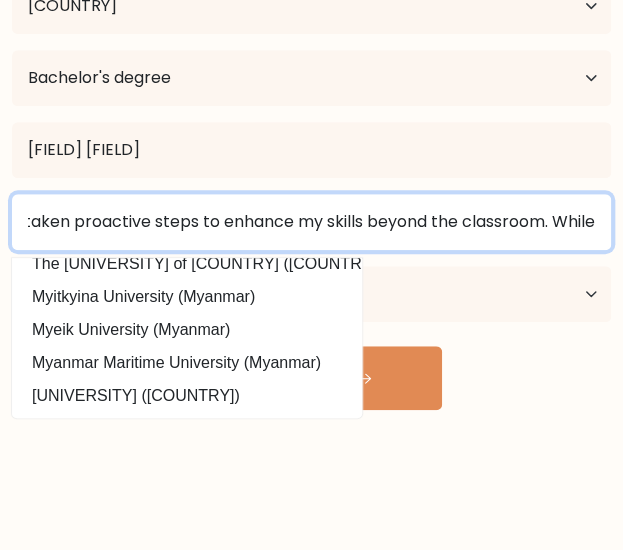 type on "Compared to my peers, I have taken proactive steps to enhance my skills beyond the classroom. While" 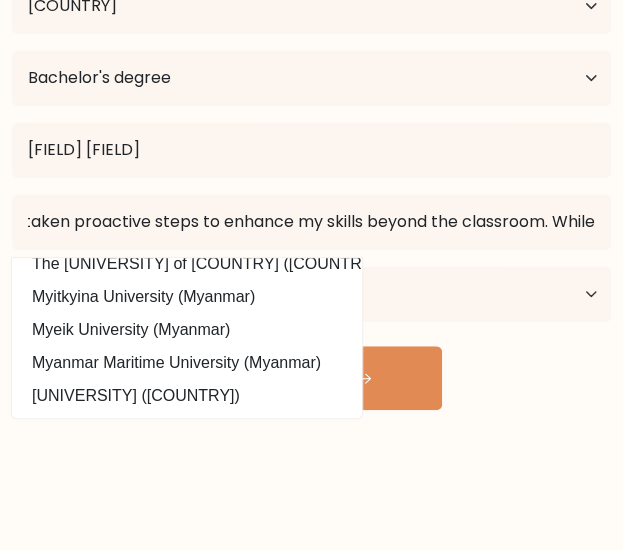 scroll, scrollTop: 0, scrollLeft: 0, axis: both 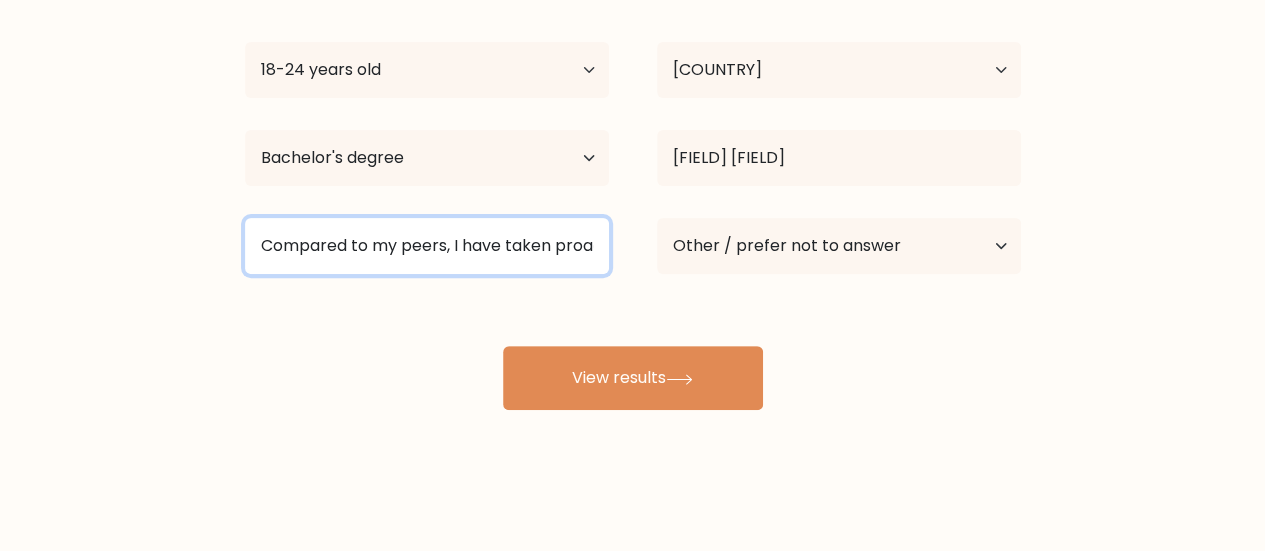 click on "Compared to my peers, I have taken proactive steps to enhance my skills beyond the classroom. While" at bounding box center (427, 246) 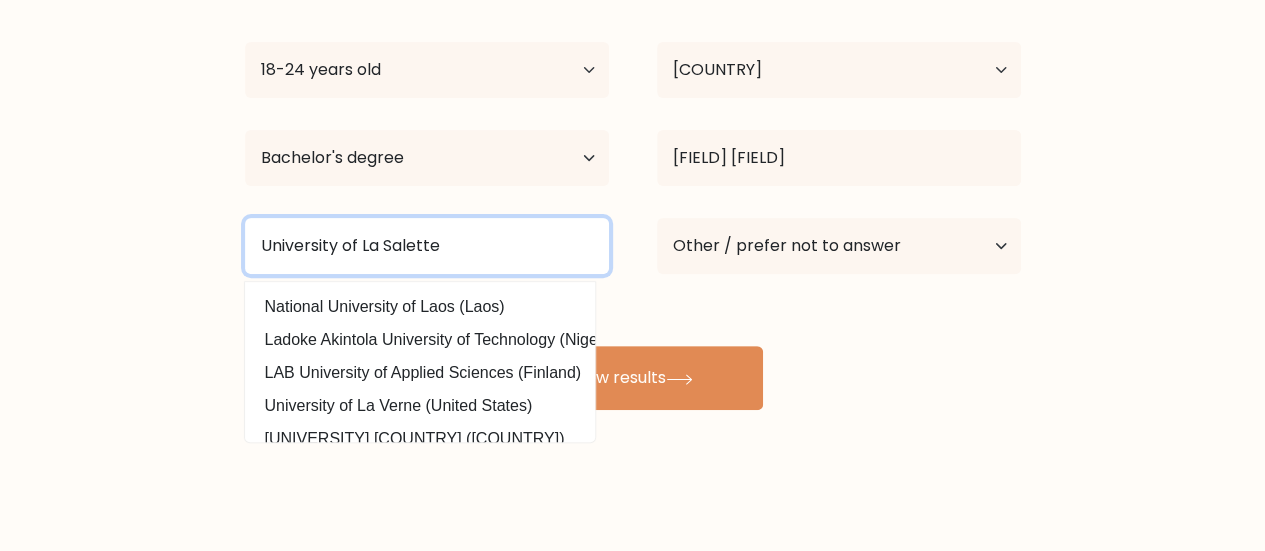 scroll, scrollTop: 0, scrollLeft: 0, axis: both 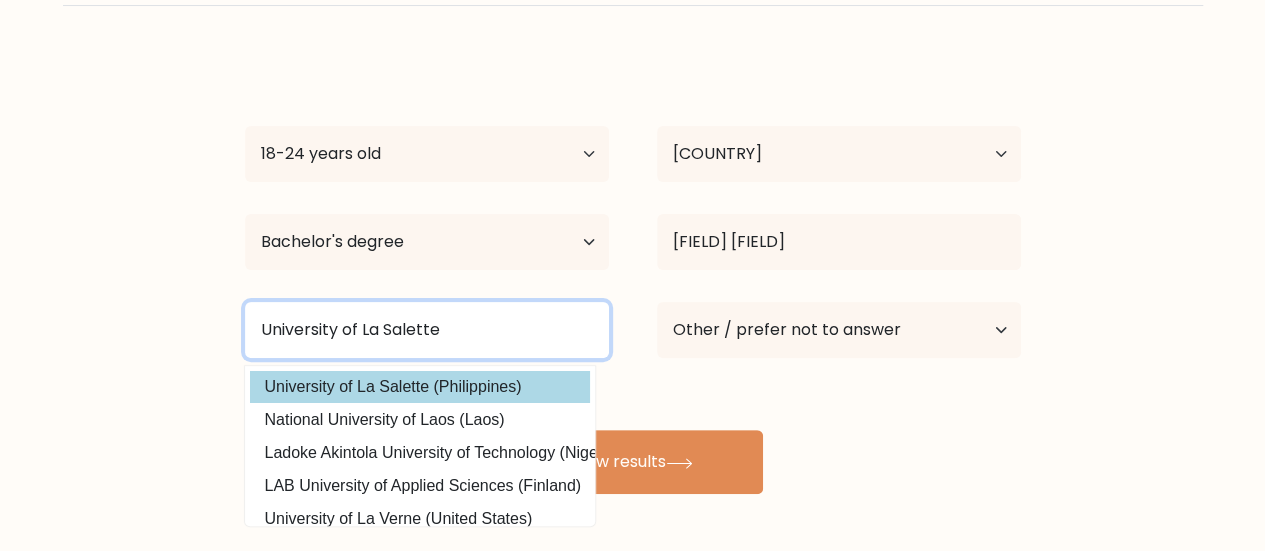 type on "University of La Salette" 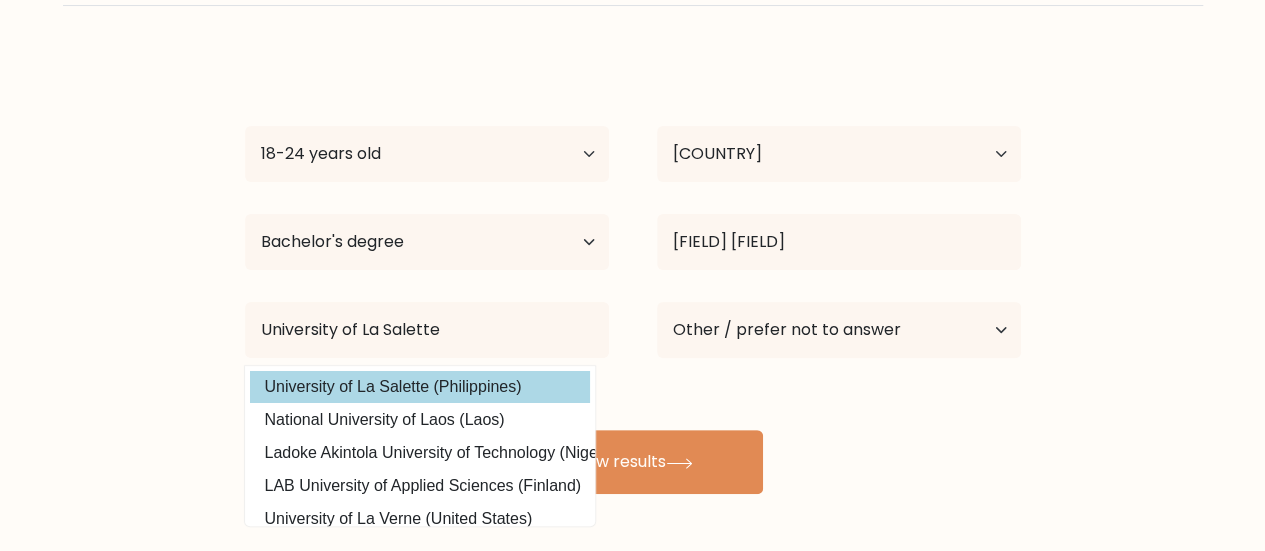 click on "Kiaralyn
Tolentino
Age
Under 18 years old
18-24 years old
25-34 years old
35-44 years old
45-54 years old
55-64 years old
65 years old and above
Country
Afghanistan
Albania
Algeria
American Samoa
Andorra
Angola
Anguilla
Antarctica
Antigua and Barbuda
Argentina
Armenia
Aruba
Australia
Austria
Azerbaijan
Bahamas
Bahrain
Bangladesh
Barbados
Belarus
Belgium
Belize
Benin
Bermuda
Bhutan
Bolivia
Bonaire, Sint Eustatius and Saba
Bosnia and Herzegovina
Botswana
Bouvet Island
Brazil" at bounding box center (633, 274) 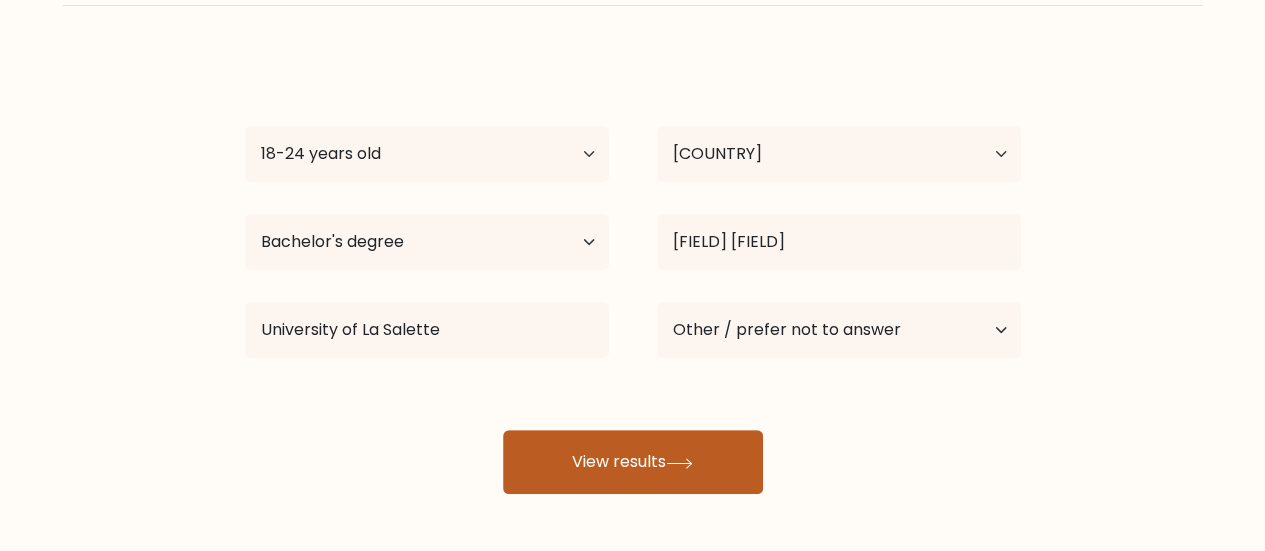 click on "View results" at bounding box center [633, 462] 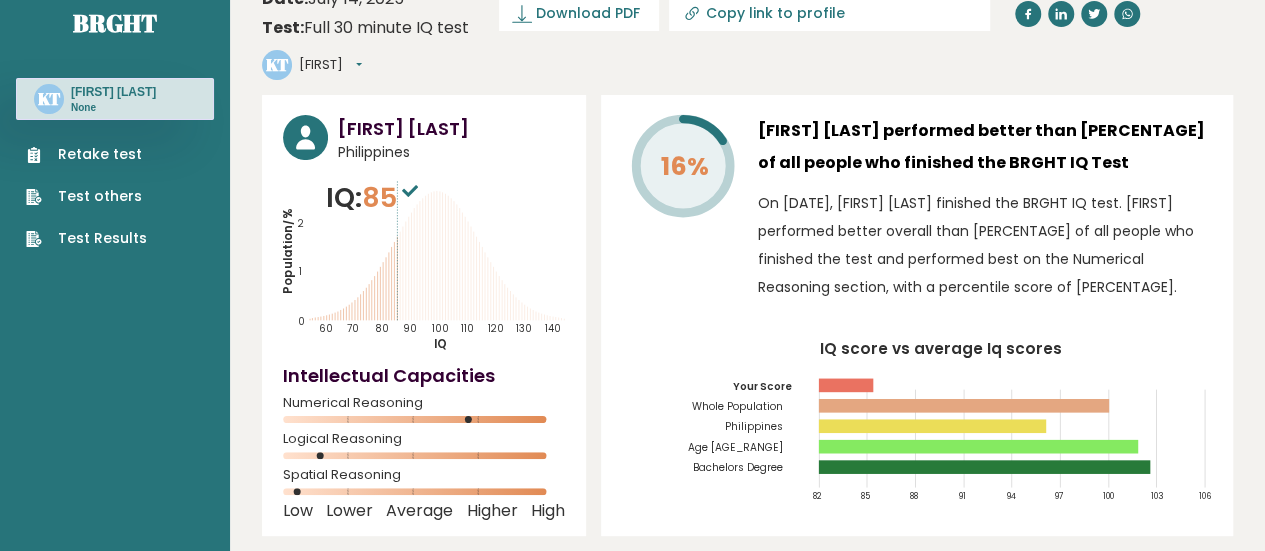 scroll, scrollTop: 0, scrollLeft: 0, axis: both 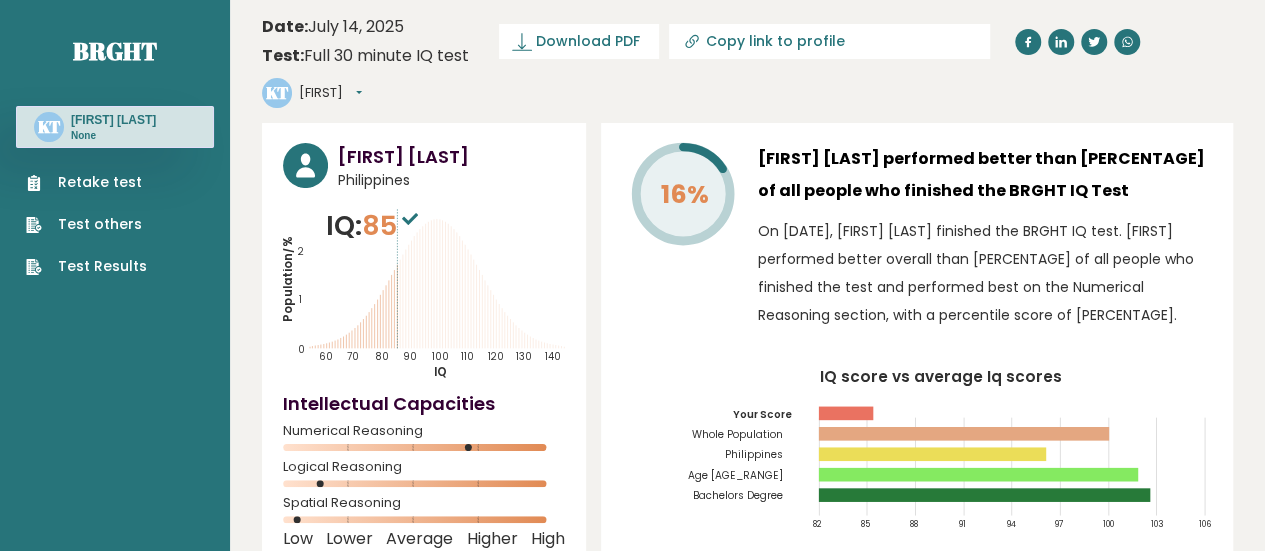 click on "16%" at bounding box center (682, 241) 